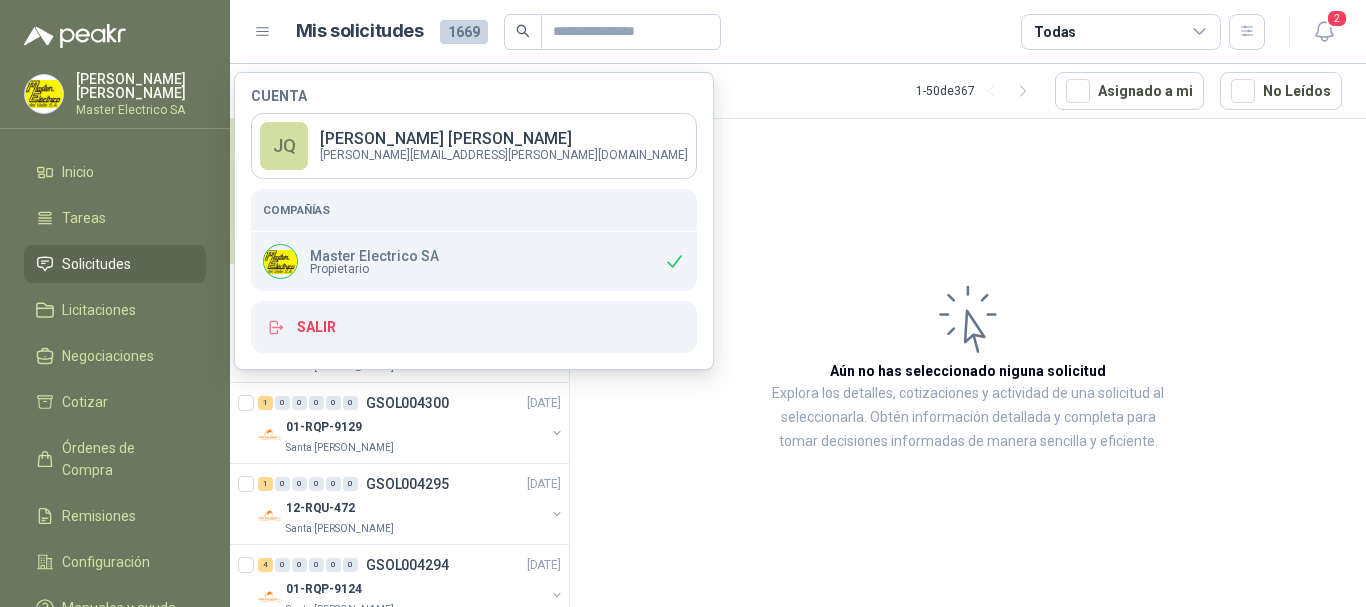 scroll, scrollTop: 0, scrollLeft: 0, axis: both 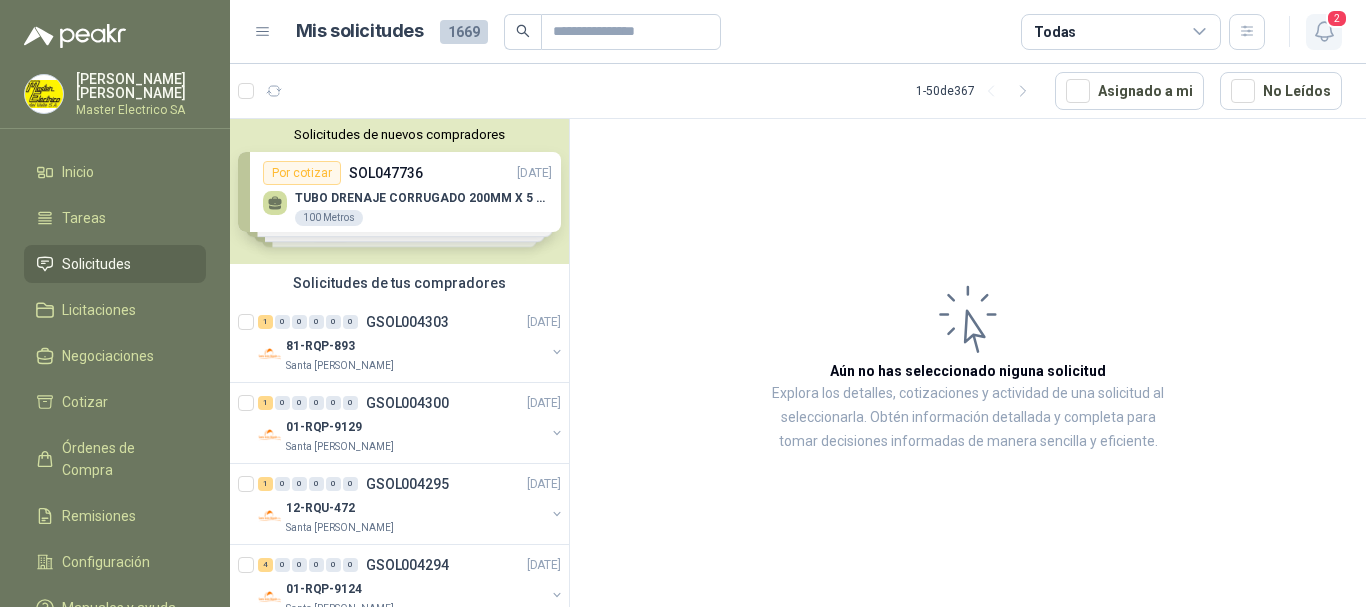 click on "2" at bounding box center (1337, 18) 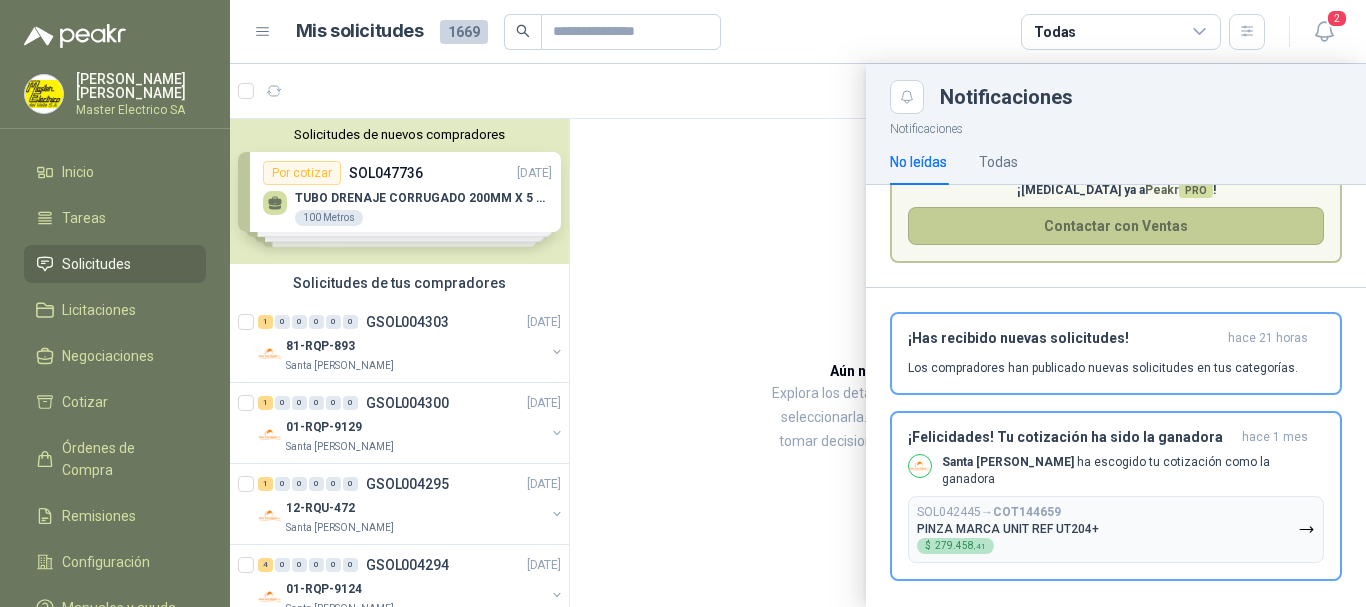 scroll, scrollTop: 122, scrollLeft: 0, axis: vertical 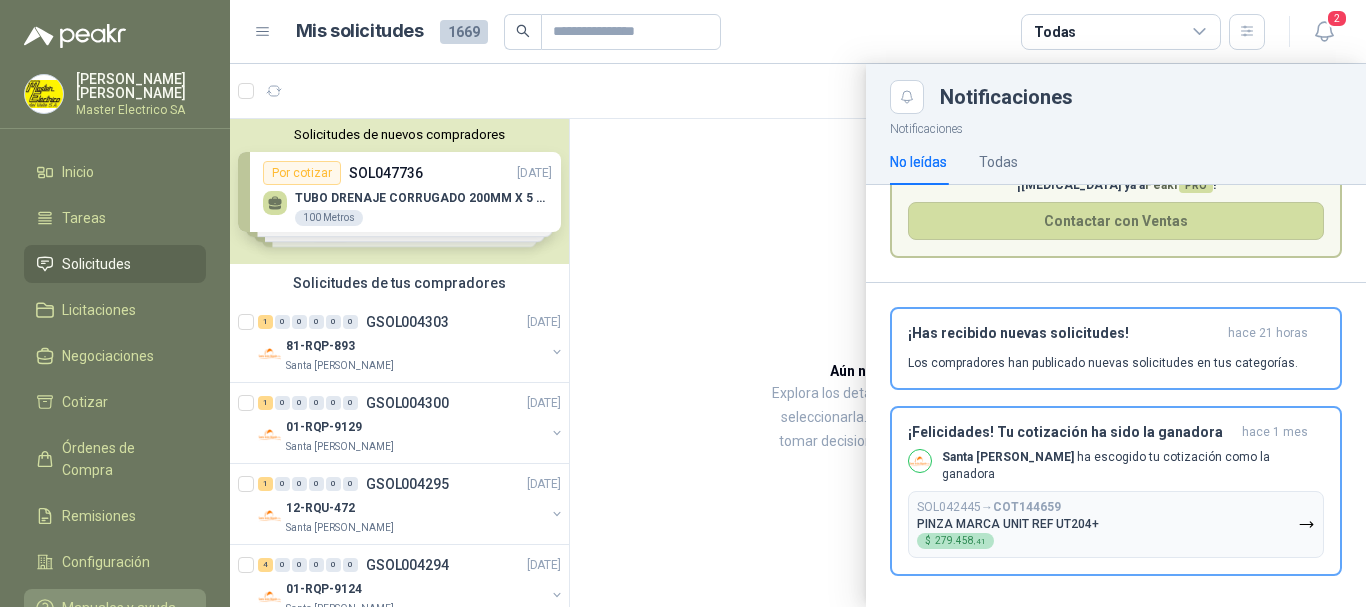 click on "Manuales y ayuda" at bounding box center (119, 608) 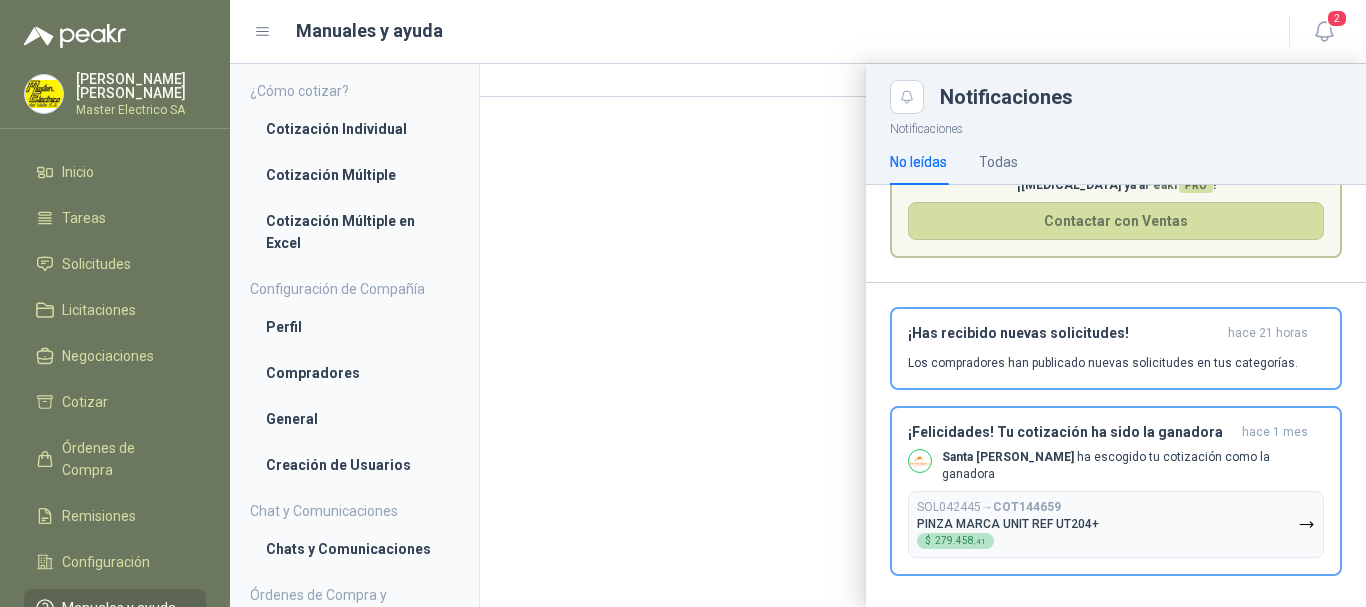 click at bounding box center [798, 335] 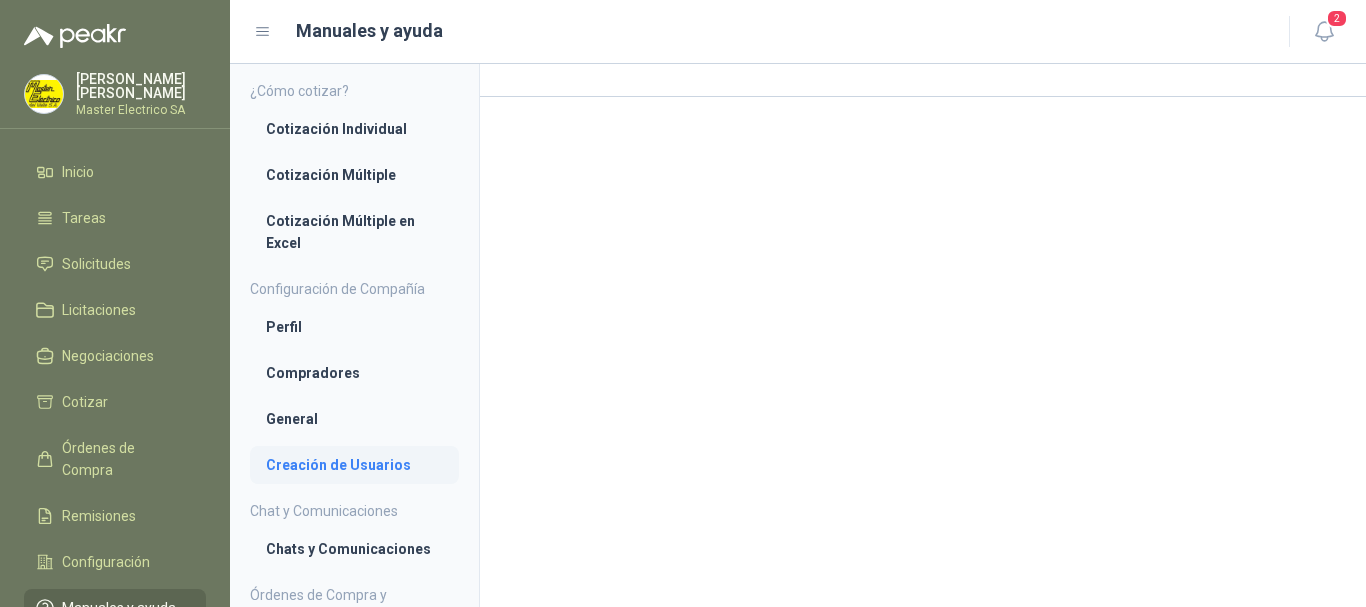 click on "Creación de Usuarios" at bounding box center (354, 465) 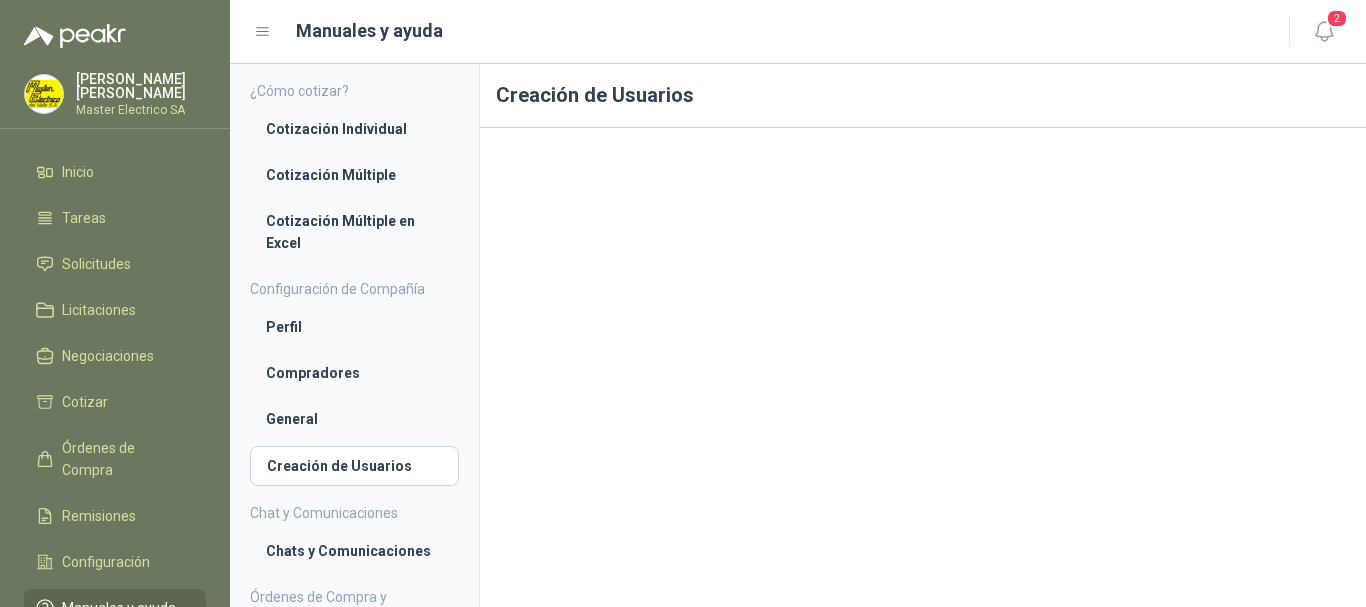 scroll, scrollTop: 40, scrollLeft: 0, axis: vertical 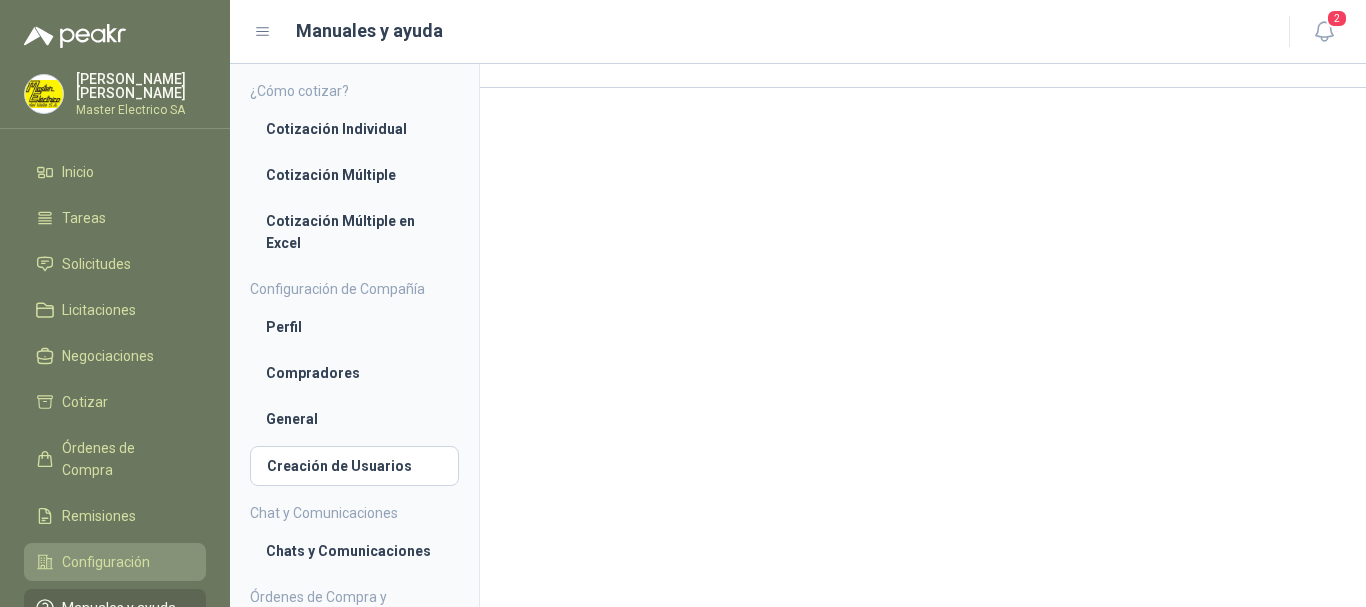 click on "Configuración" at bounding box center [106, 562] 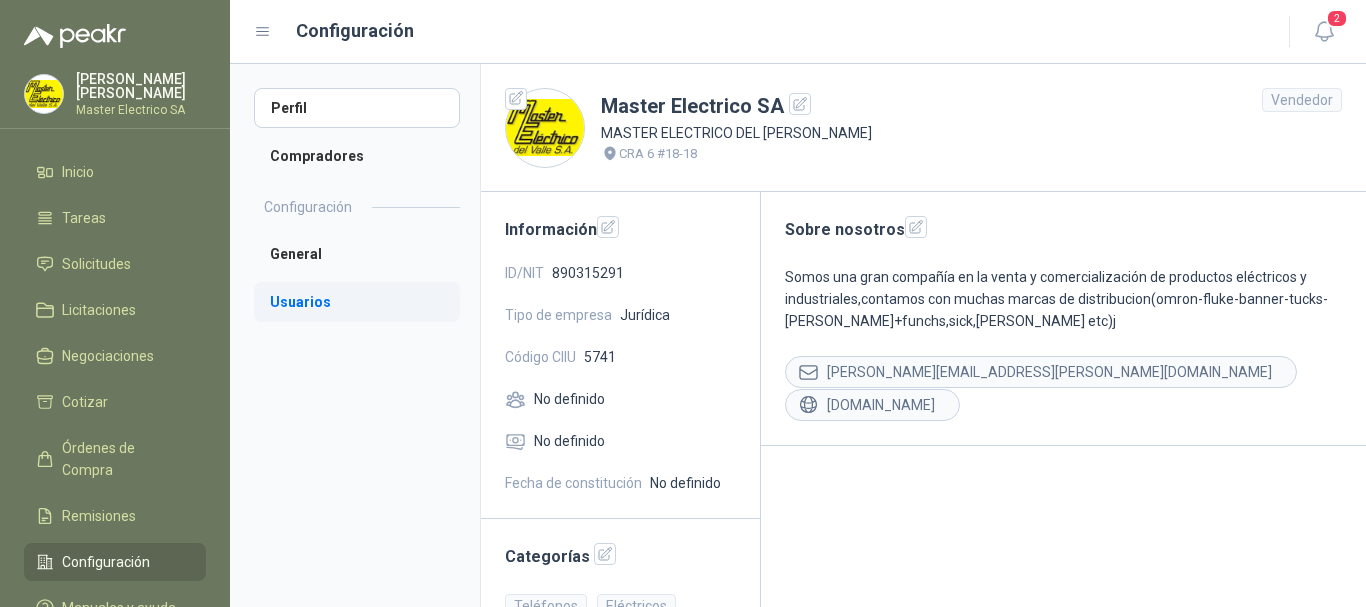 click on "Usuarios" at bounding box center [357, 302] 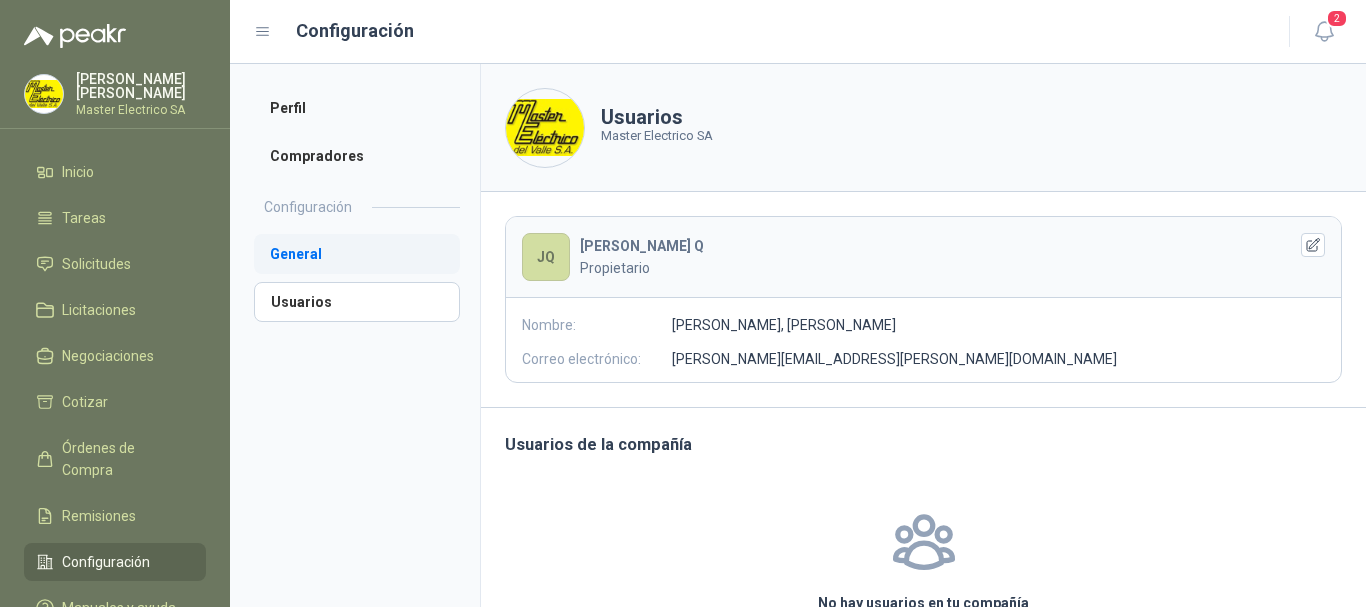 click on "General" at bounding box center (357, 254) 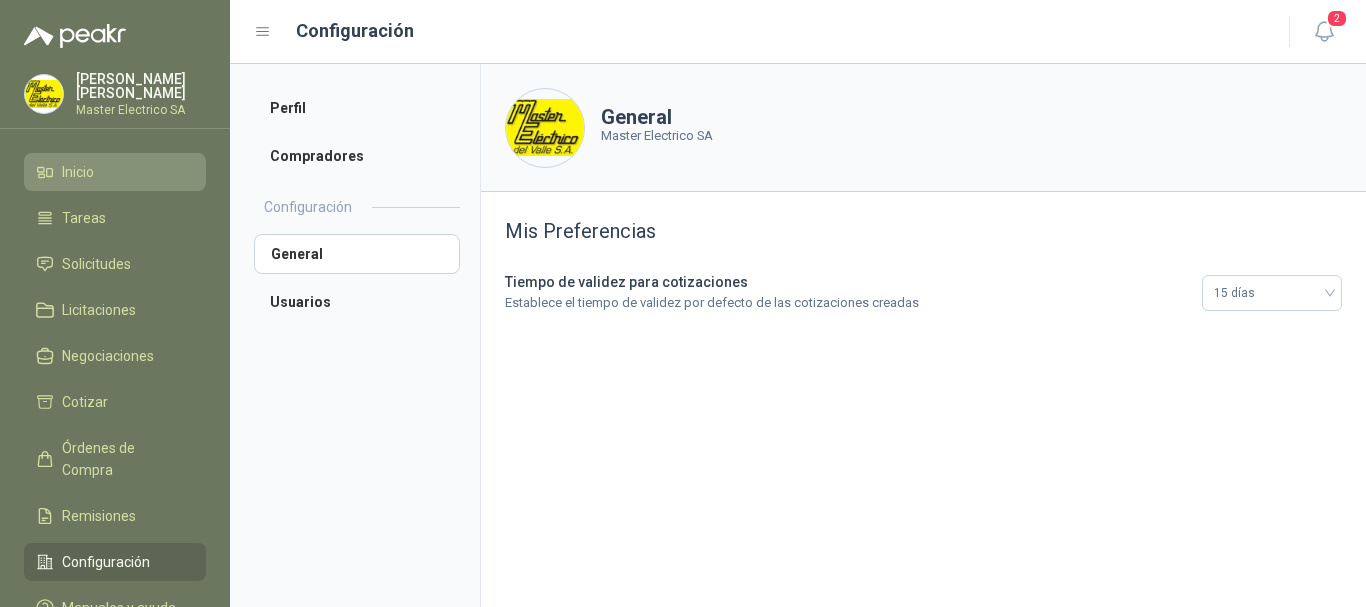 click on "Inicio" at bounding box center (78, 172) 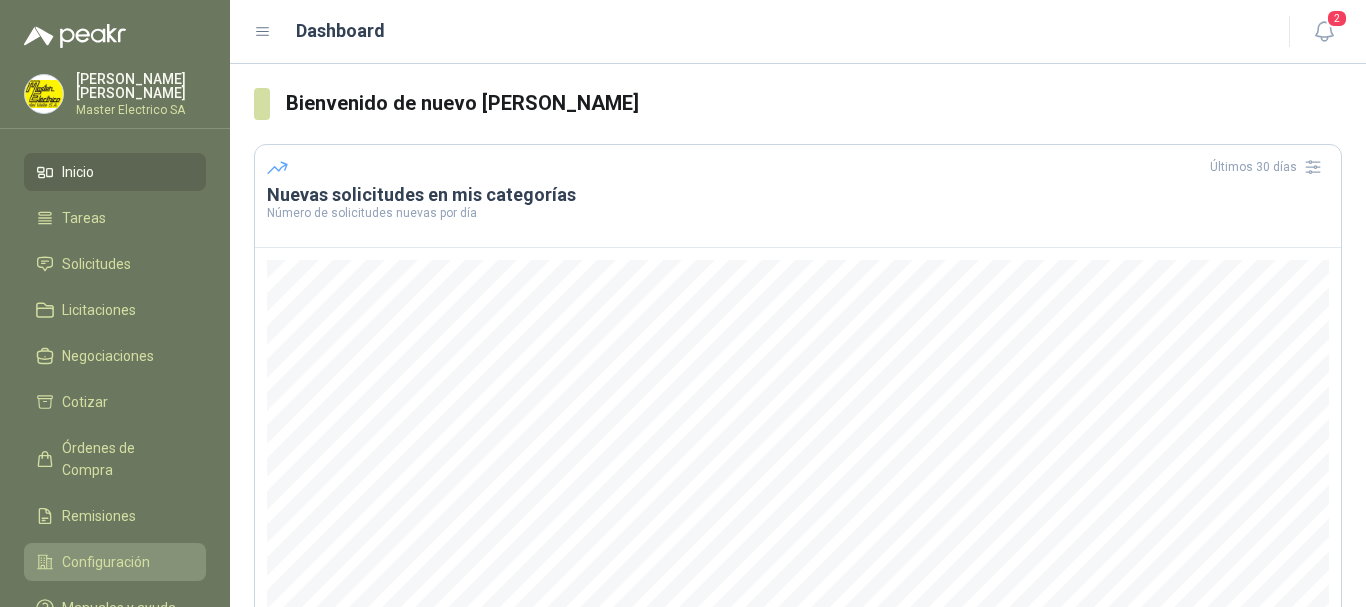 click on "Configuración" at bounding box center (106, 562) 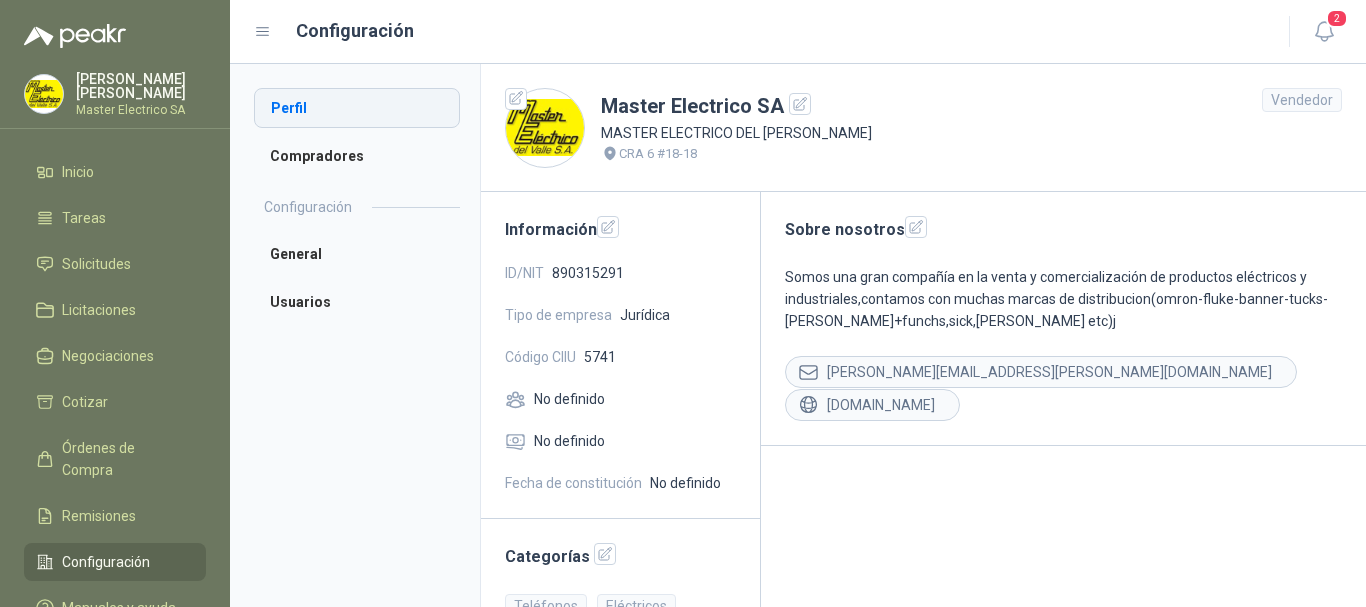 click on "Perfil" at bounding box center [357, 108] 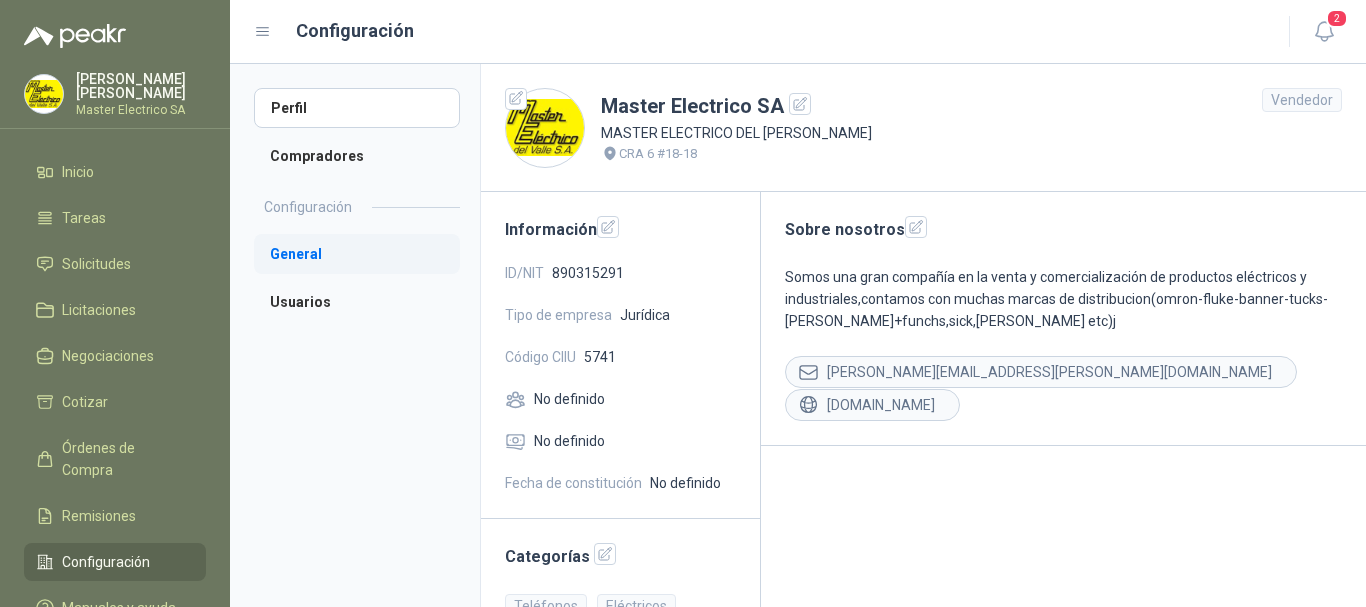click on "General" at bounding box center (357, 254) 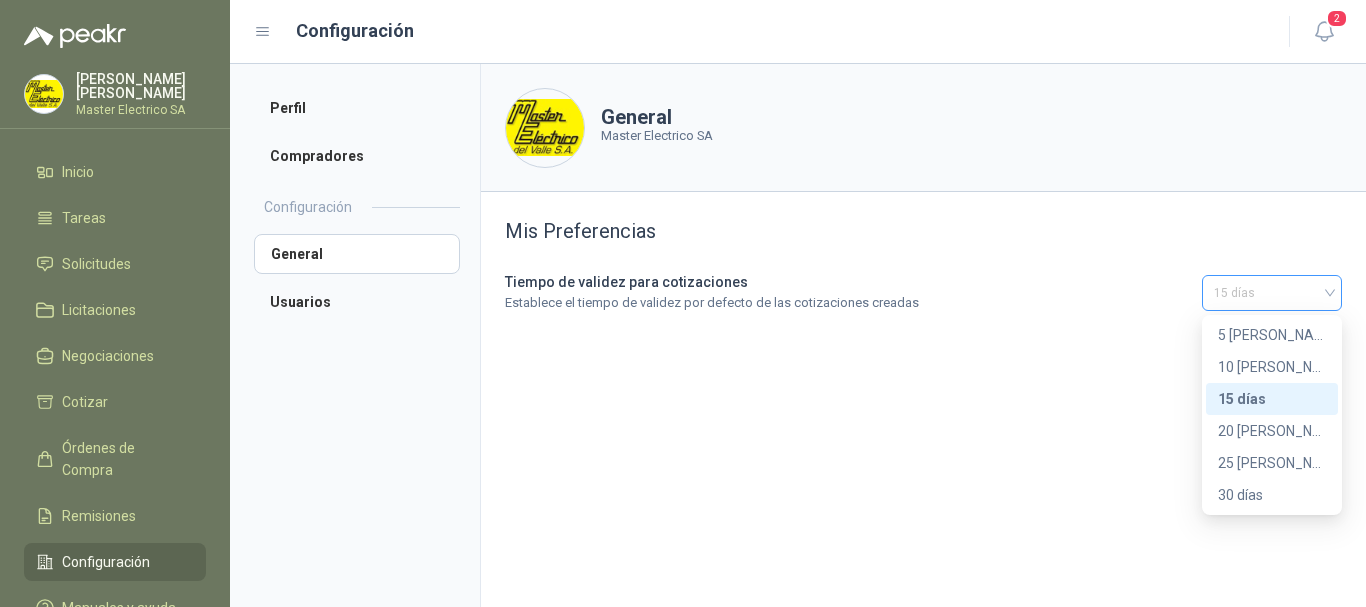 click on "15 días" at bounding box center [1272, 293] 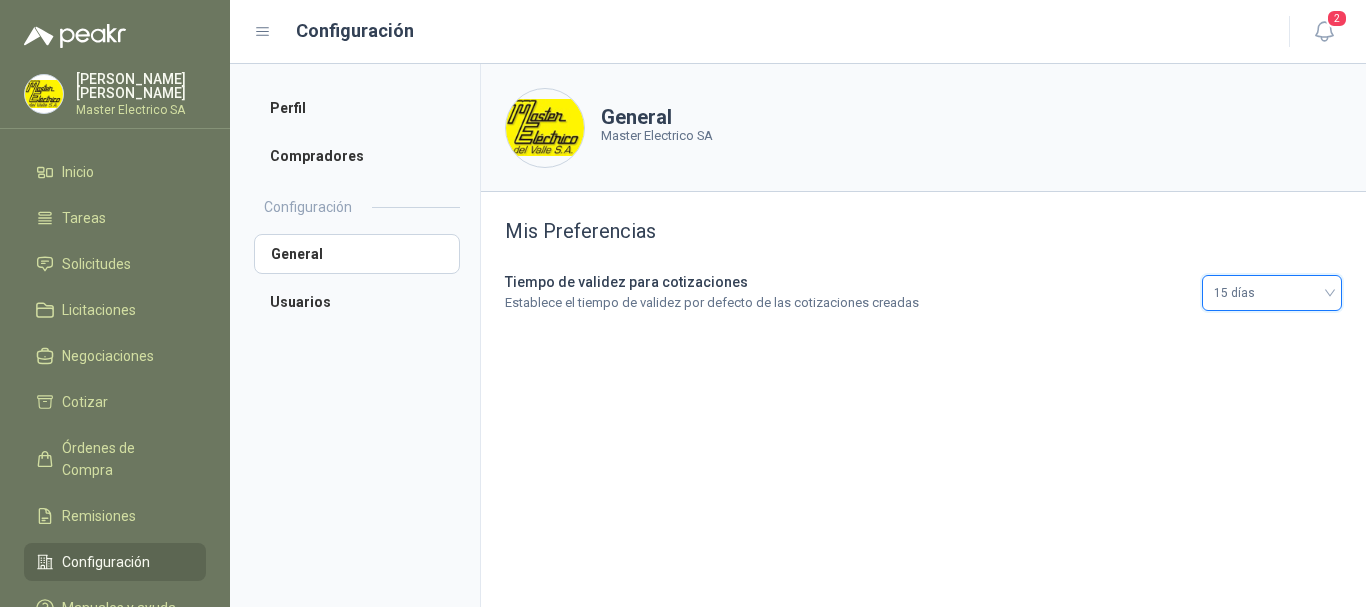 click on "15 días" at bounding box center (1272, 293) 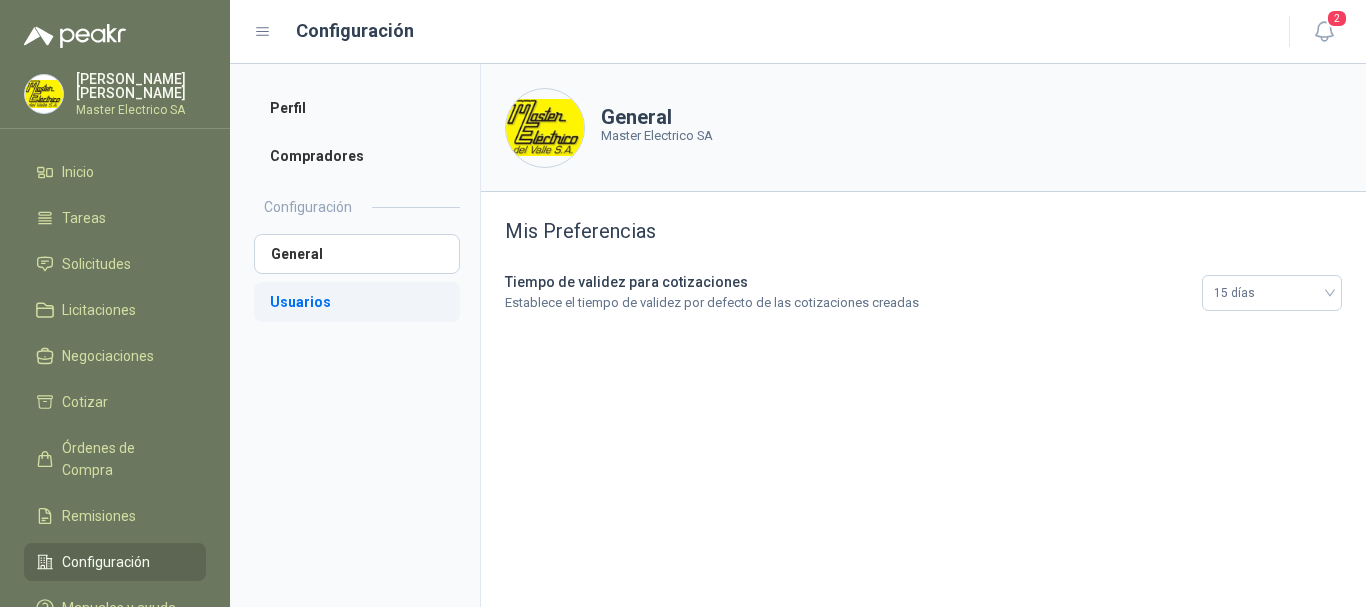 click on "Usuarios" at bounding box center [357, 302] 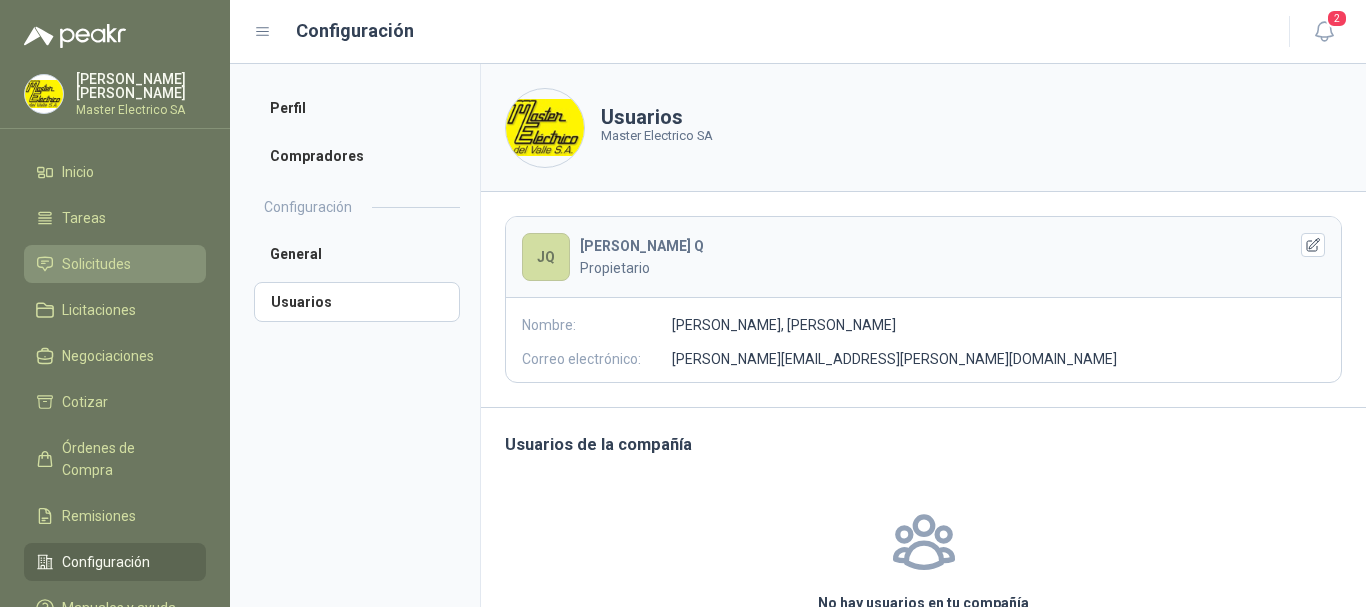 click on "Solicitudes" at bounding box center (115, 264) 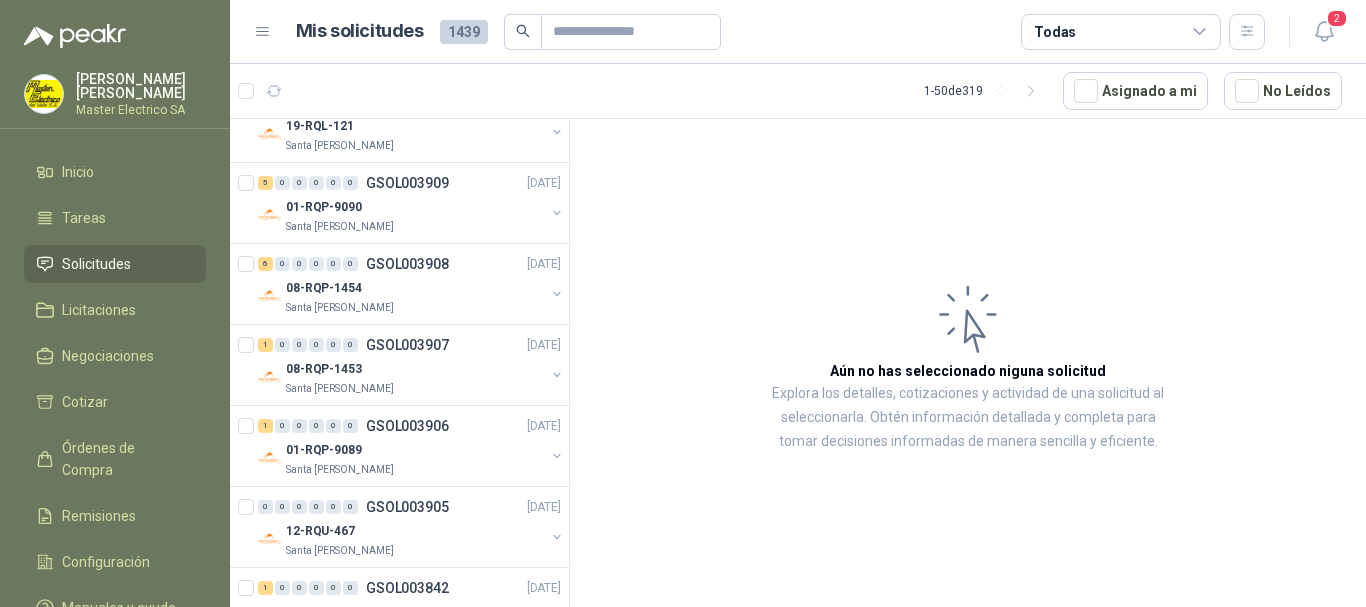 scroll, scrollTop: 3766, scrollLeft: 0, axis: vertical 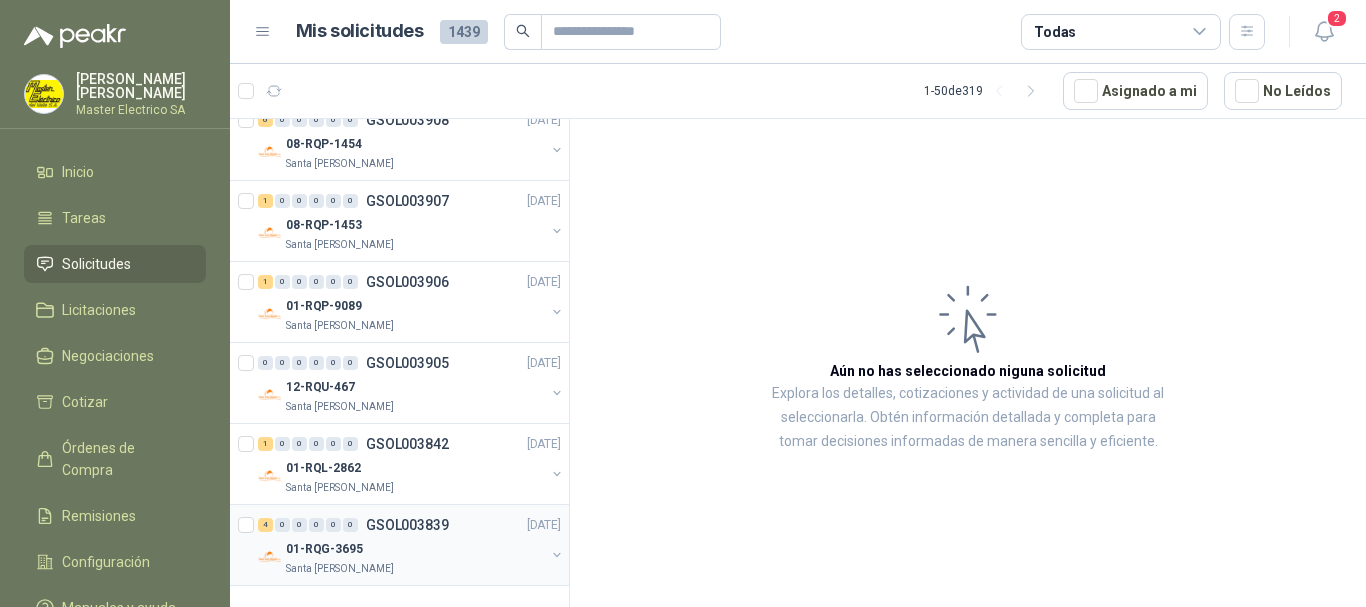 click on "01-RQG-3695" at bounding box center [415, 549] 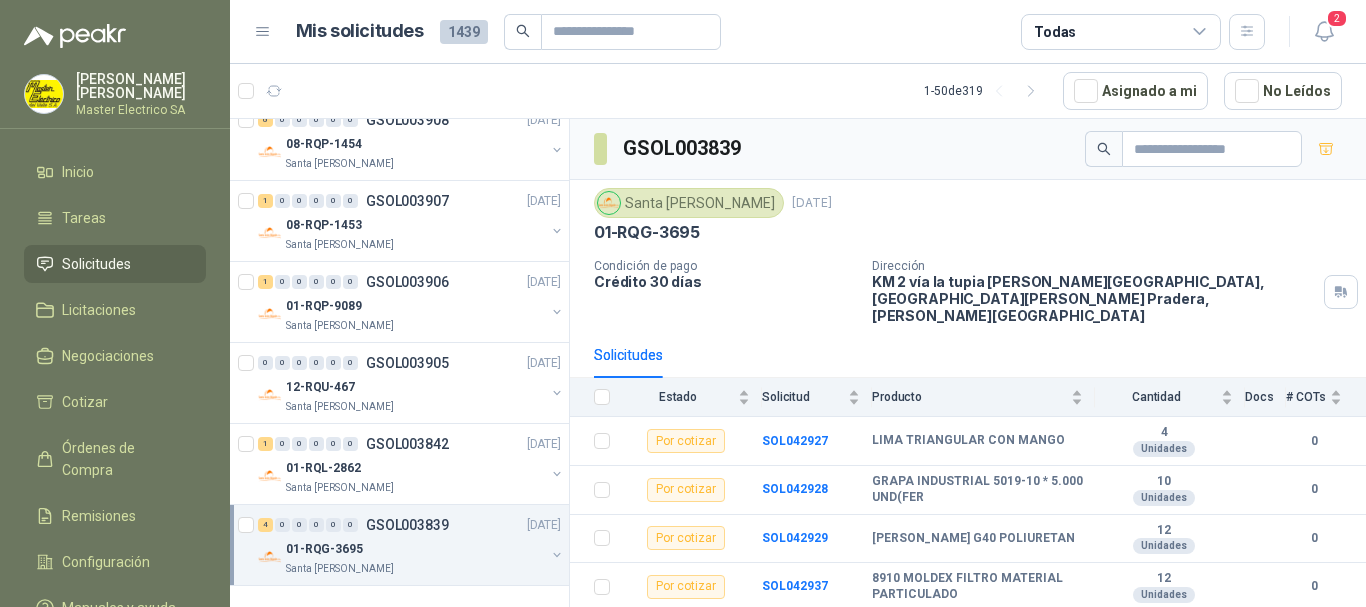 click on "Solicitudes de nuevos compradores Por cotizar SOL047736 [DATE]   TUBO DRENAJE CORRUGADO 200MM X 5 M CARRETERA 100   Metros Por cotizar SOL047612 [DATE]   Pintura epóxica PINTUCO GRIS 8   Galones Por cotizar SOL047609 [DATE]   Sika top 121  11   Bultos Por cotizar SOL047597 [DATE]   VALVULA BOLA 4" INOX 2   UND  ¿Quieres recibir  cientos de solicitudes de compra  como estas todos los [PERSON_NAME]? Agenda una reunión Solicitudes de tus compradores 0   0   0   0   0   0   GSOL004165 [DATE]   19-RQU-200 Santa [PERSON_NAME]   0   0   0   0   0   0   GSOL004158 [DATE]   01-RQU-2107 Santa [PERSON_NAME]   0   0   0   0   0   0   GSOL004157 [DATE]   08-RQP-1456 Santa [PERSON_NAME]   4   0   0   0   0   0   GSOL004147 [DATE]   99-RQP-948 Santa [PERSON_NAME]   0   0   0   0   0   0   GSOL004143 [DATE]   01-RQG-3750 Santa [PERSON_NAME]   3   0   0   0   0   0   GSOL004142 [DATE]   01-RQG-3749 Santa [PERSON_NAME]   3   0   0   0   0   0   GSOL004141 [DATE]   01-RQG-3748 Santa [PERSON_NAME]   4   0   0" at bounding box center (400, 366) 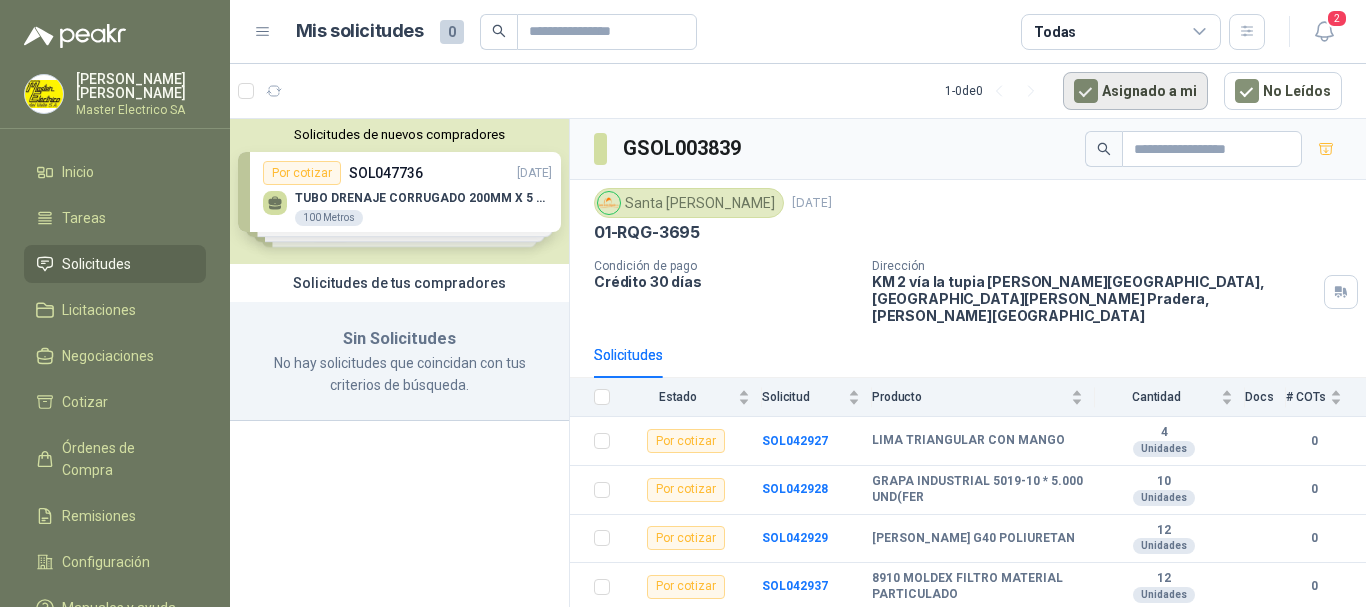 scroll, scrollTop: 0, scrollLeft: 0, axis: both 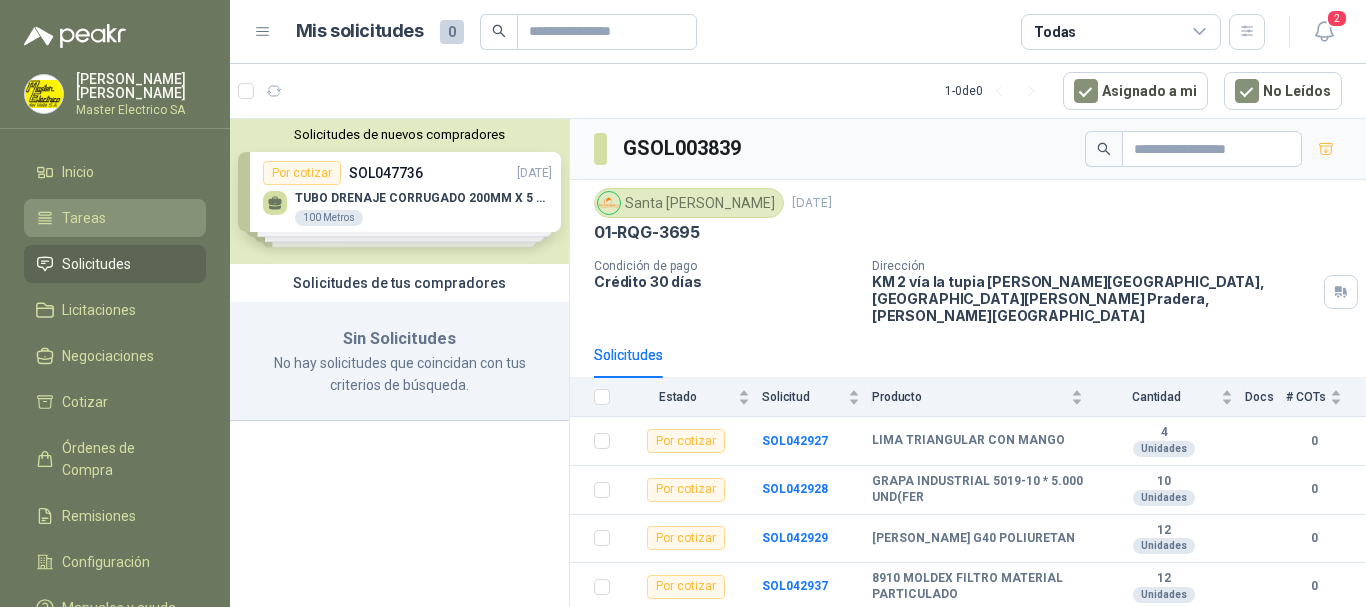 click on "Tareas" at bounding box center [115, 218] 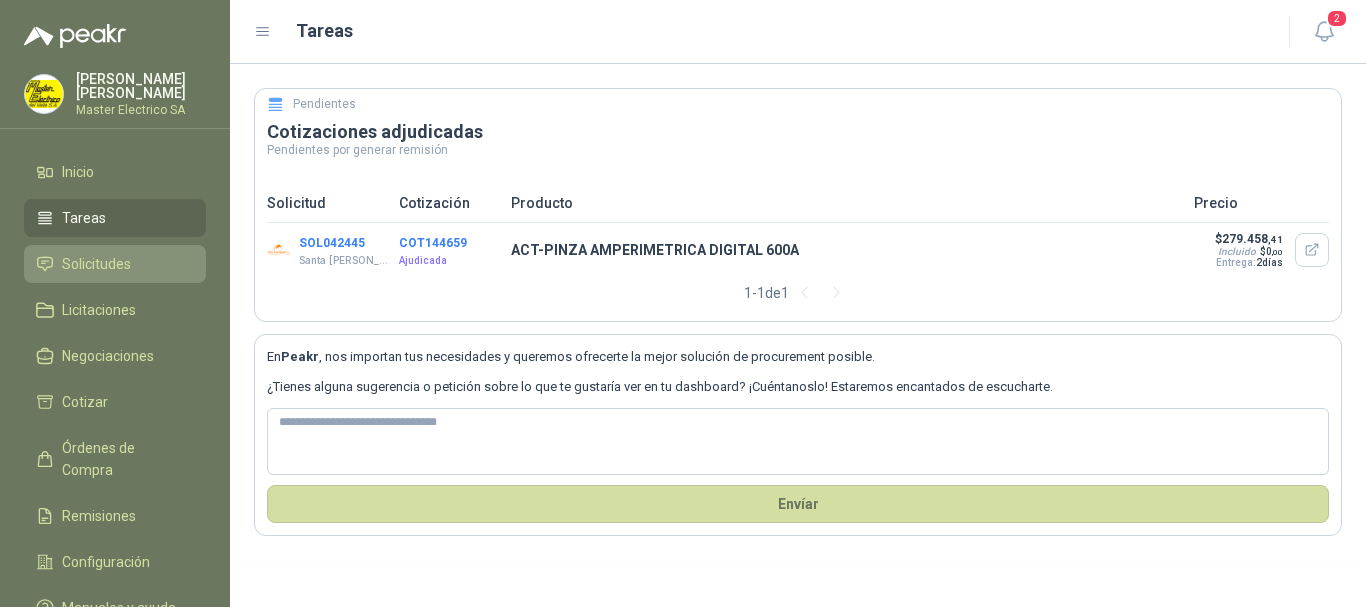 click on "Solicitudes" at bounding box center [96, 264] 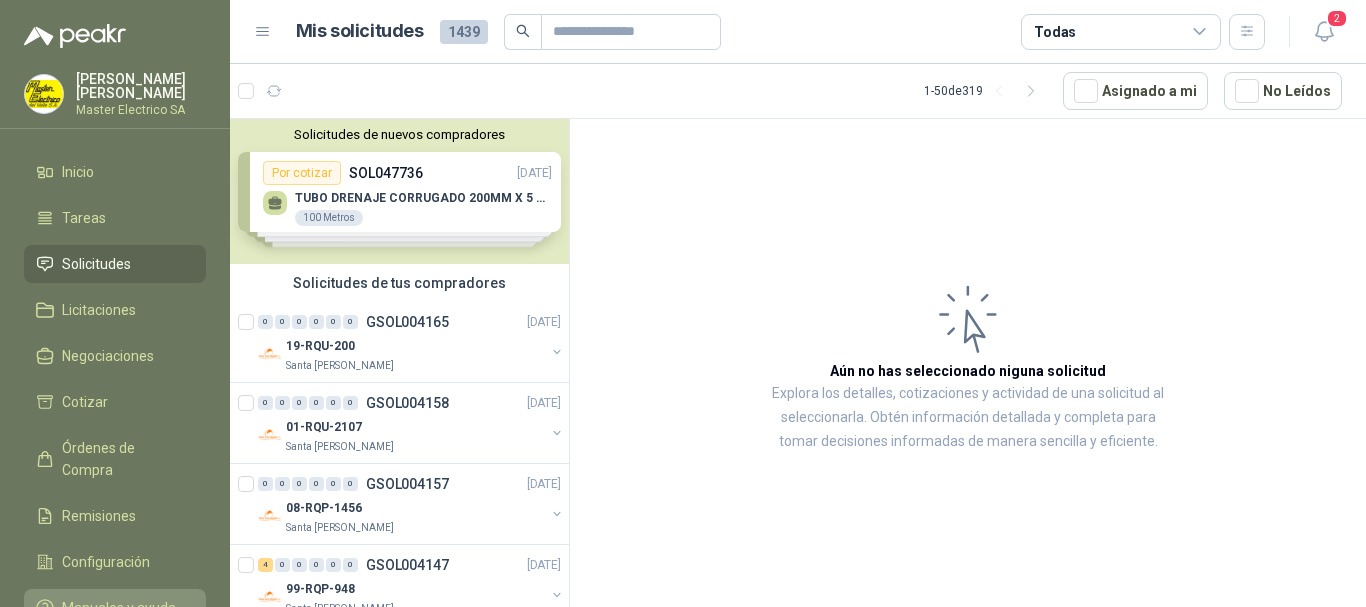 click on "Manuales y ayuda" at bounding box center [119, 608] 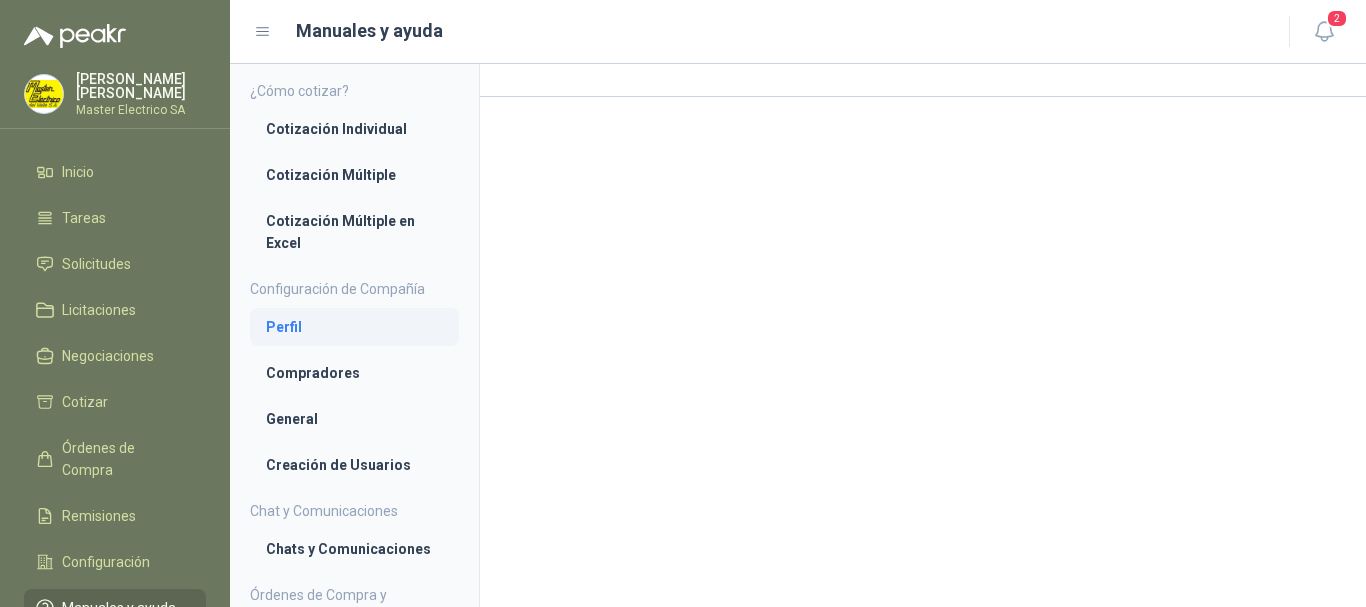 click on "Perfil" at bounding box center (354, 327) 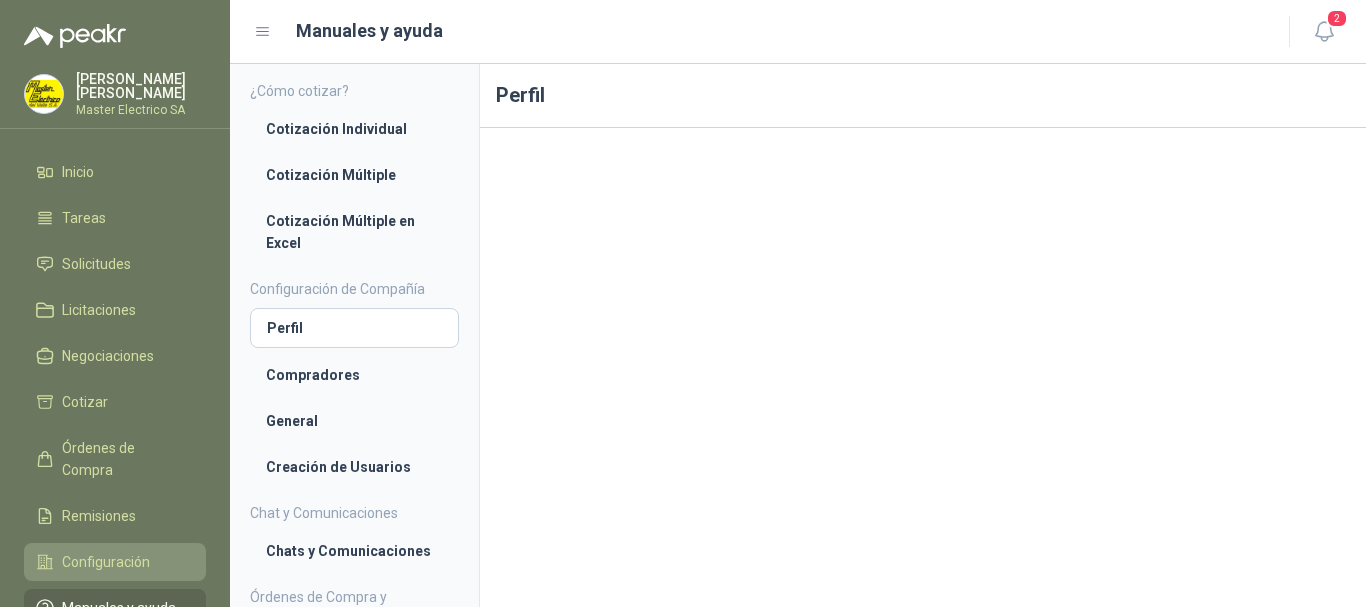 click on "Configuración" at bounding box center (106, 562) 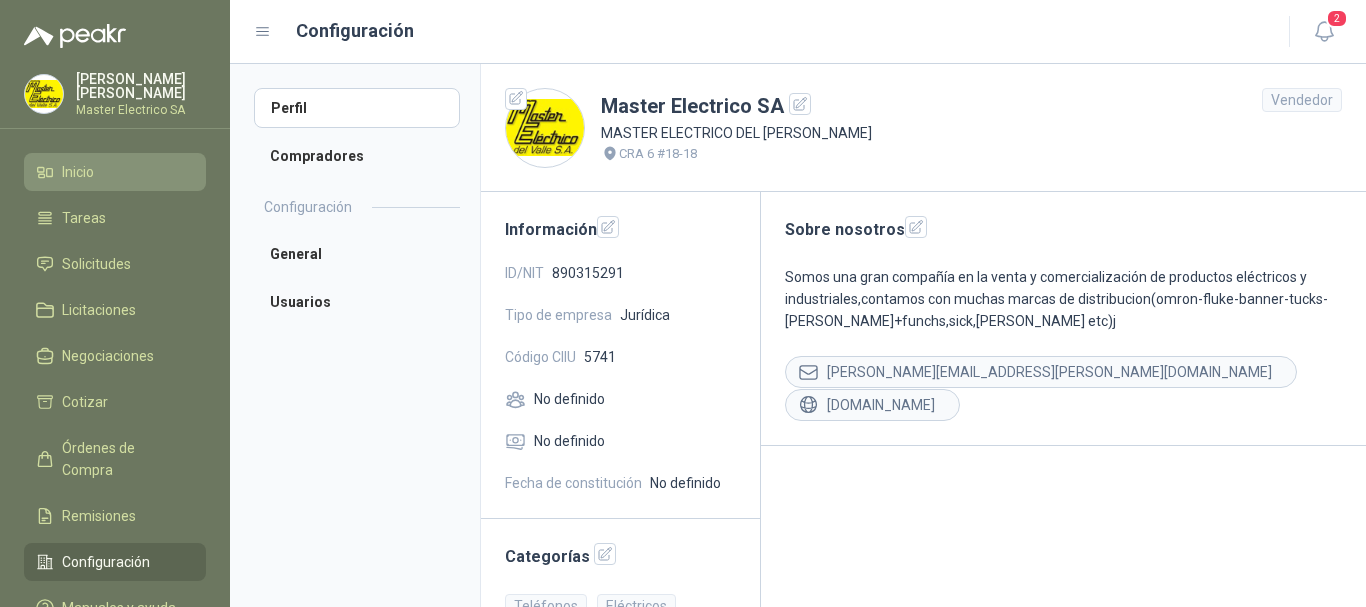 click on "Inicio" at bounding box center (78, 172) 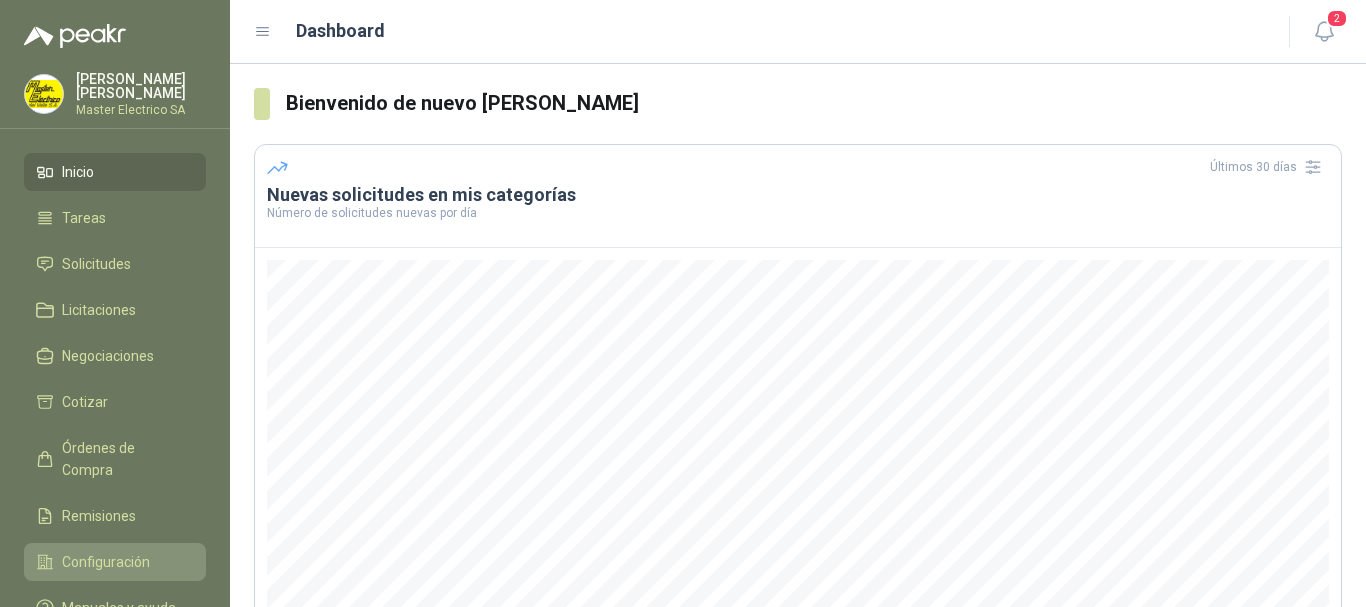 click on "Configuración" at bounding box center (106, 562) 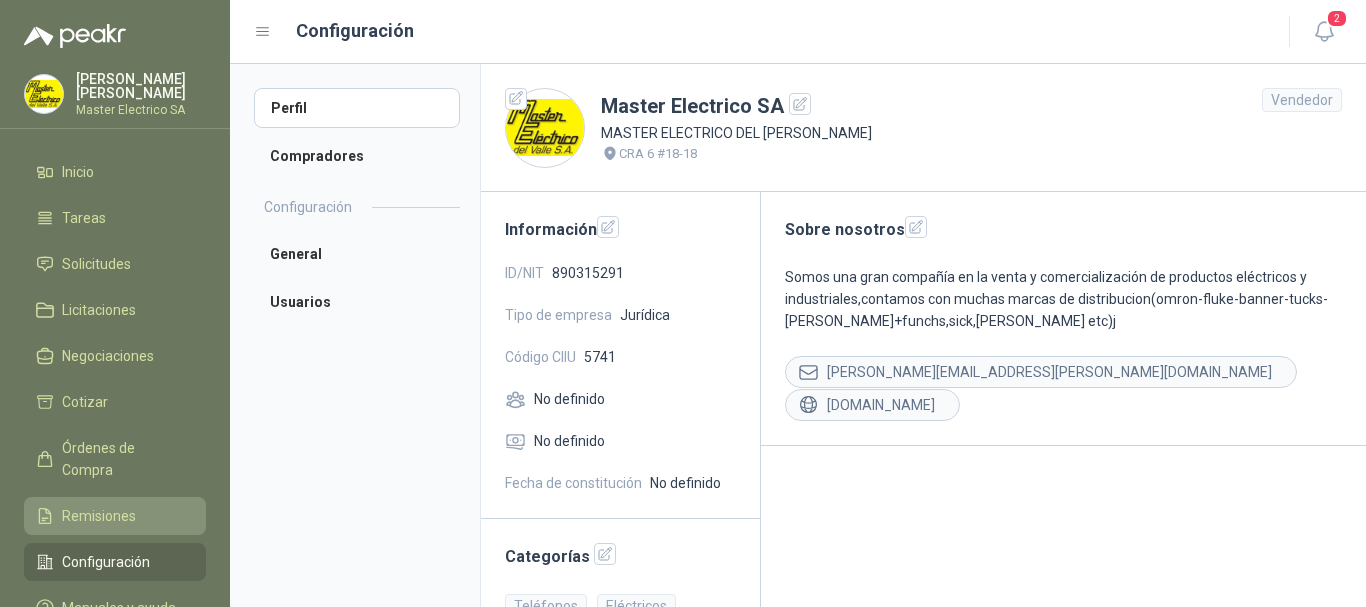 click on "Remisiones" at bounding box center [99, 516] 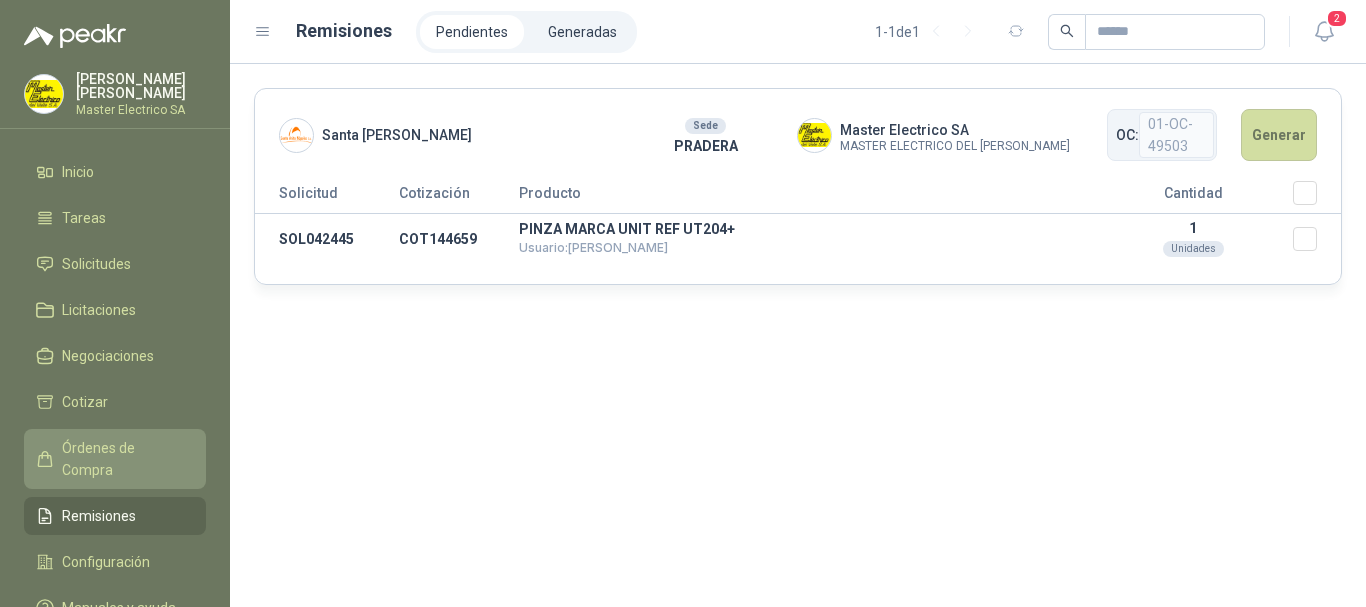 click on "Órdenes de Compra" at bounding box center (124, 459) 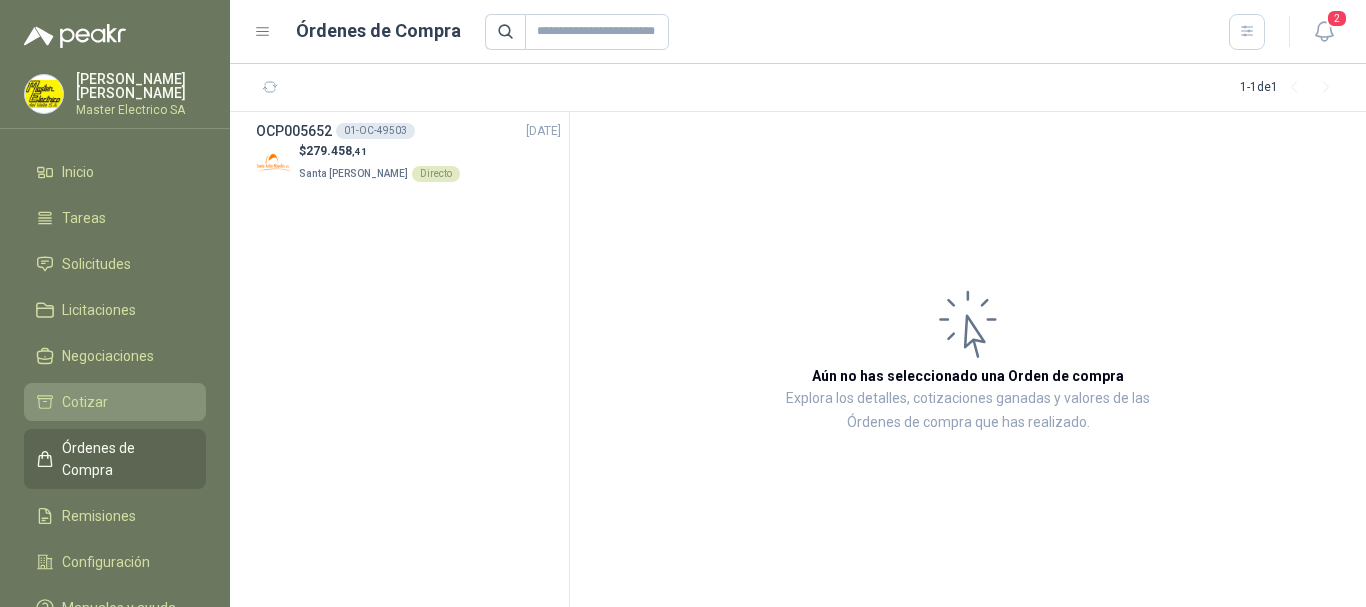 click on "Cotizar" at bounding box center [85, 402] 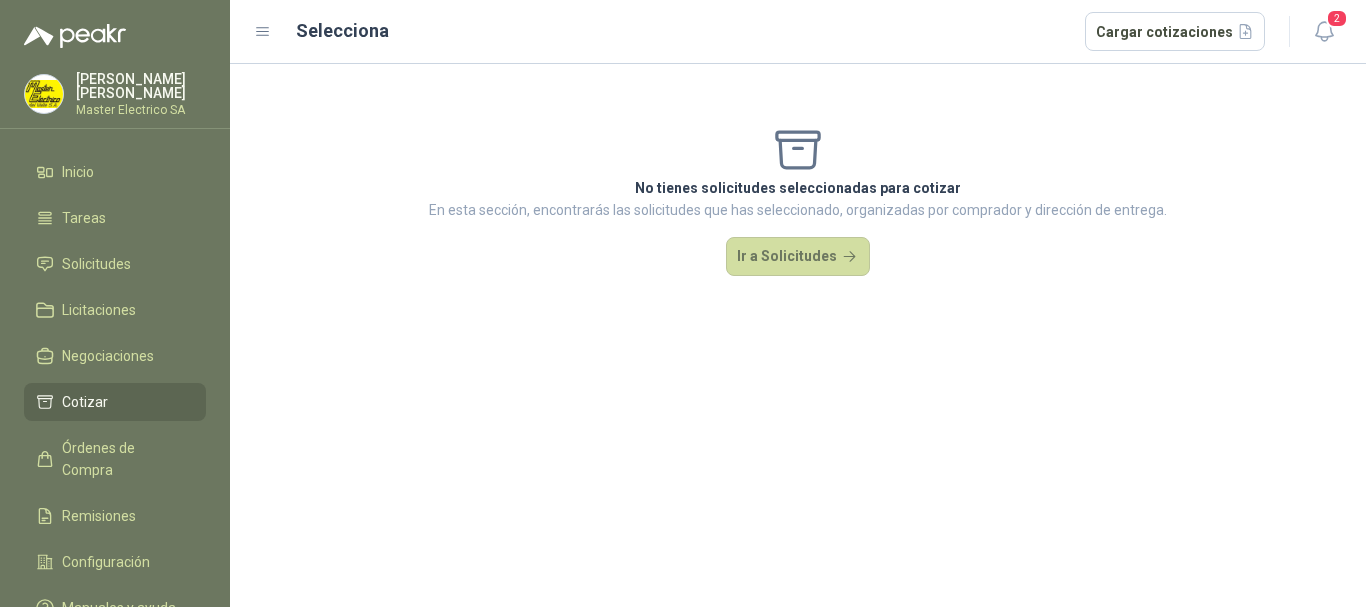 click at bounding box center [44, 94] 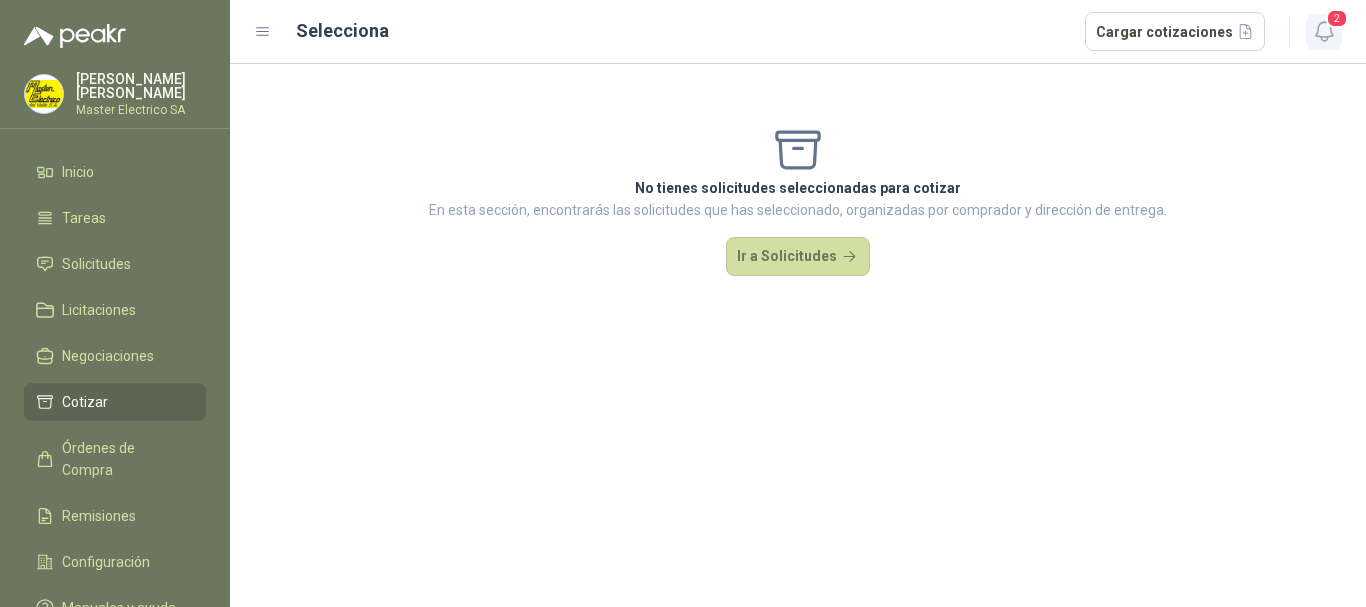 click 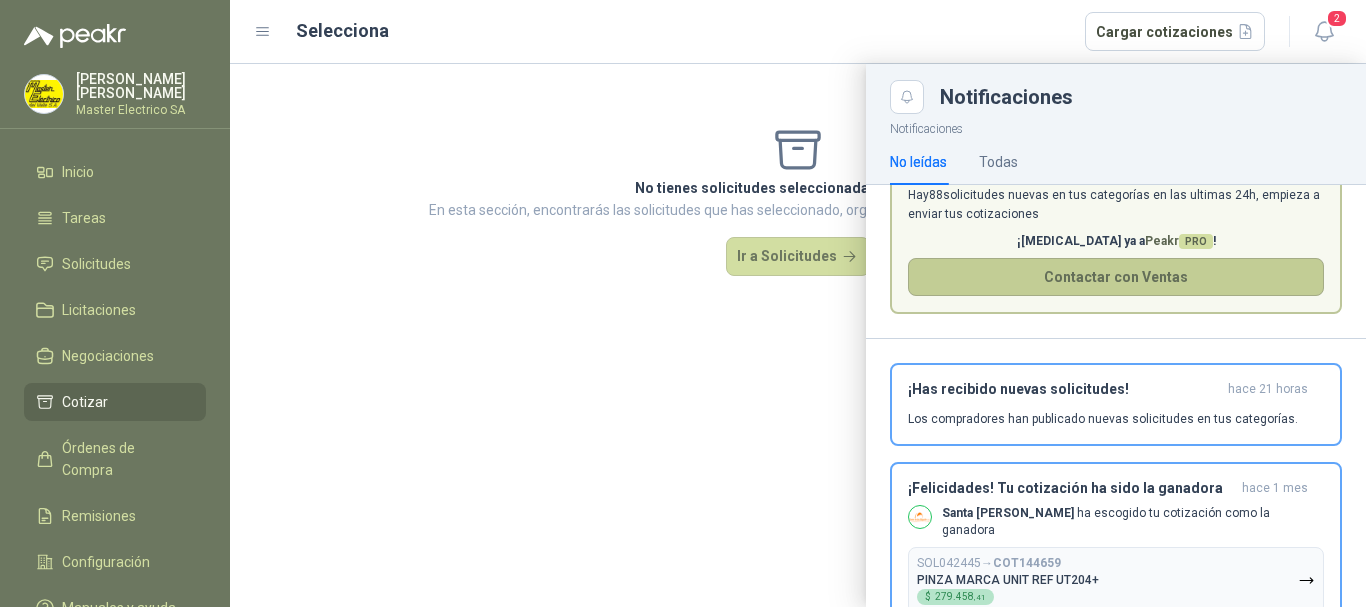 scroll, scrollTop: 0, scrollLeft: 0, axis: both 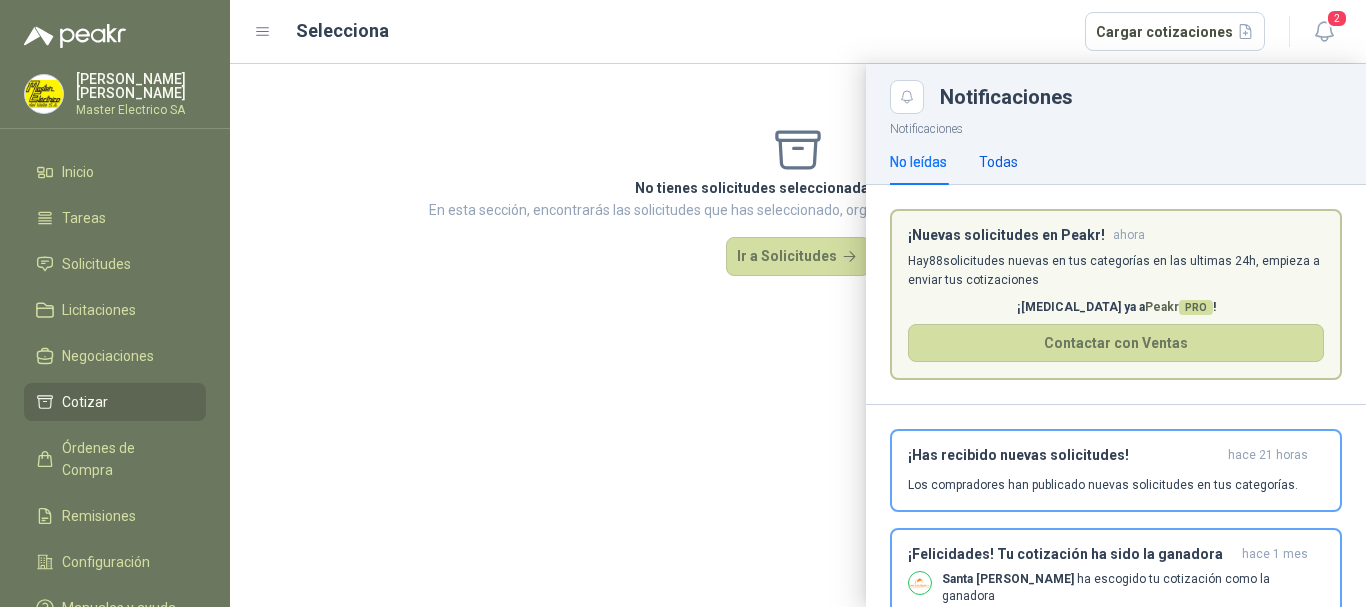 click on "Todas" at bounding box center (998, 162) 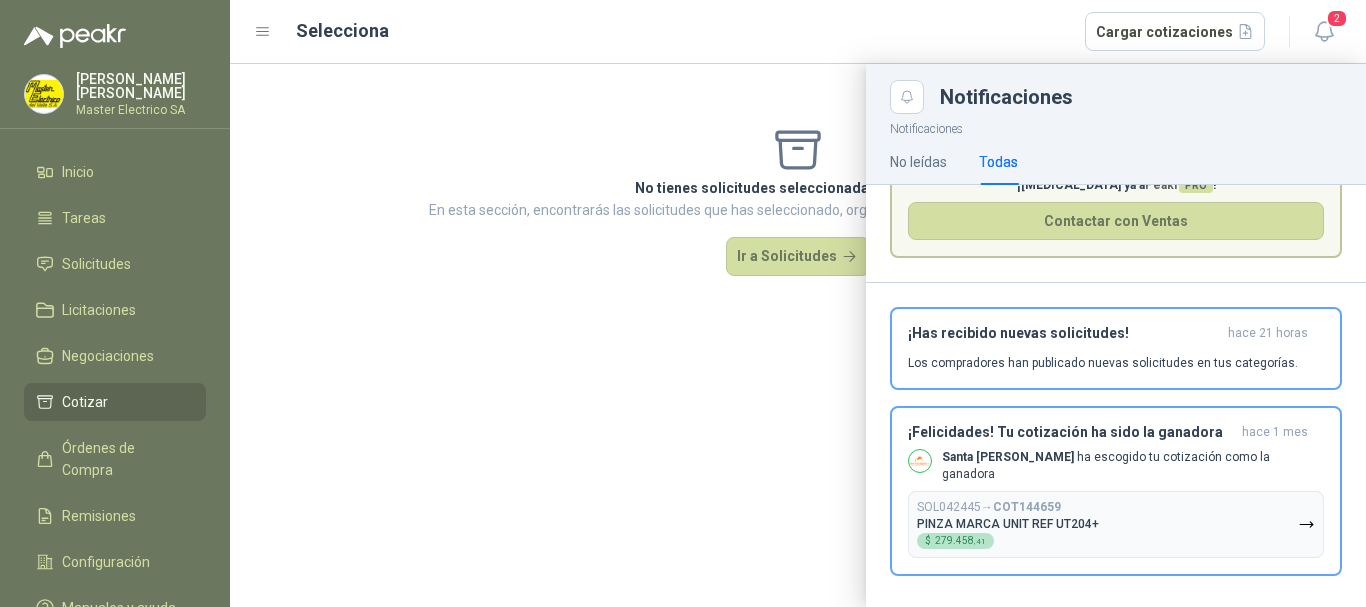 scroll, scrollTop: 0, scrollLeft: 0, axis: both 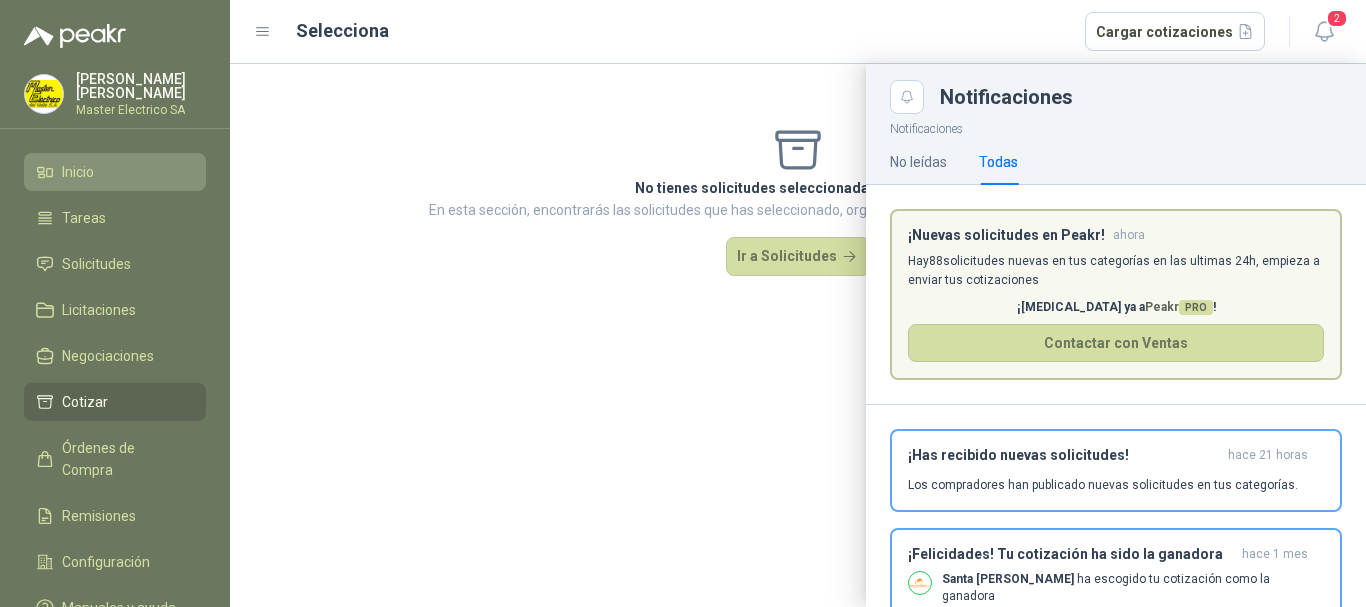 click 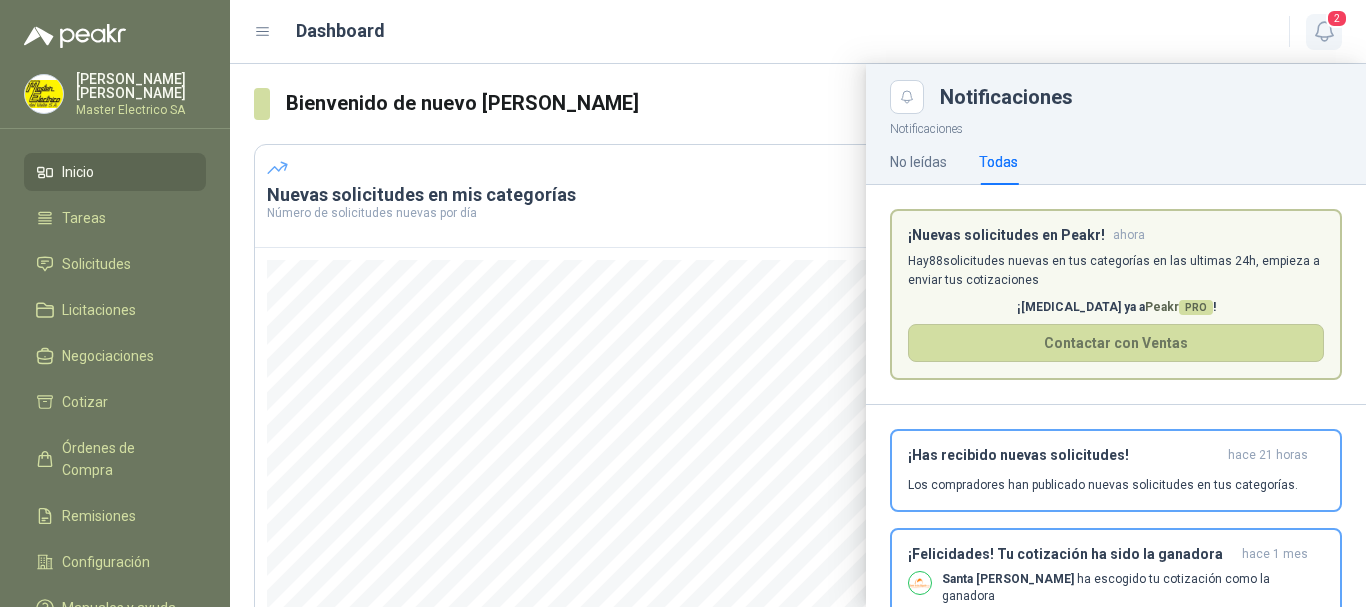 click on "2" at bounding box center (1337, 18) 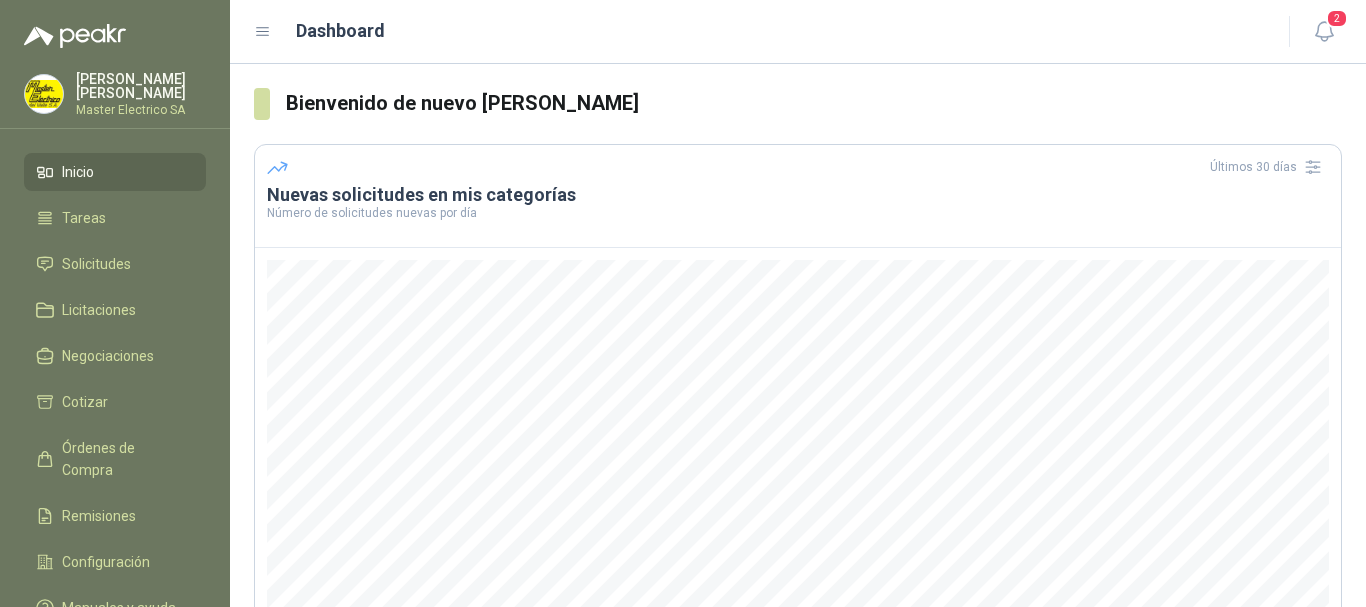 click 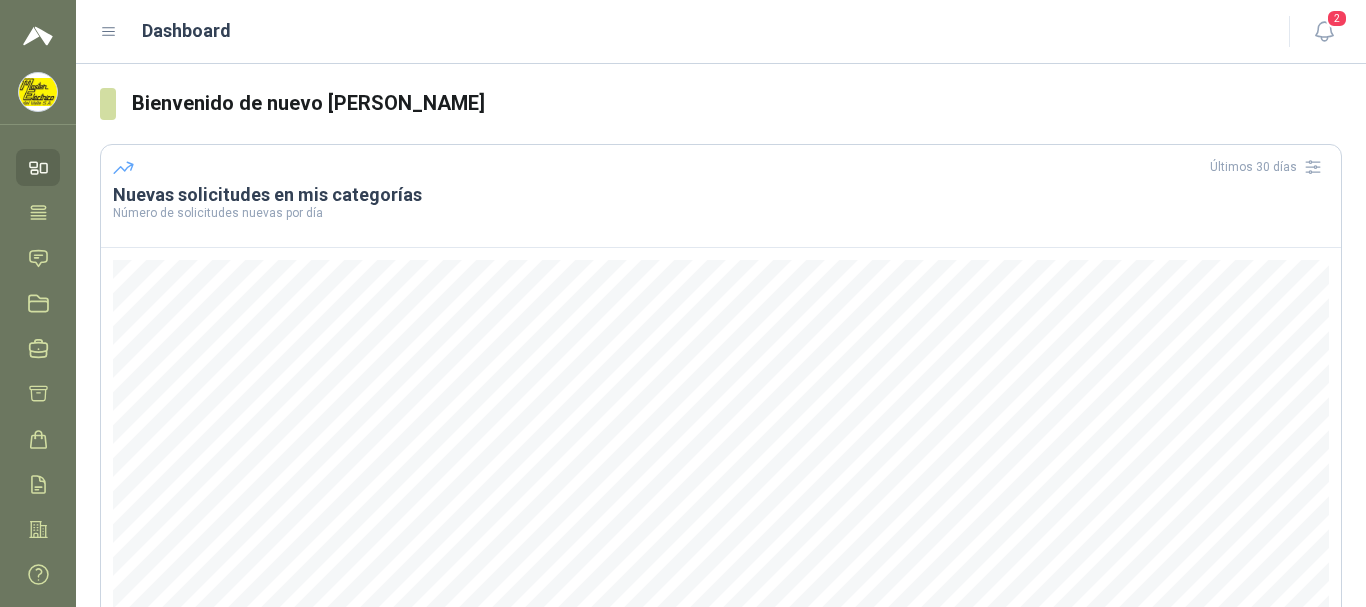 click 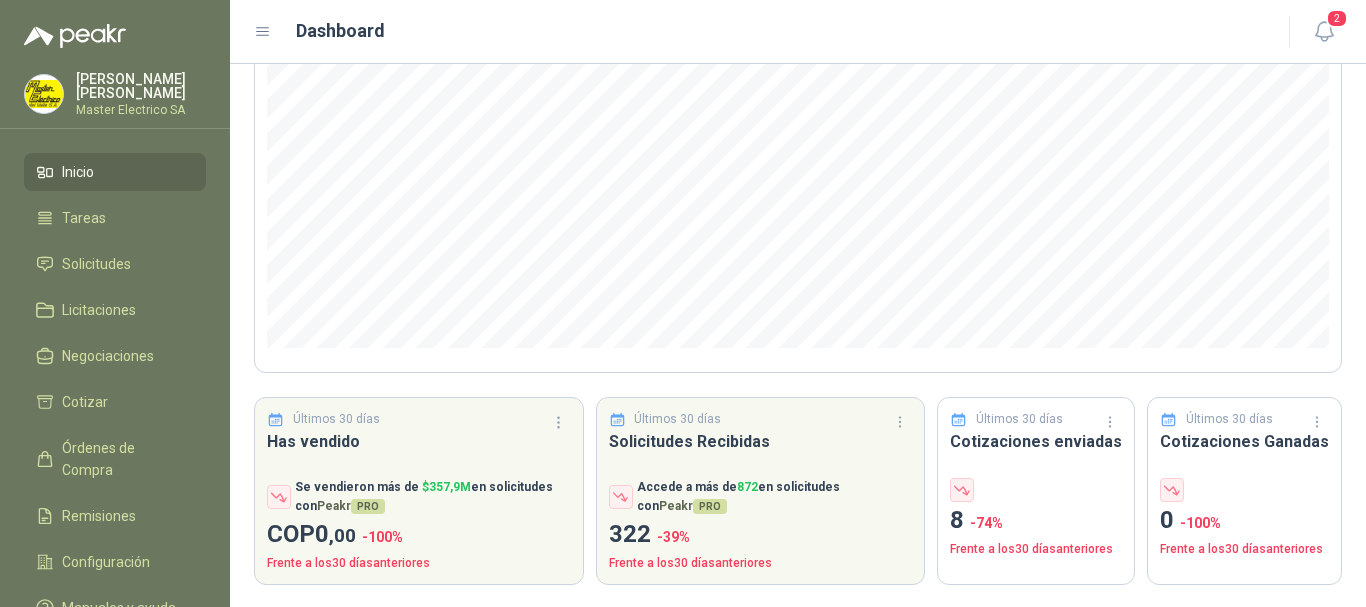 scroll, scrollTop: 294, scrollLeft: 0, axis: vertical 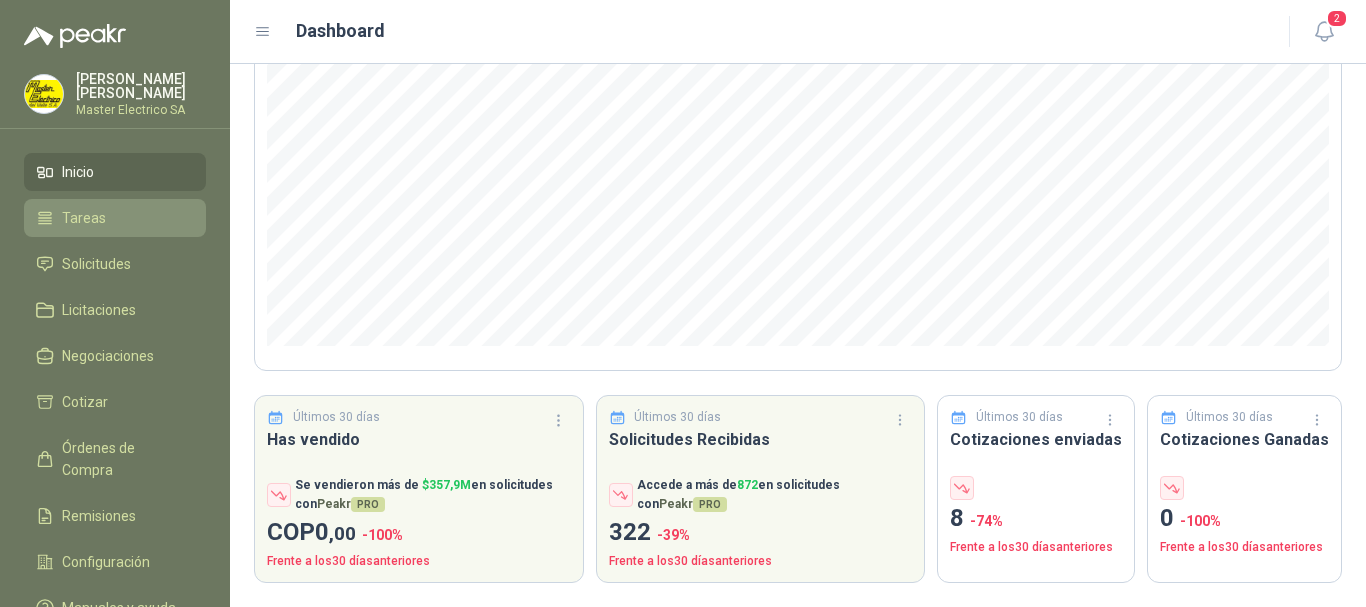 click on "Tareas" at bounding box center (84, 218) 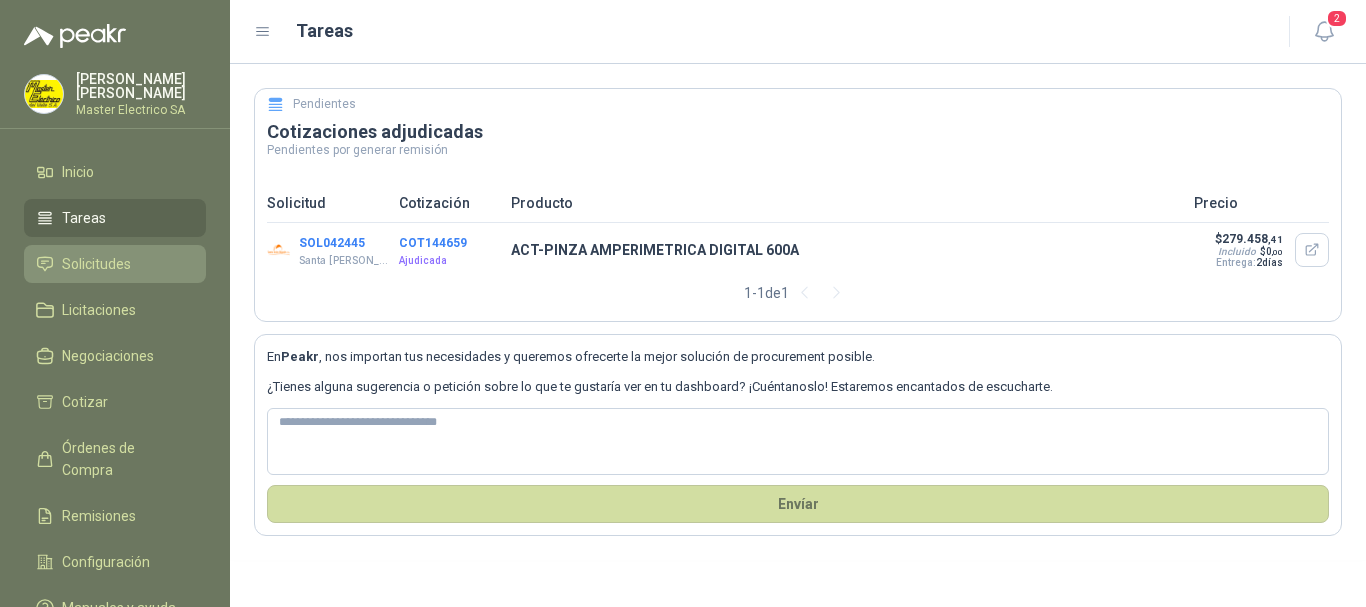 click on "Solicitudes" at bounding box center (96, 264) 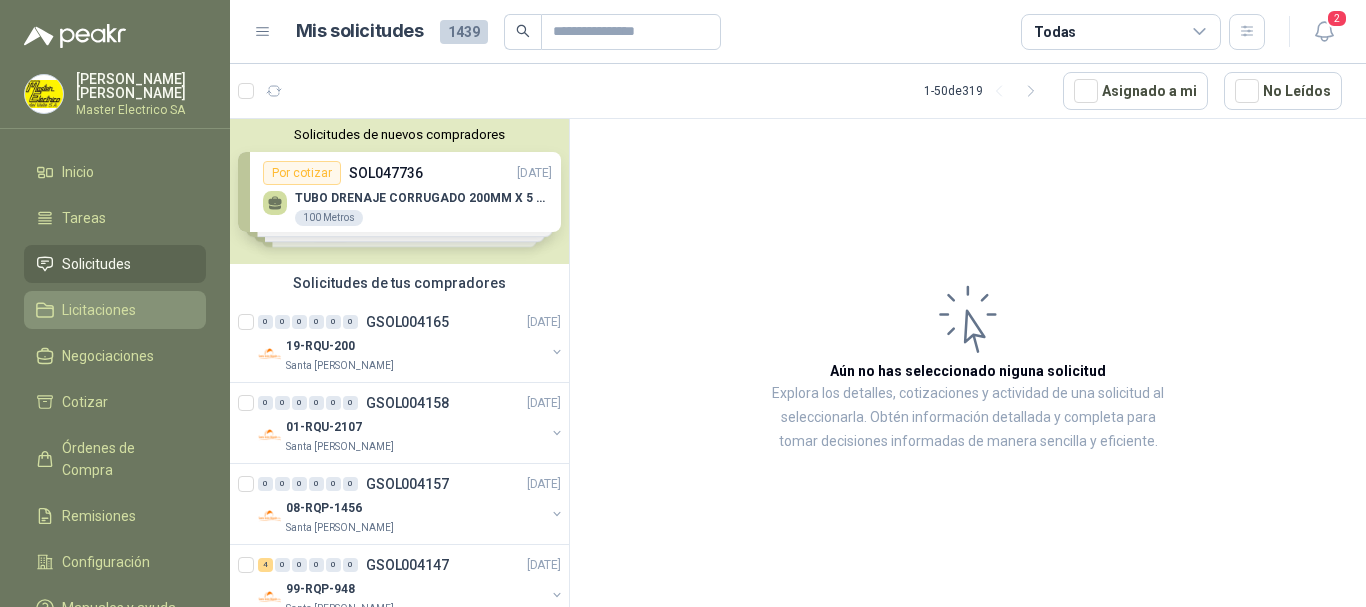 click on "Licitaciones" at bounding box center [99, 310] 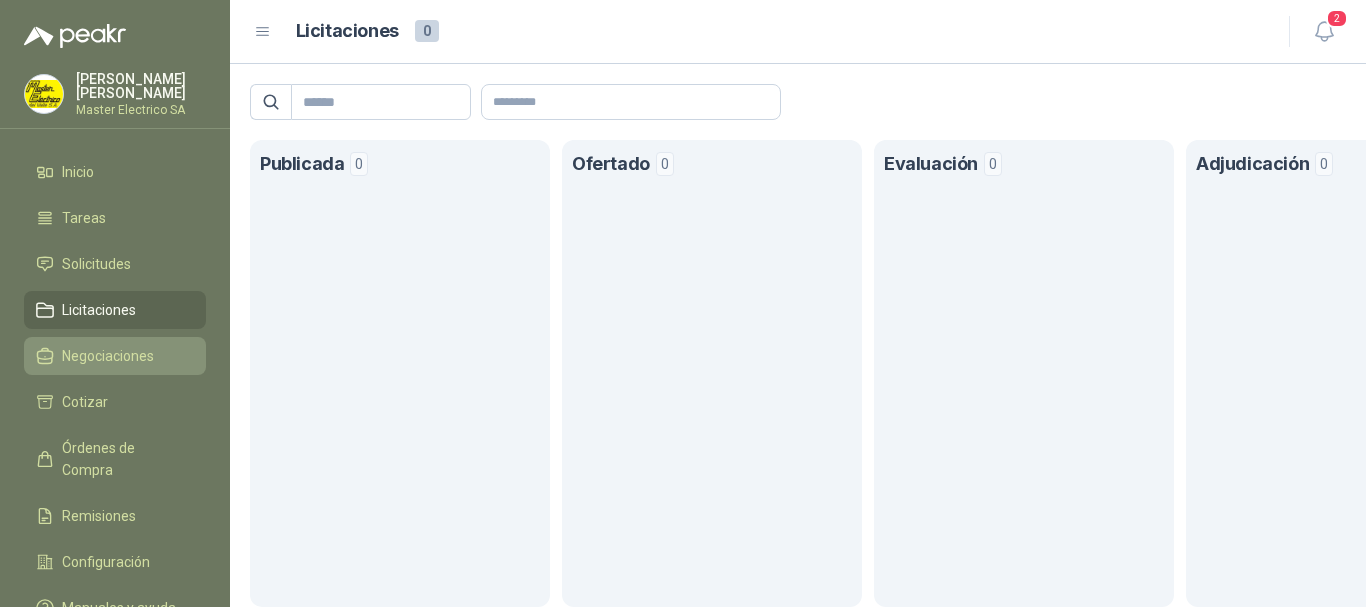 click on "Negociaciones" at bounding box center (108, 356) 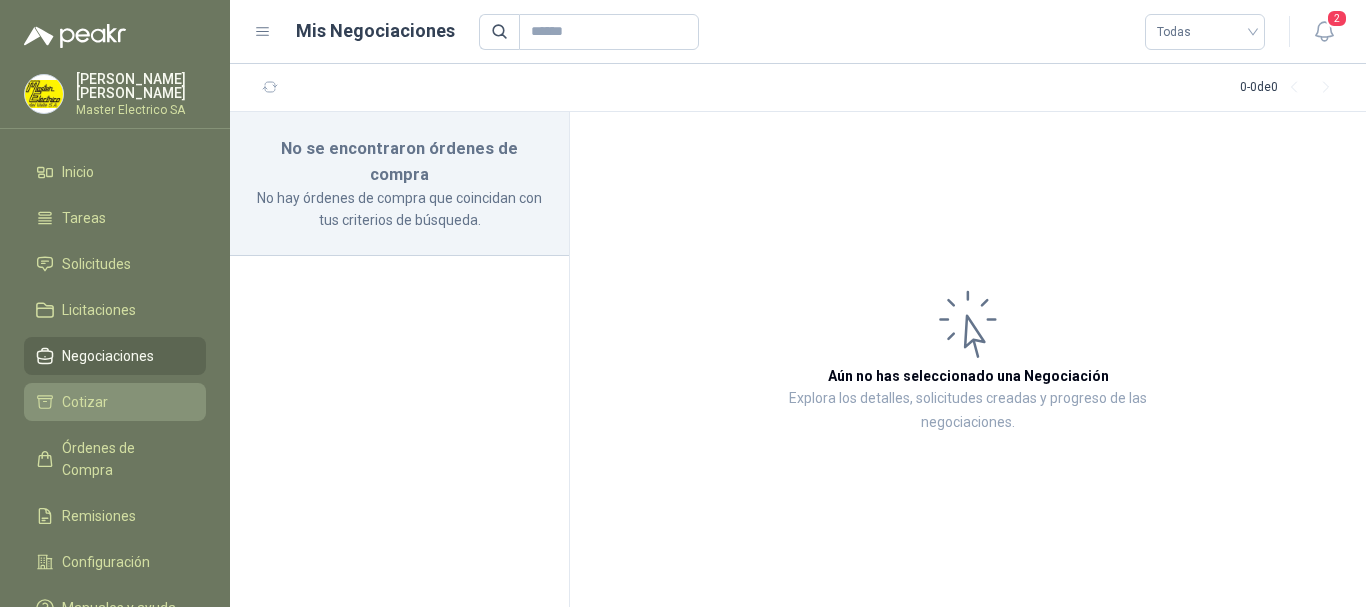 click on "Cotizar" at bounding box center [85, 402] 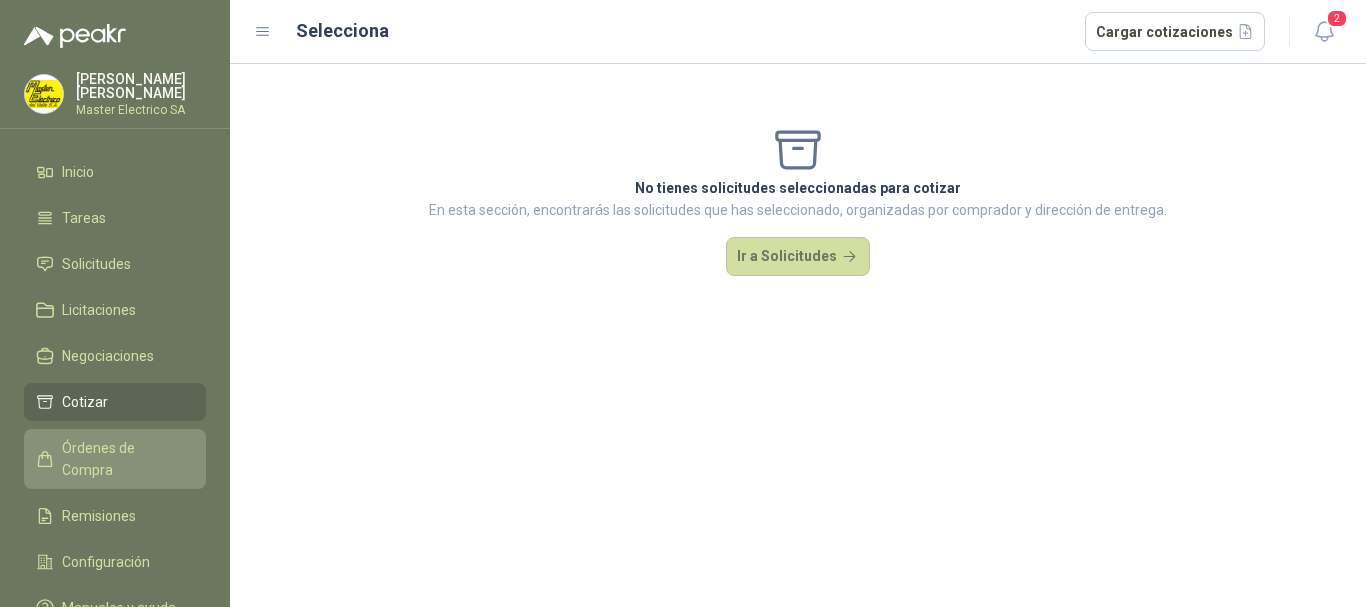 click on "Órdenes de Compra" at bounding box center (124, 459) 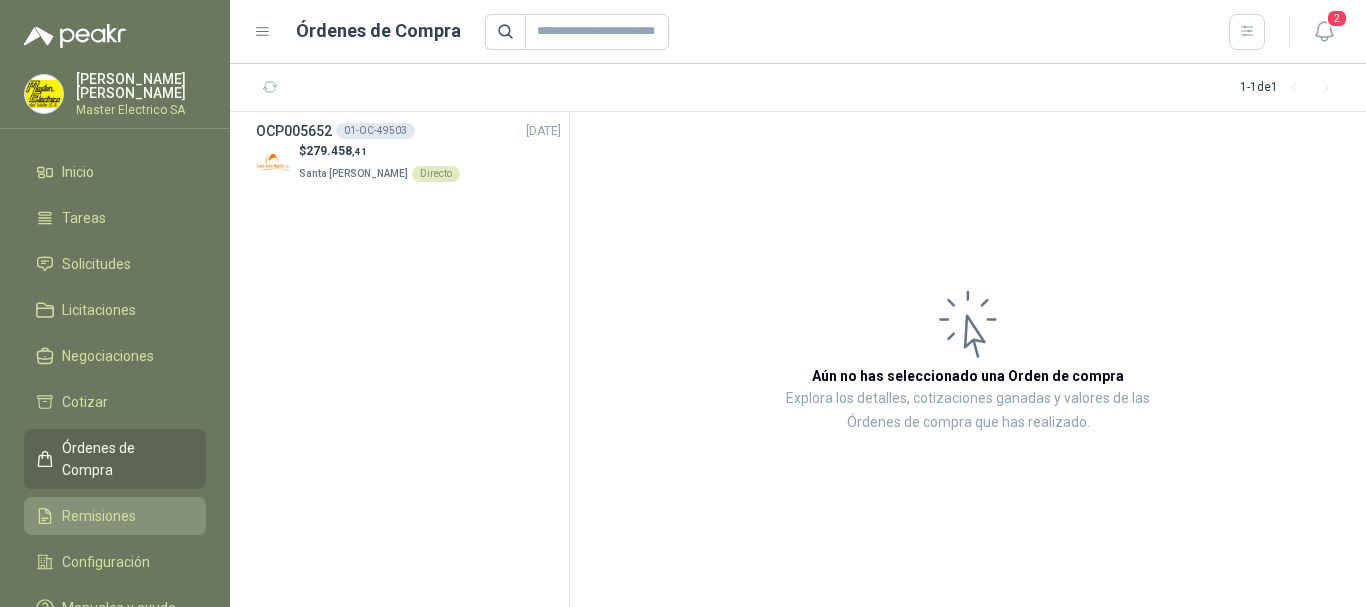 click on "Remisiones" at bounding box center (99, 516) 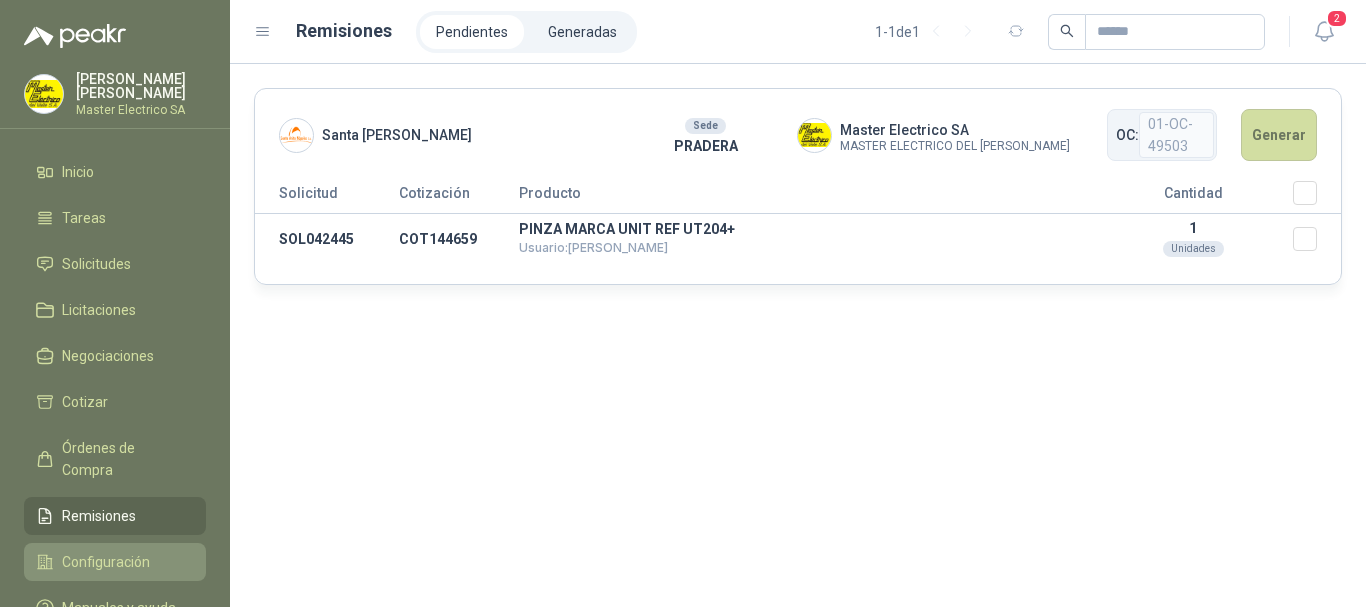 click on "Configuración" at bounding box center (106, 562) 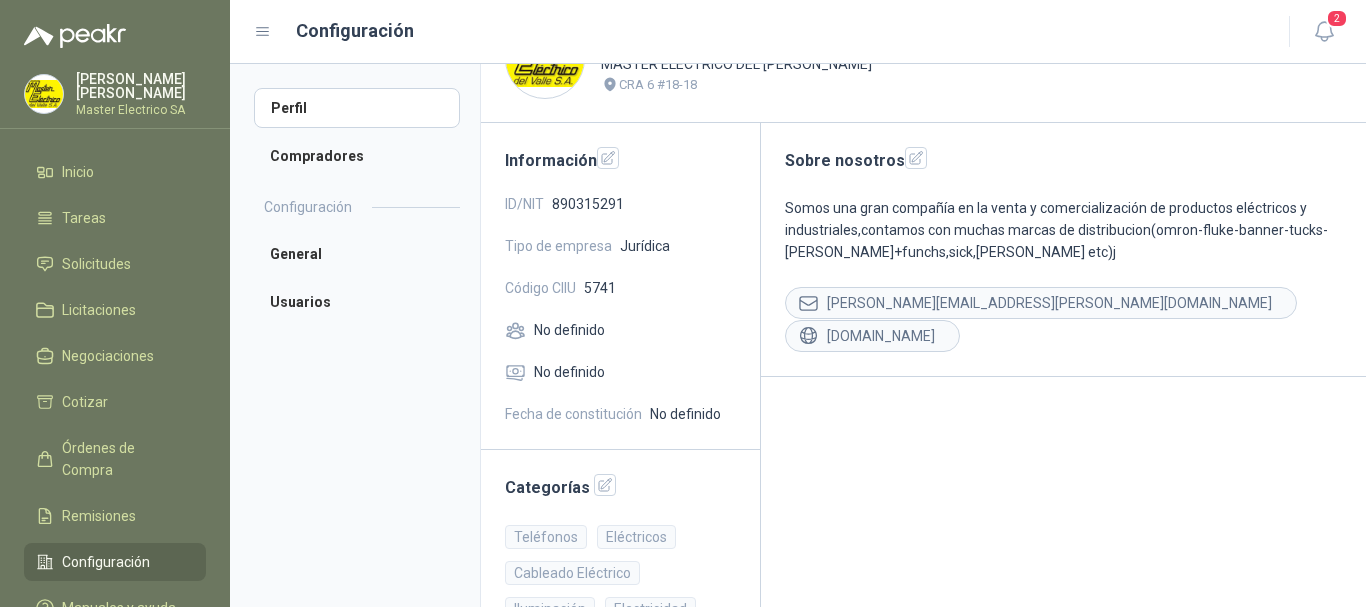 scroll, scrollTop: 0, scrollLeft: 0, axis: both 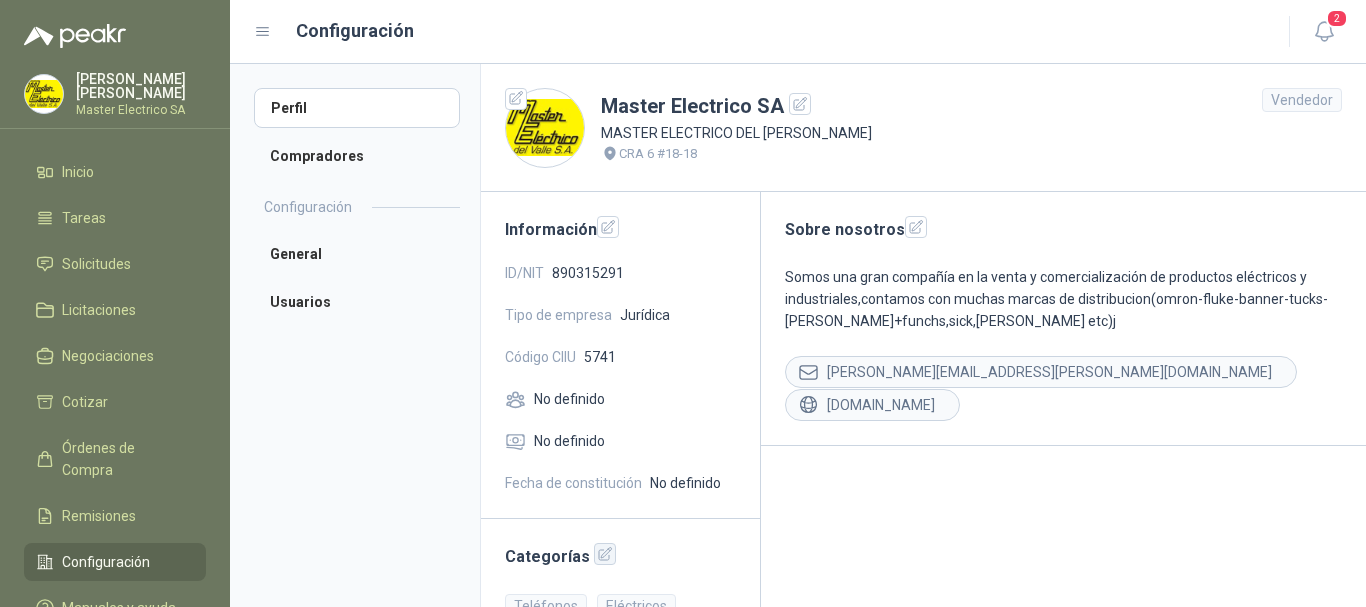 click 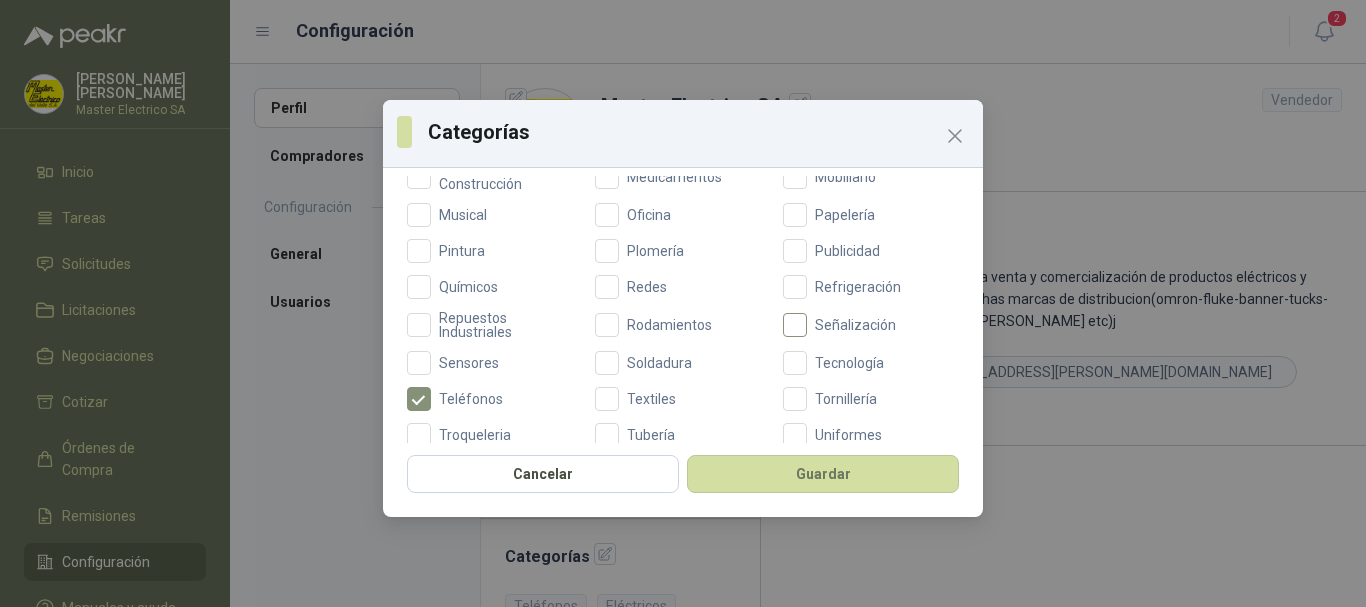 scroll, scrollTop: 816, scrollLeft: 0, axis: vertical 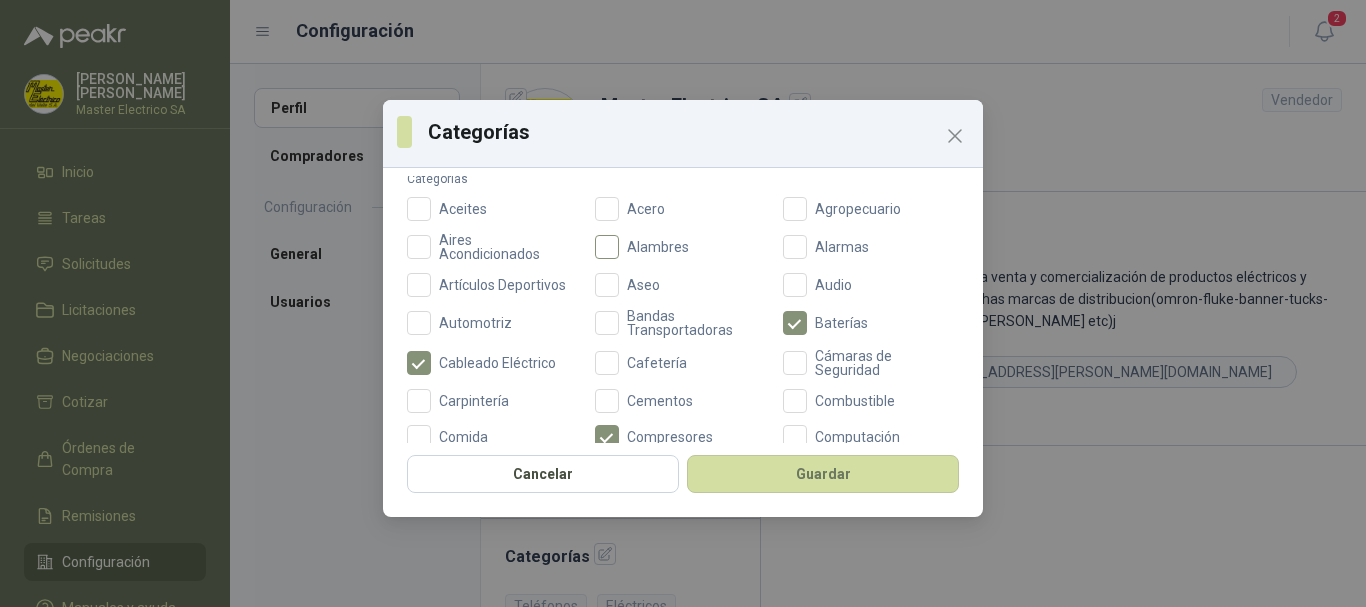 click on "Alambres" at bounding box center [658, 247] 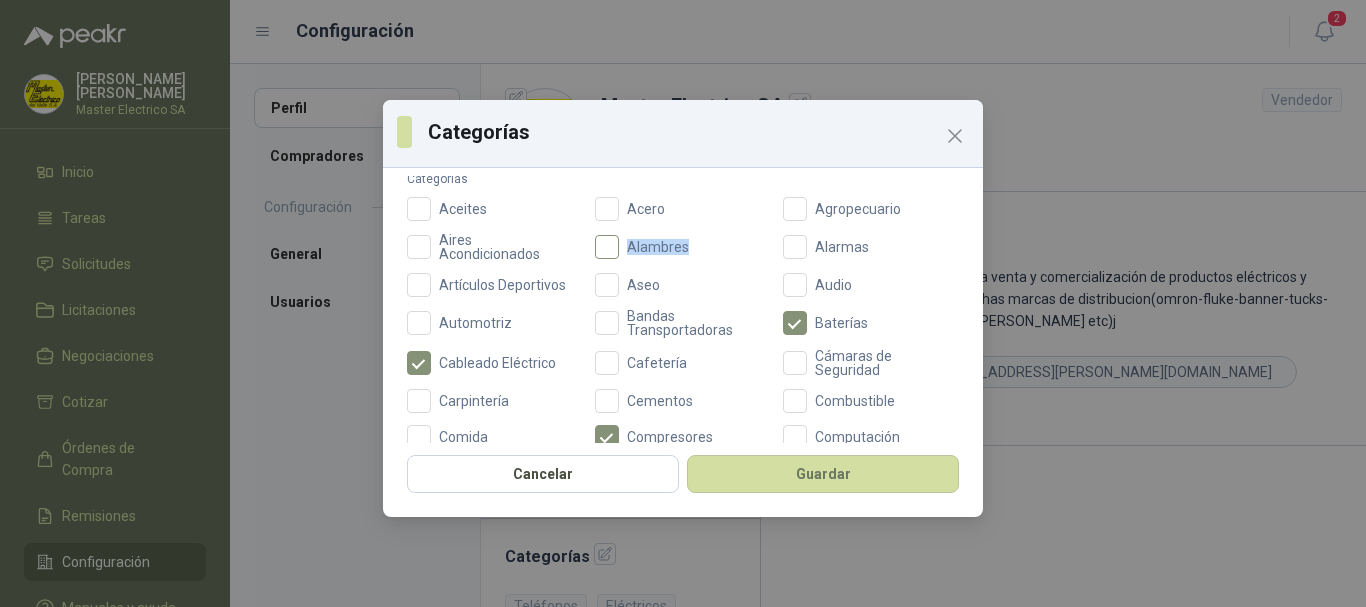 click on "Alambres" at bounding box center [658, 247] 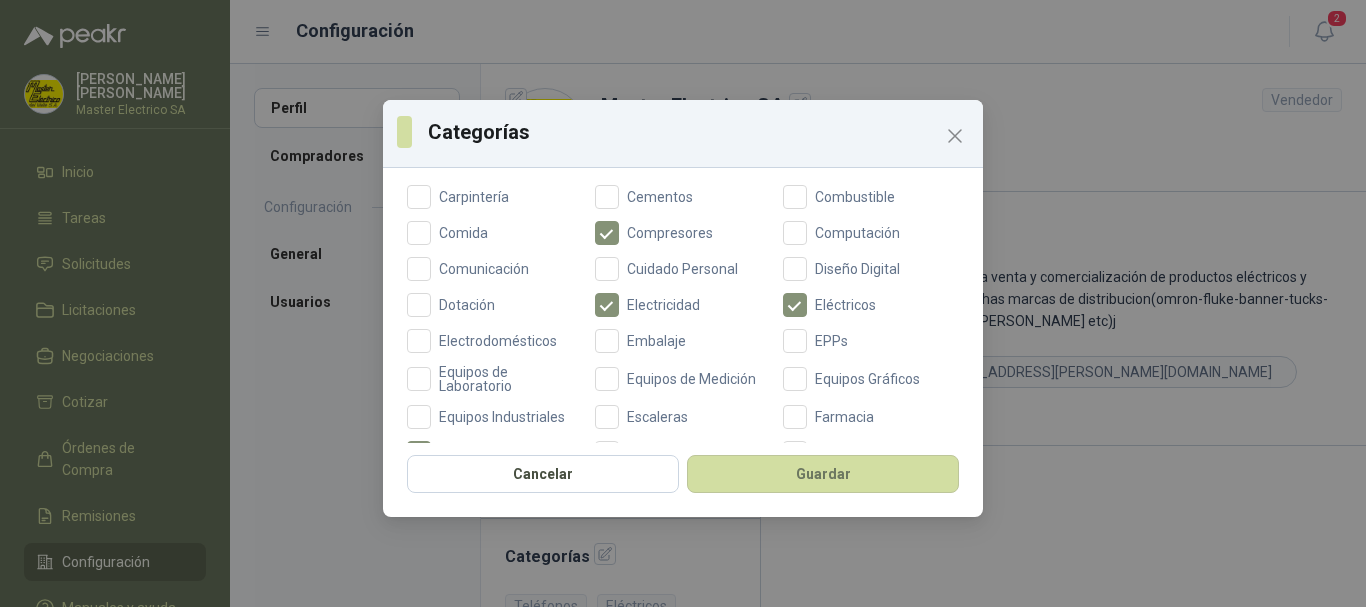 scroll, scrollTop: 616, scrollLeft: 0, axis: vertical 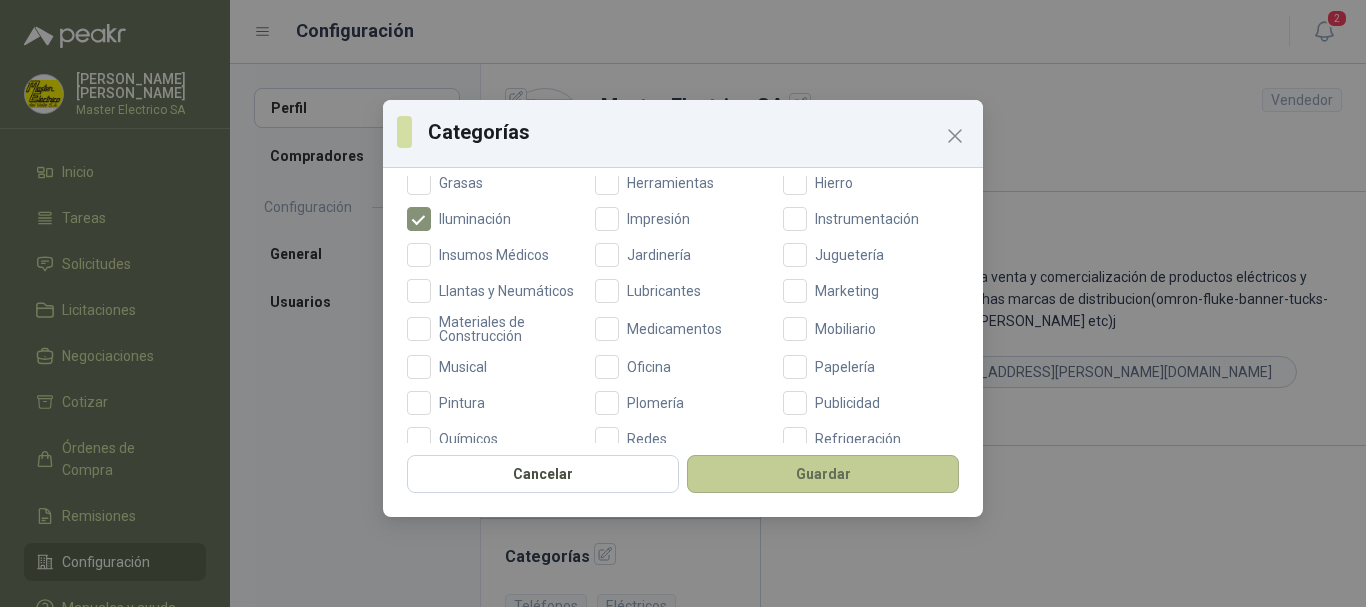 click on "Guardar" at bounding box center [823, 474] 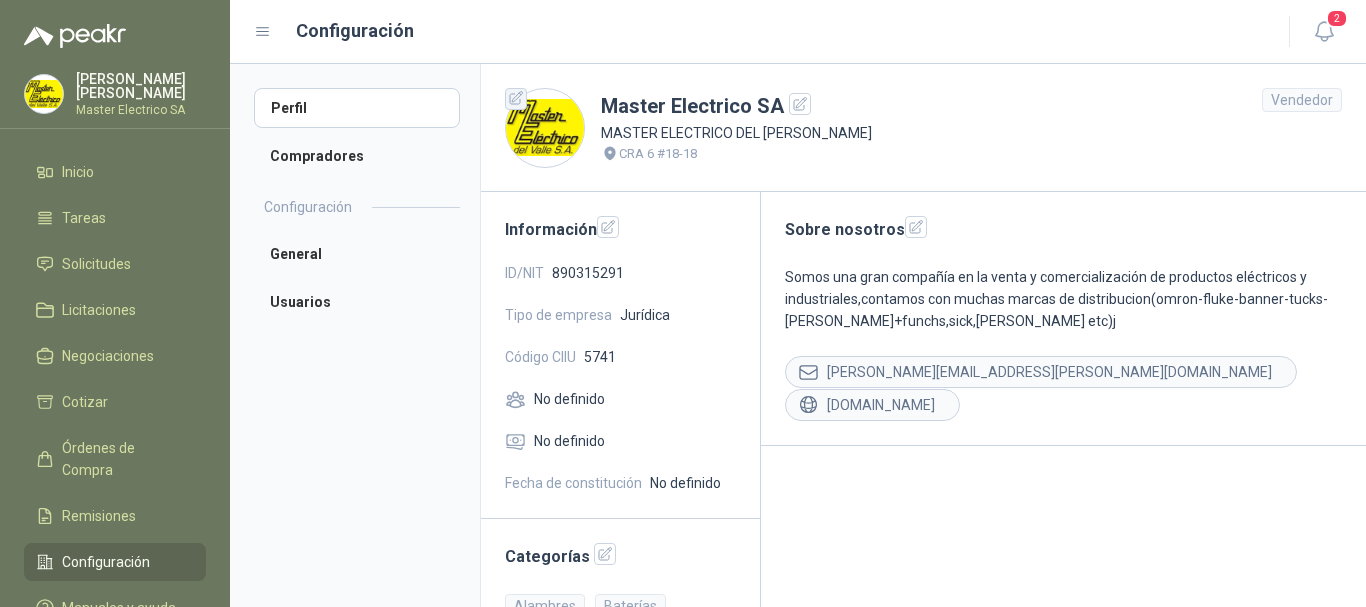 click 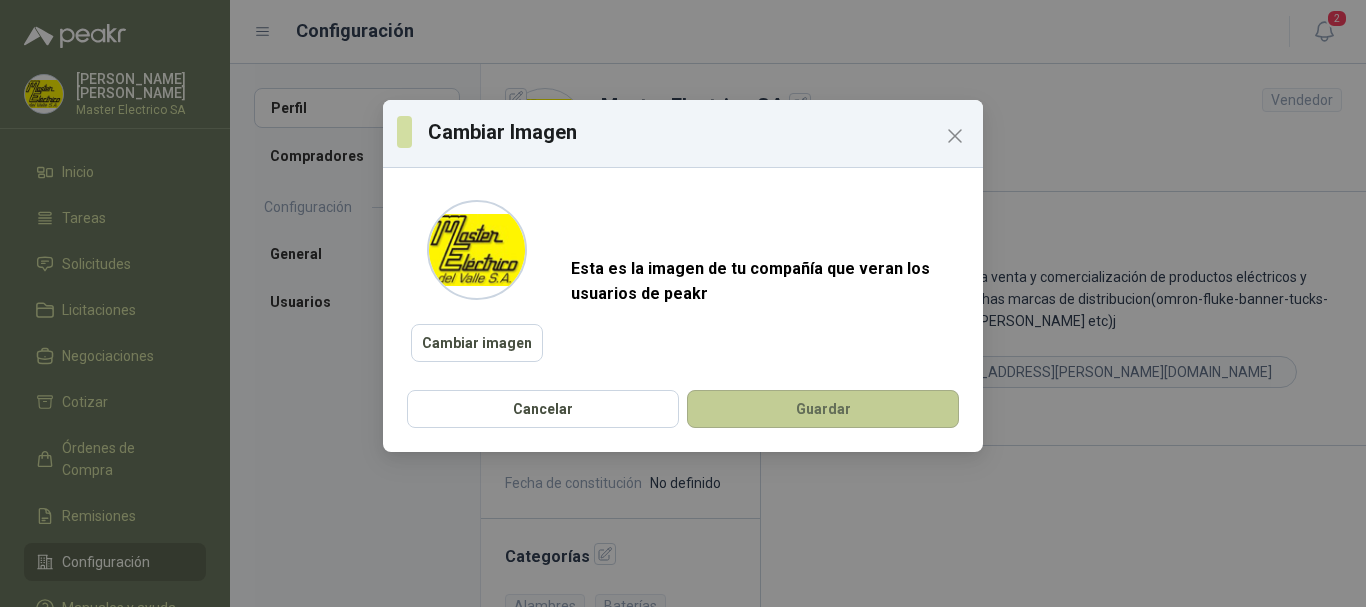 click on "Guardar" at bounding box center [823, 409] 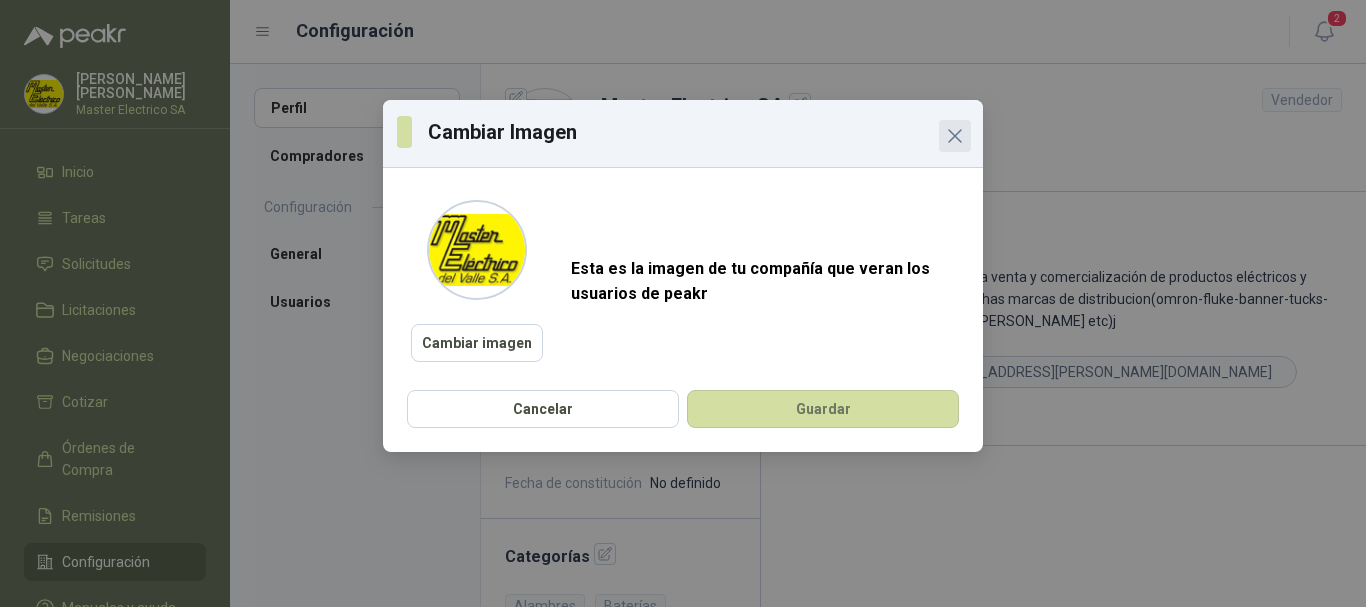 click 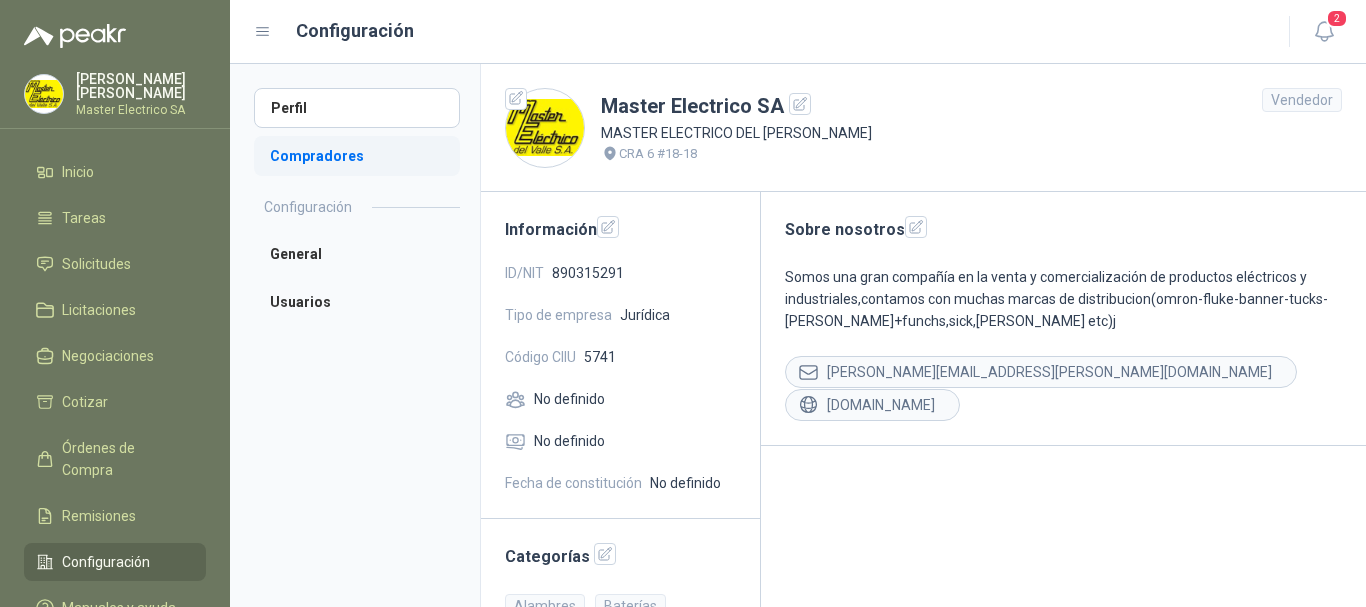 click on "Compradores" at bounding box center (357, 156) 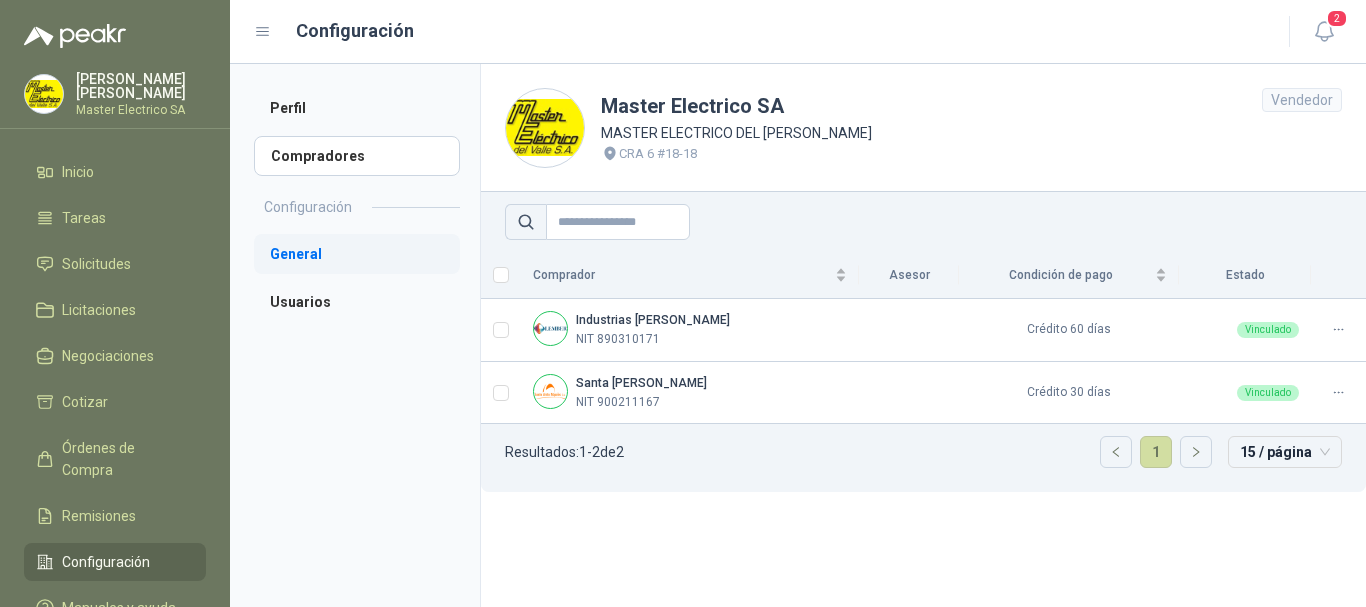 click on "General" at bounding box center [357, 254] 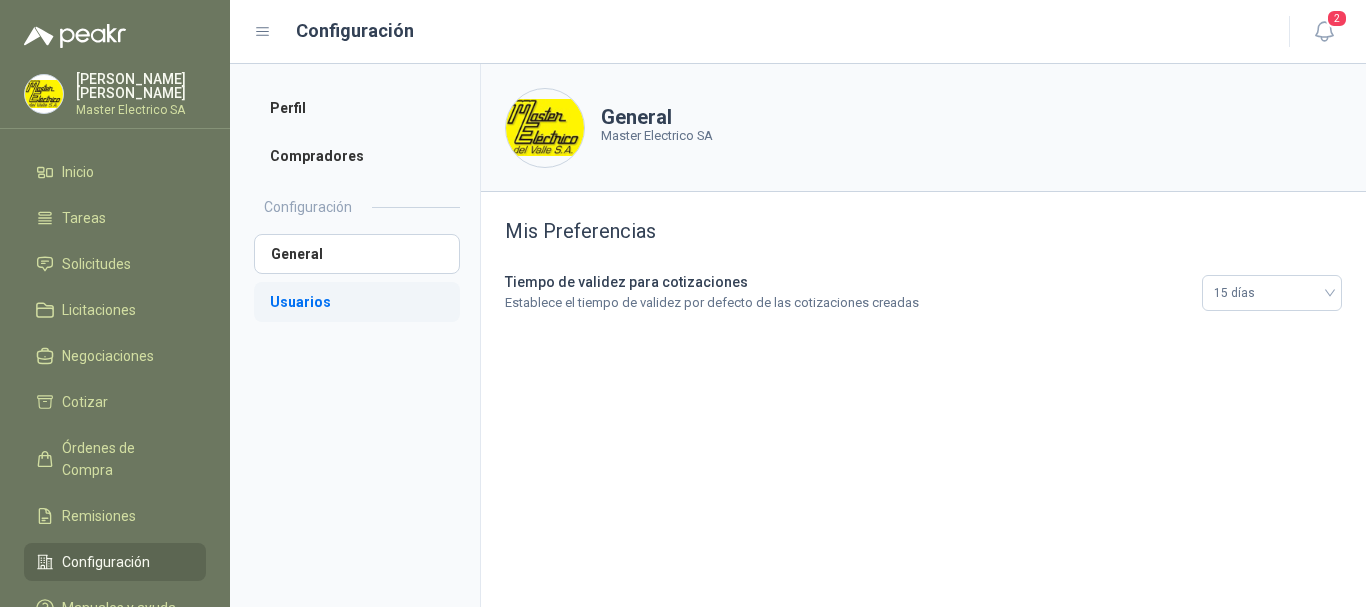 click on "Usuarios" at bounding box center [357, 302] 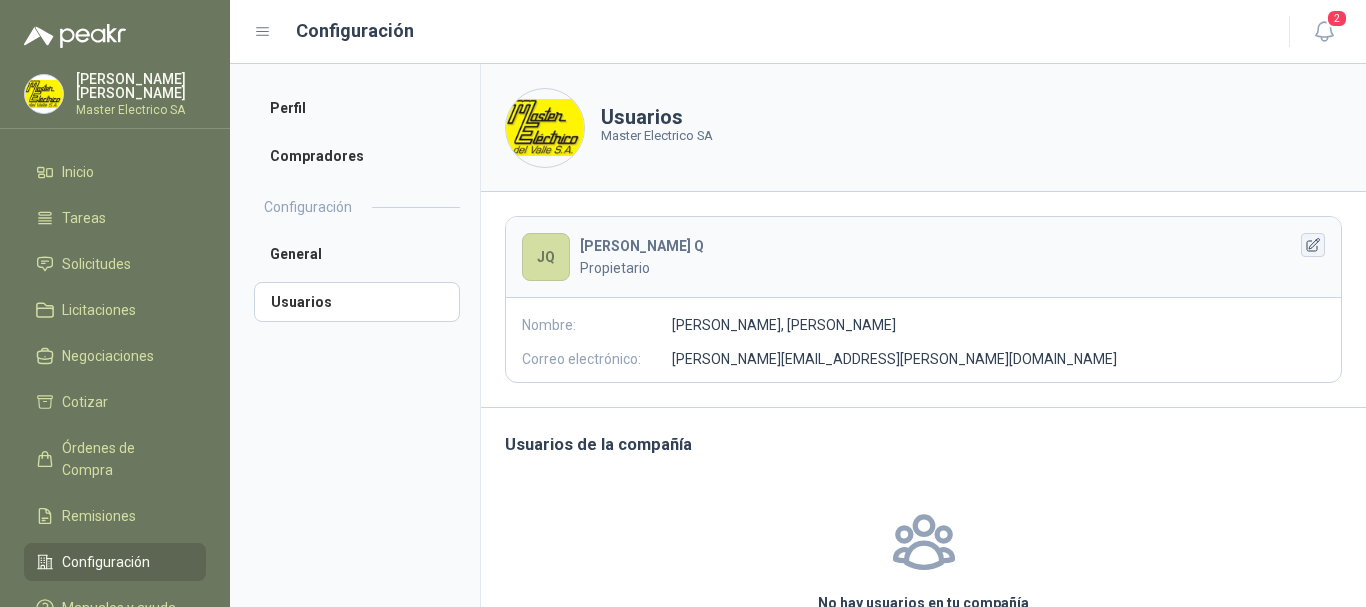 click 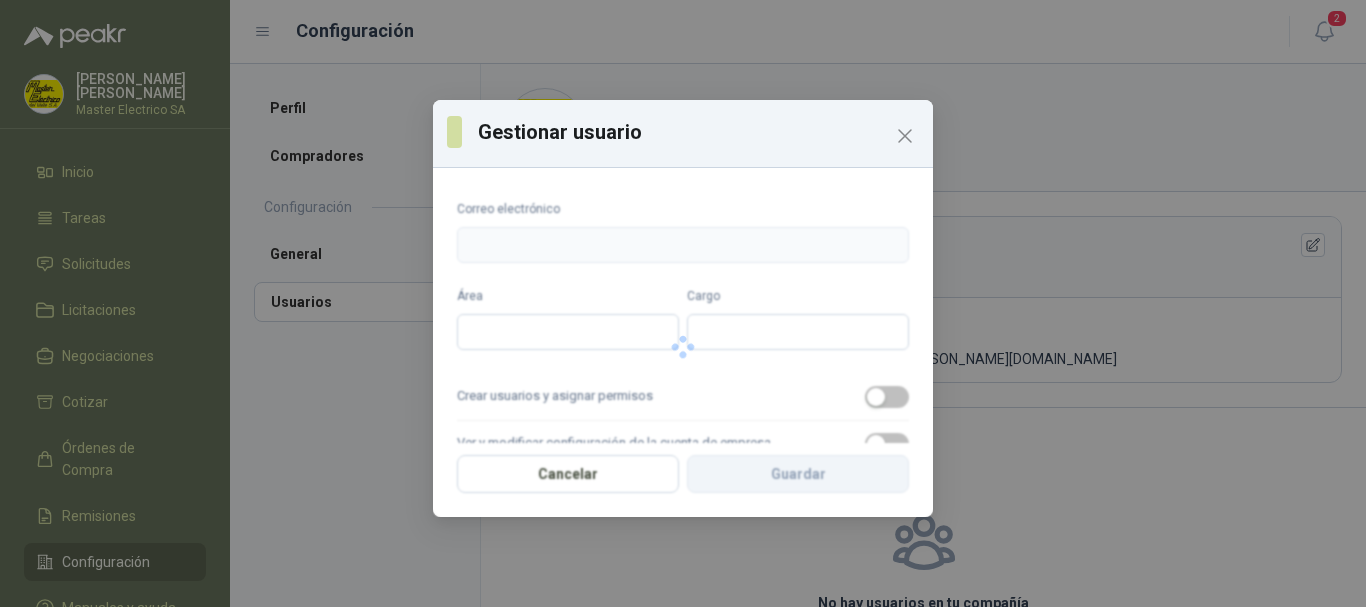 type on "**********" 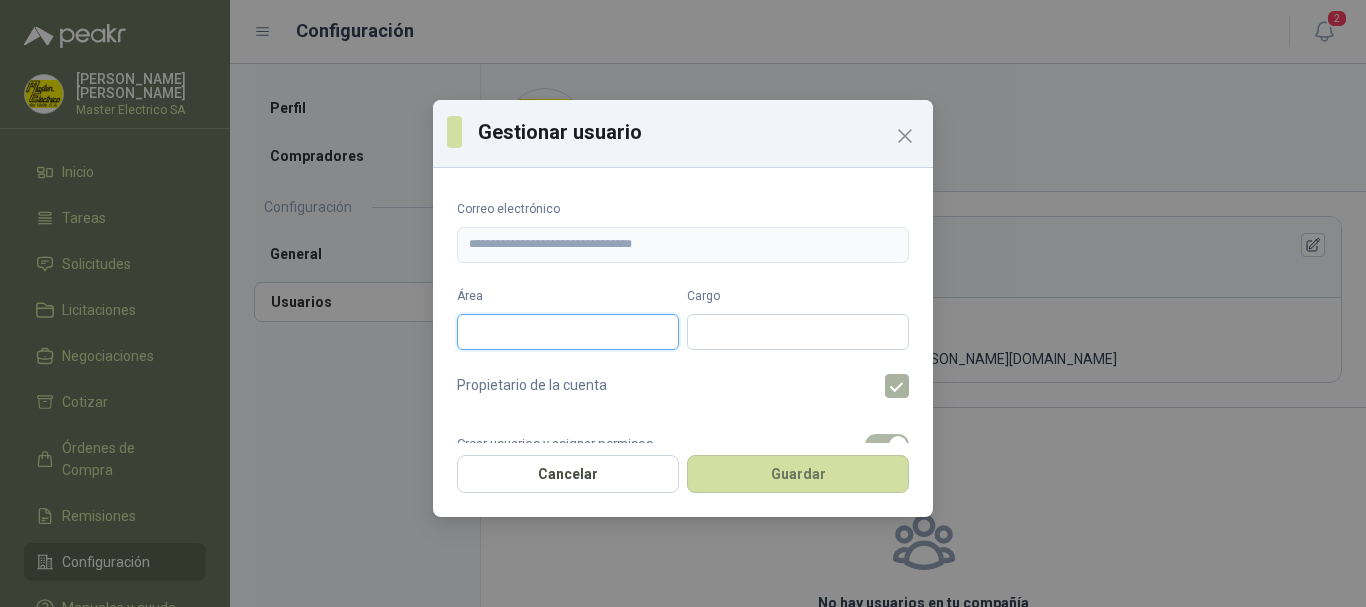 click on "Área" at bounding box center [568, 332] 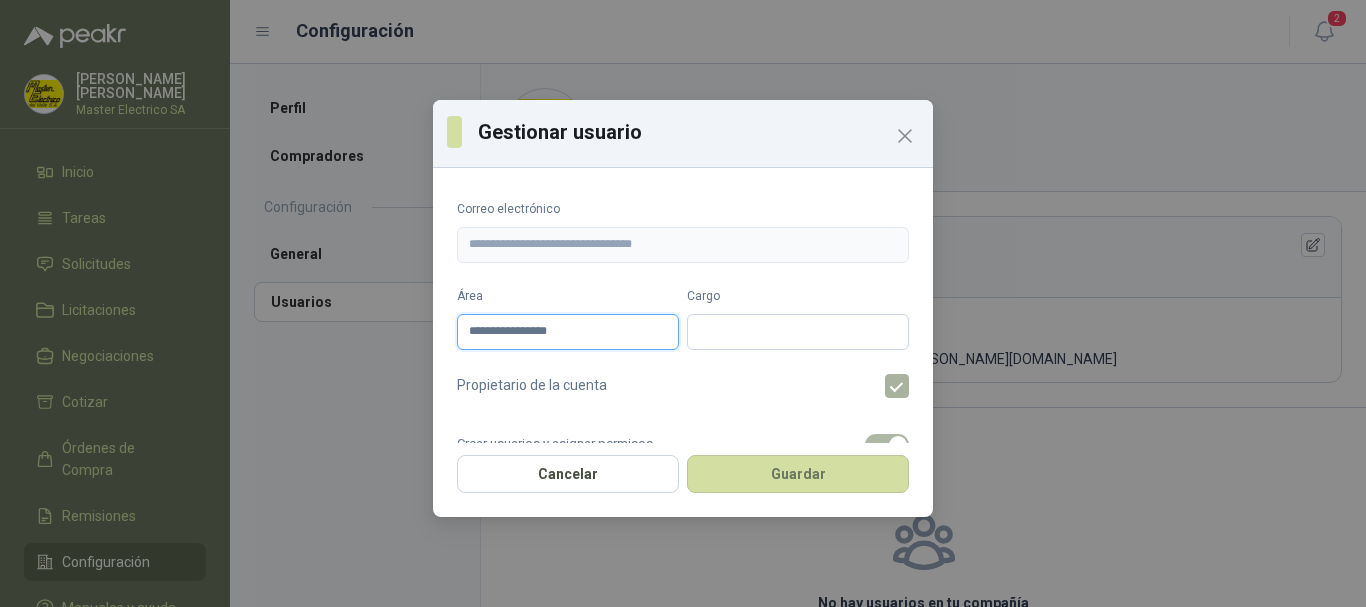 drag, startPoint x: 648, startPoint y: 330, endPoint x: 436, endPoint y: 342, distance: 212.33936 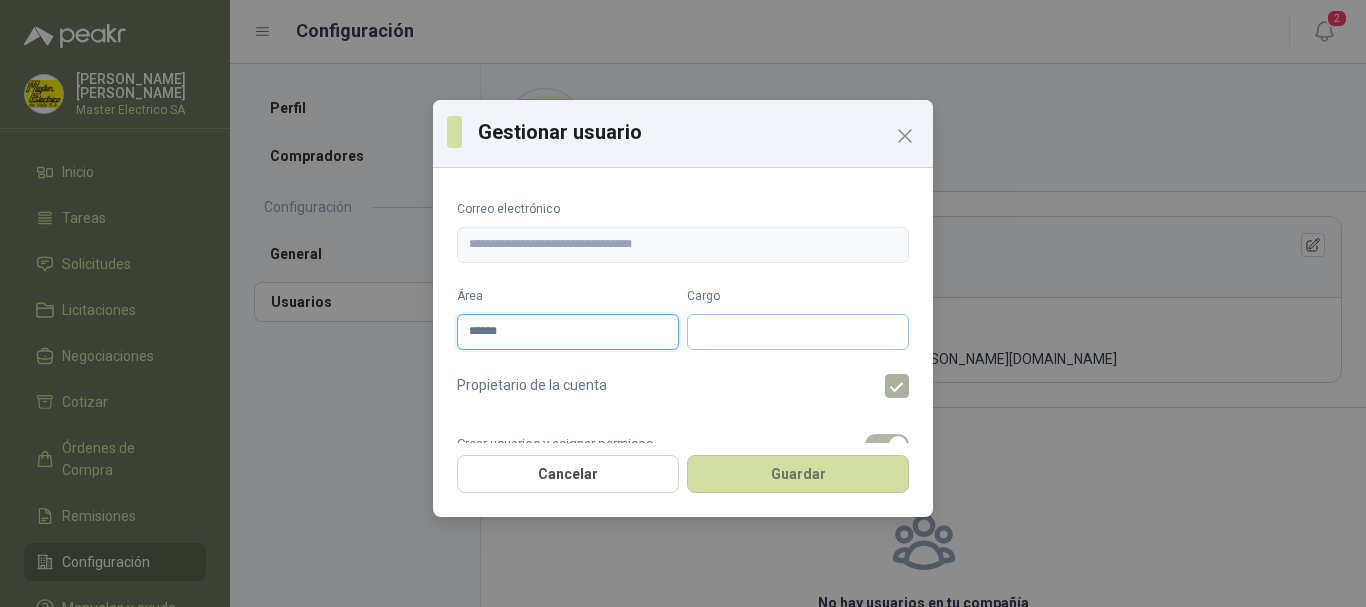 type on "******" 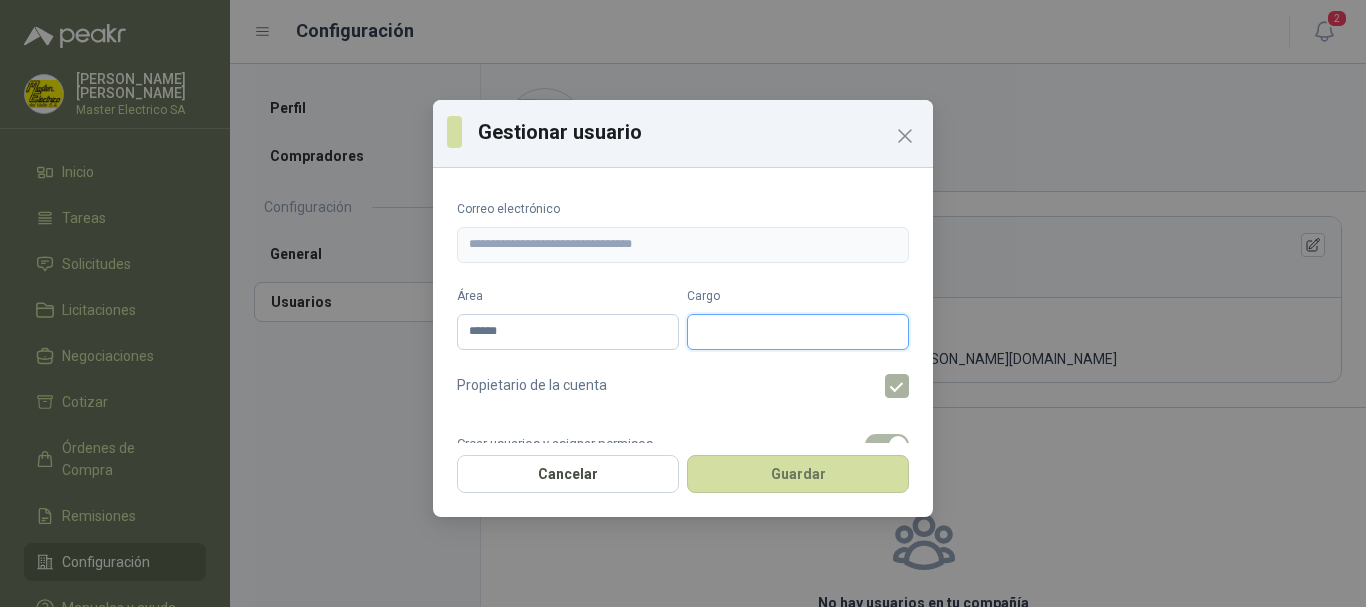 click on "Cargo" at bounding box center (798, 332) 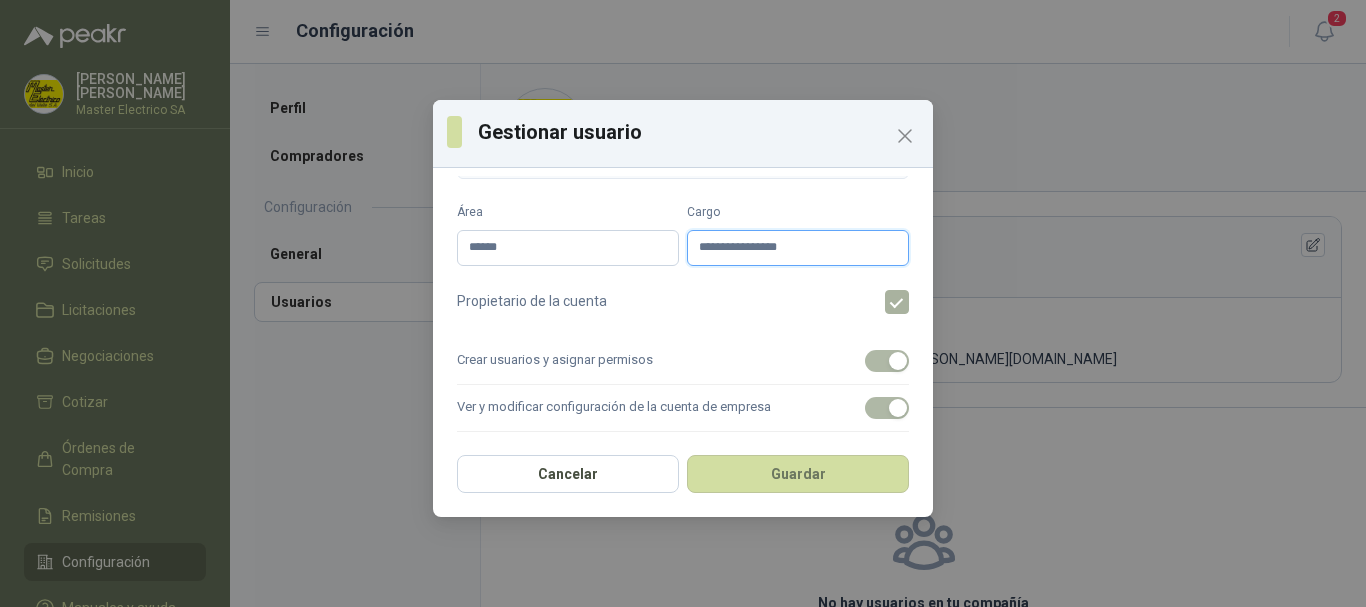 scroll, scrollTop: 204, scrollLeft: 0, axis: vertical 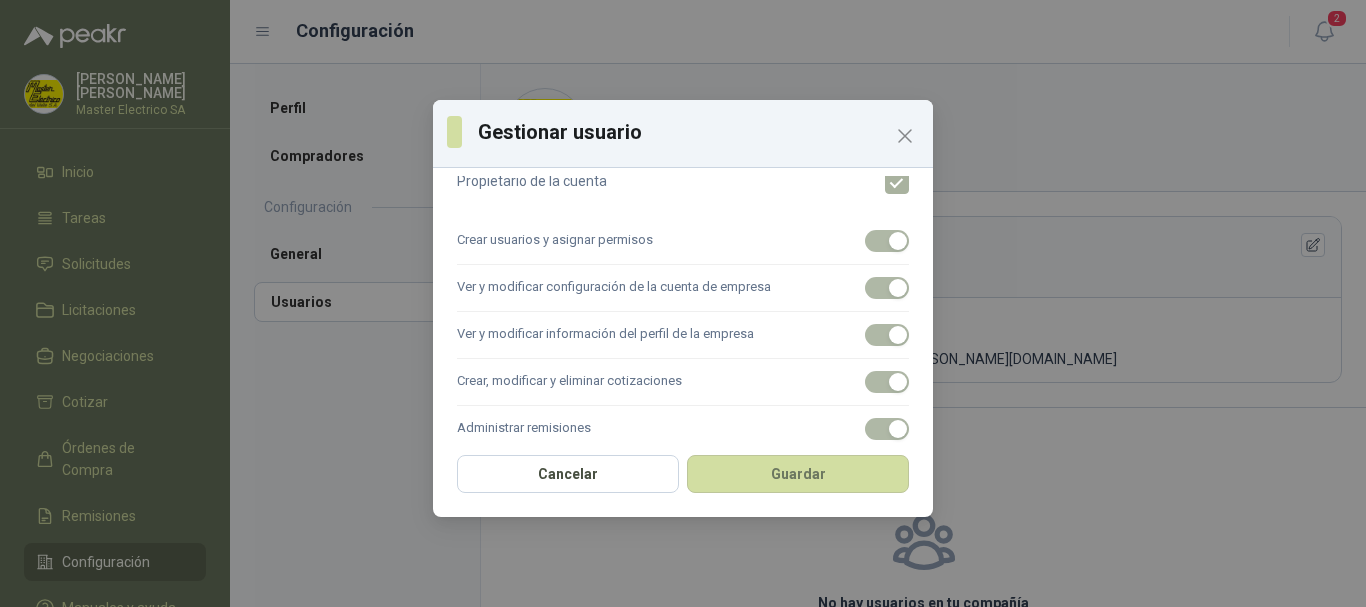 type on "**********" 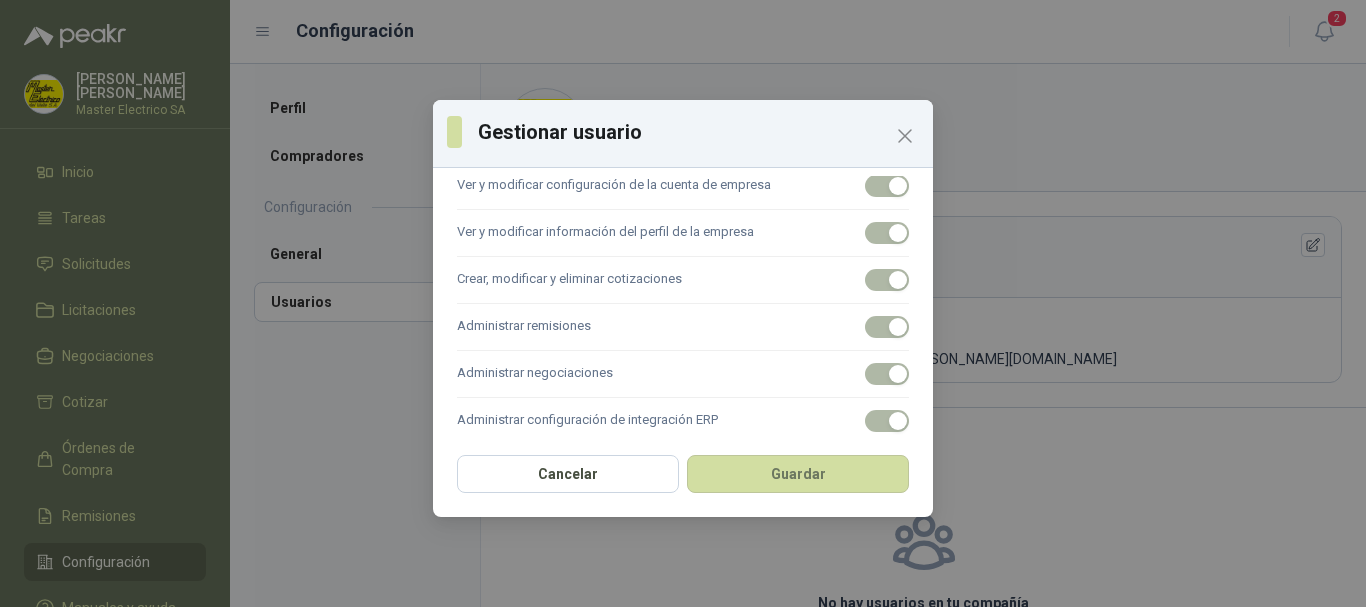 scroll, scrollTop: 371, scrollLeft: 0, axis: vertical 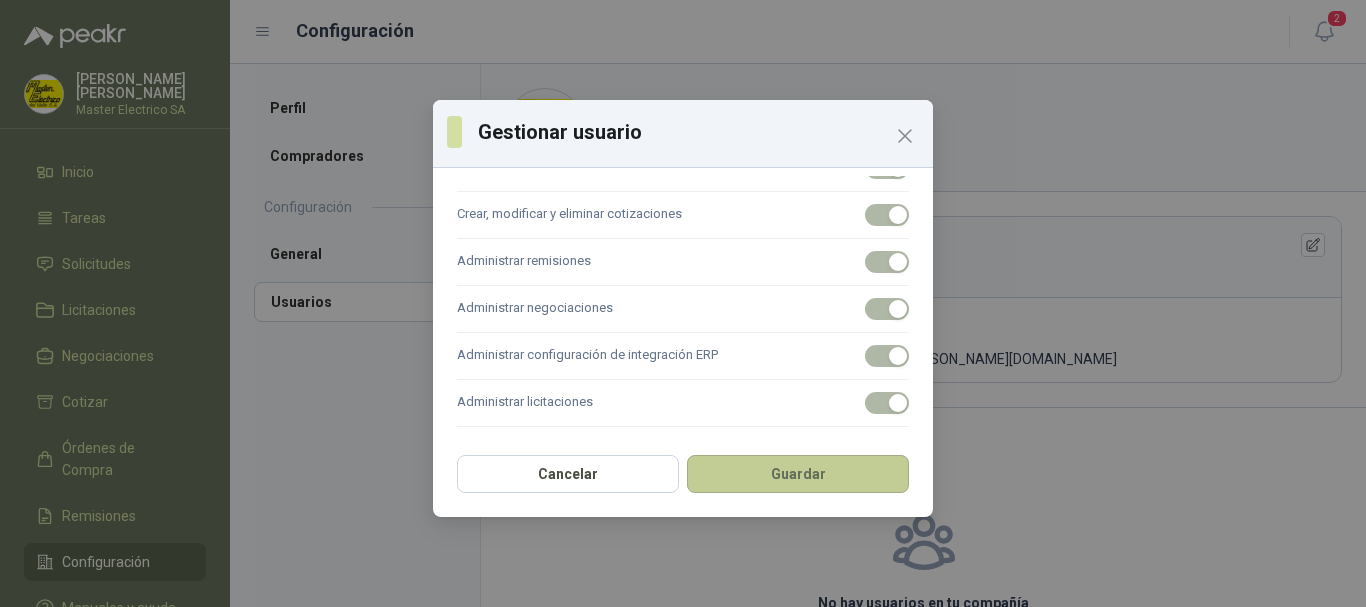 click on "Guardar" at bounding box center [798, 474] 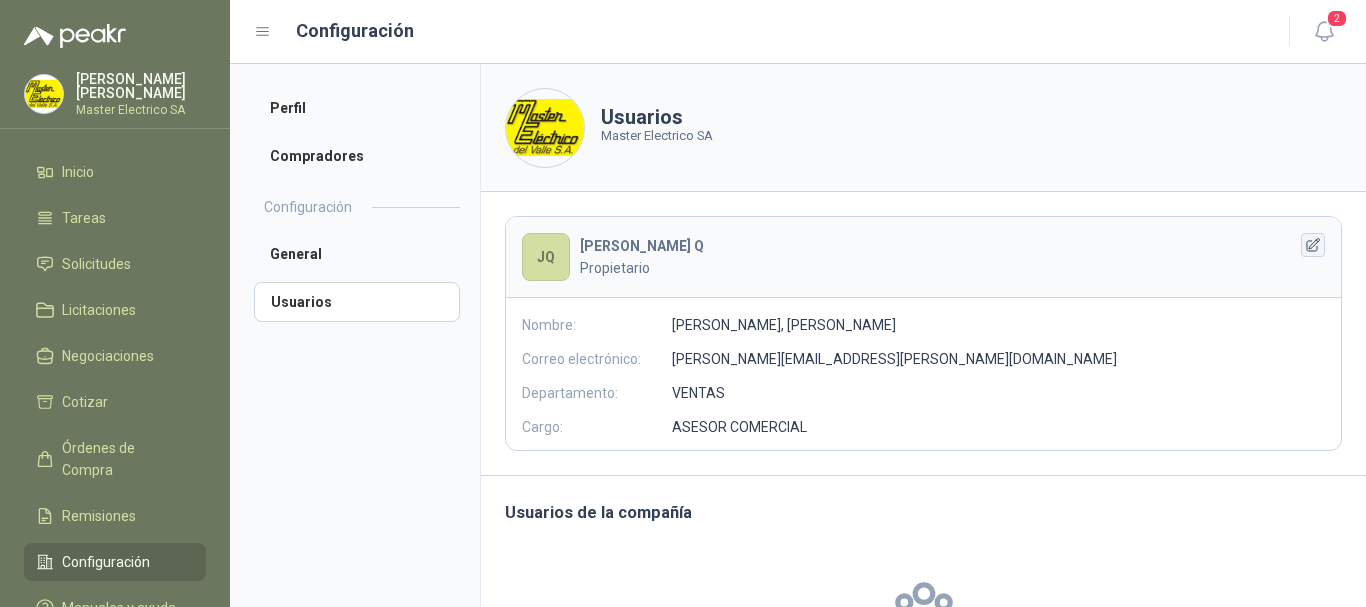 click 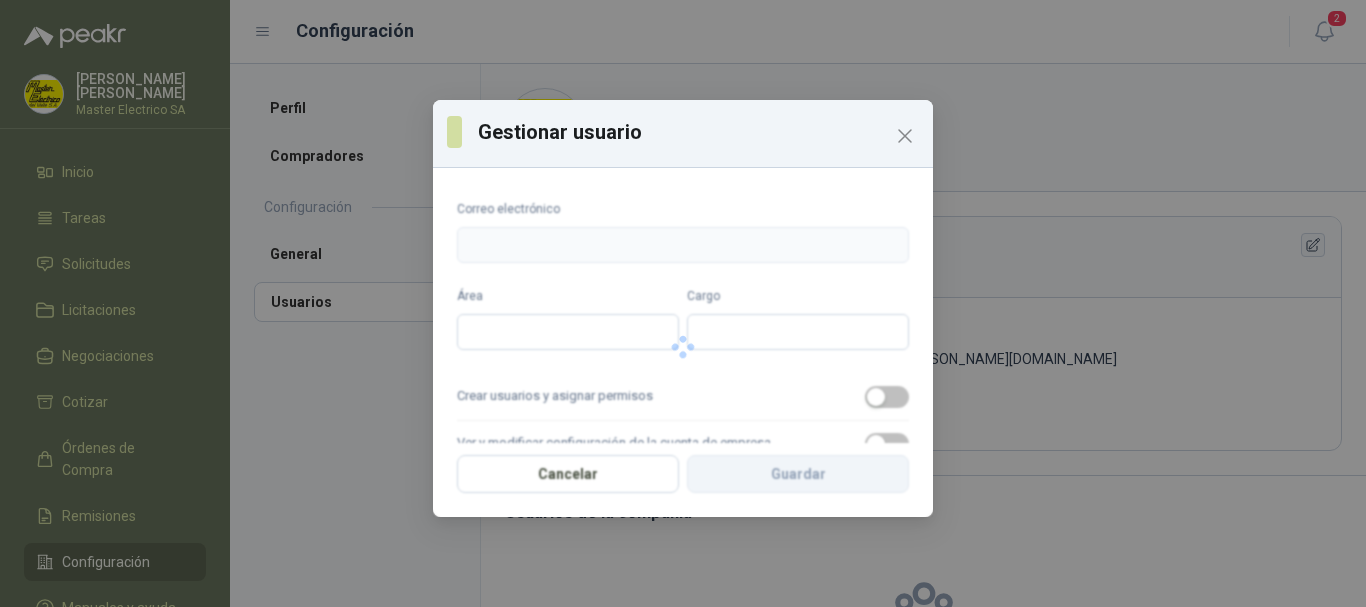 type on "**********" 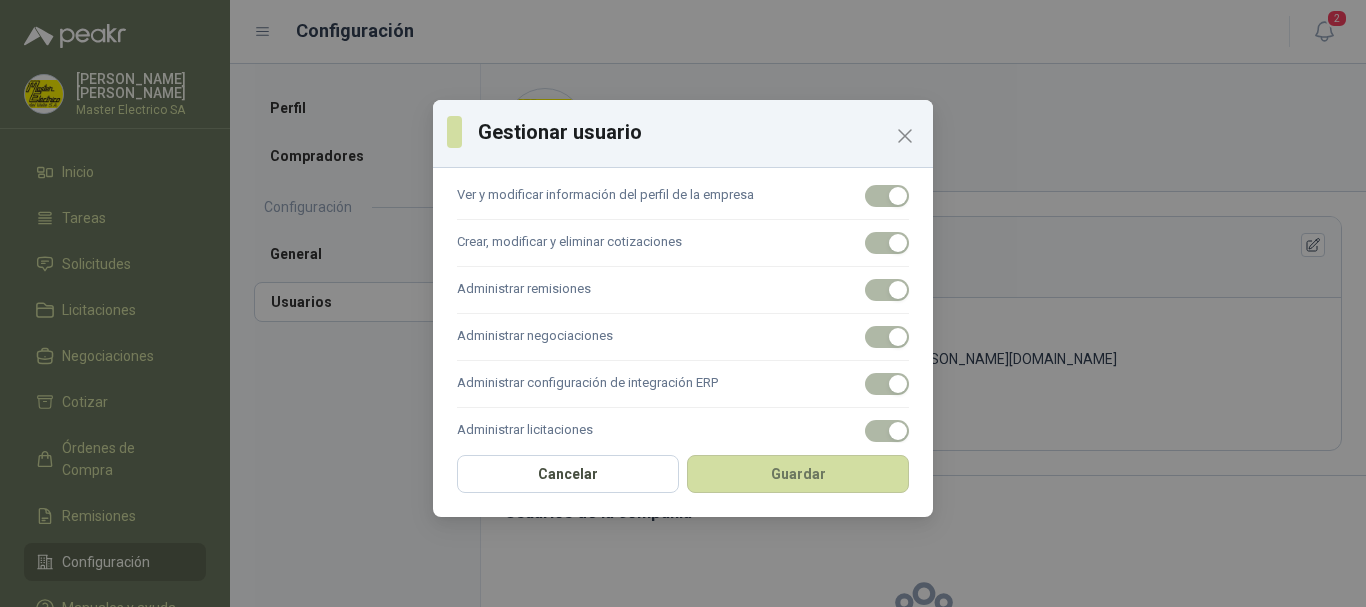 scroll, scrollTop: 371, scrollLeft: 0, axis: vertical 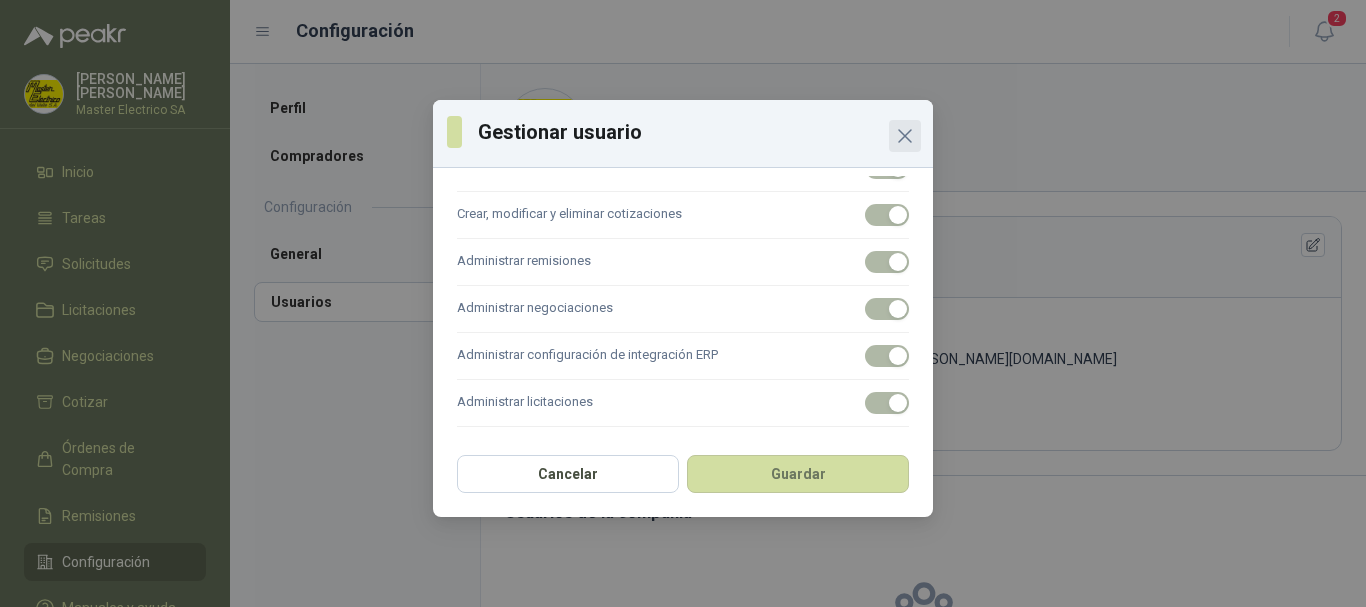 click 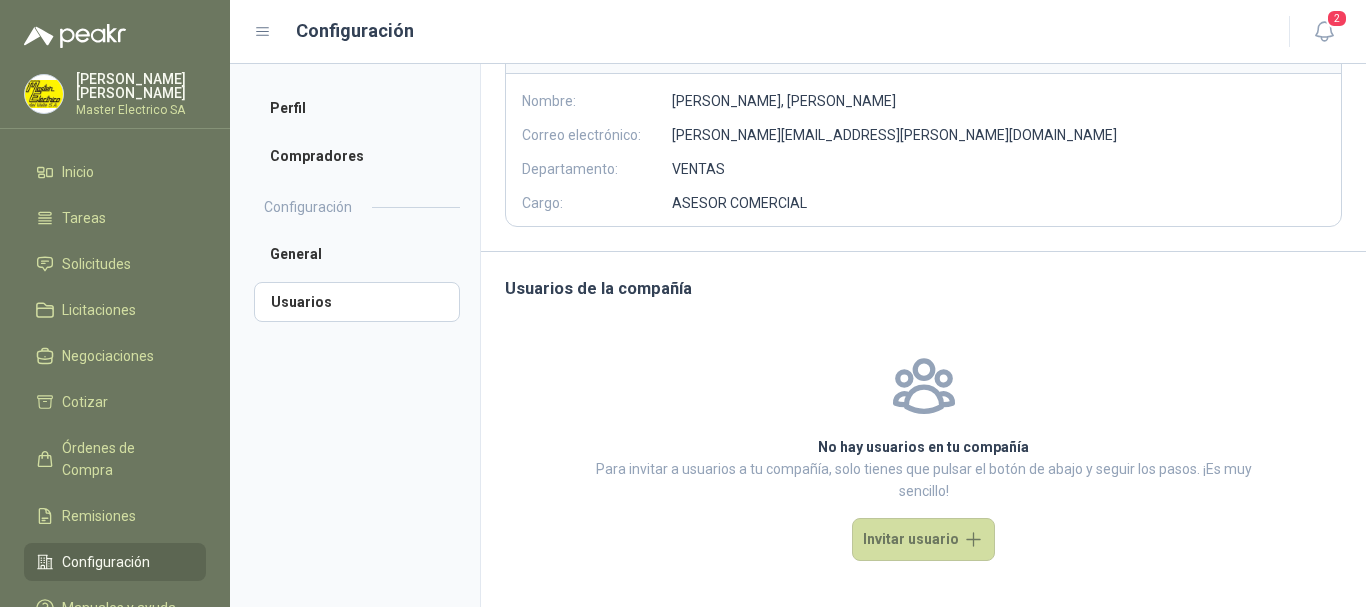 scroll, scrollTop: 226, scrollLeft: 0, axis: vertical 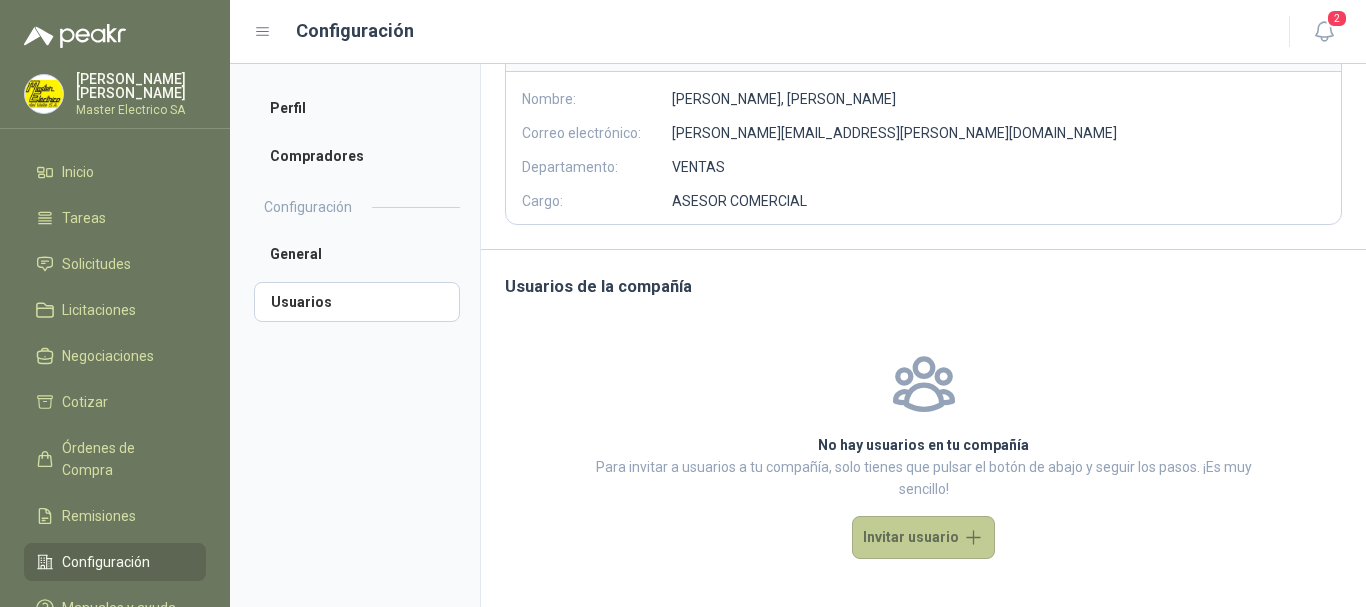 click on "Invitar usuario" at bounding box center [923, 537] 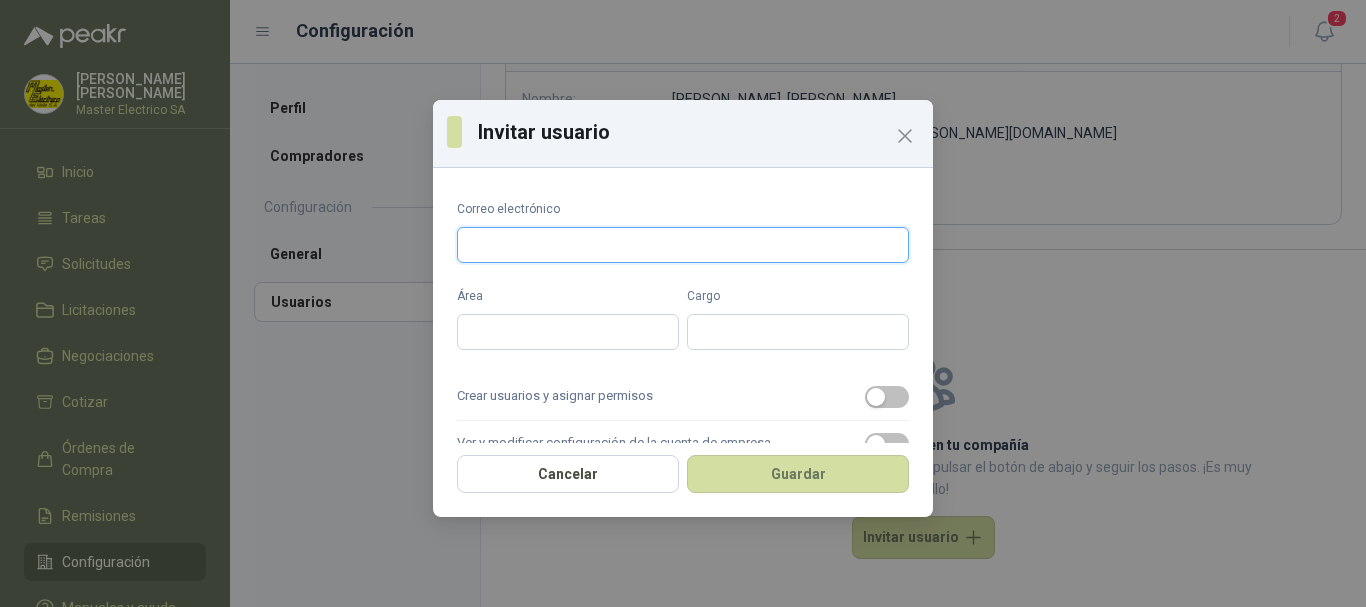 click on "Correo electrónico" at bounding box center (683, 245) 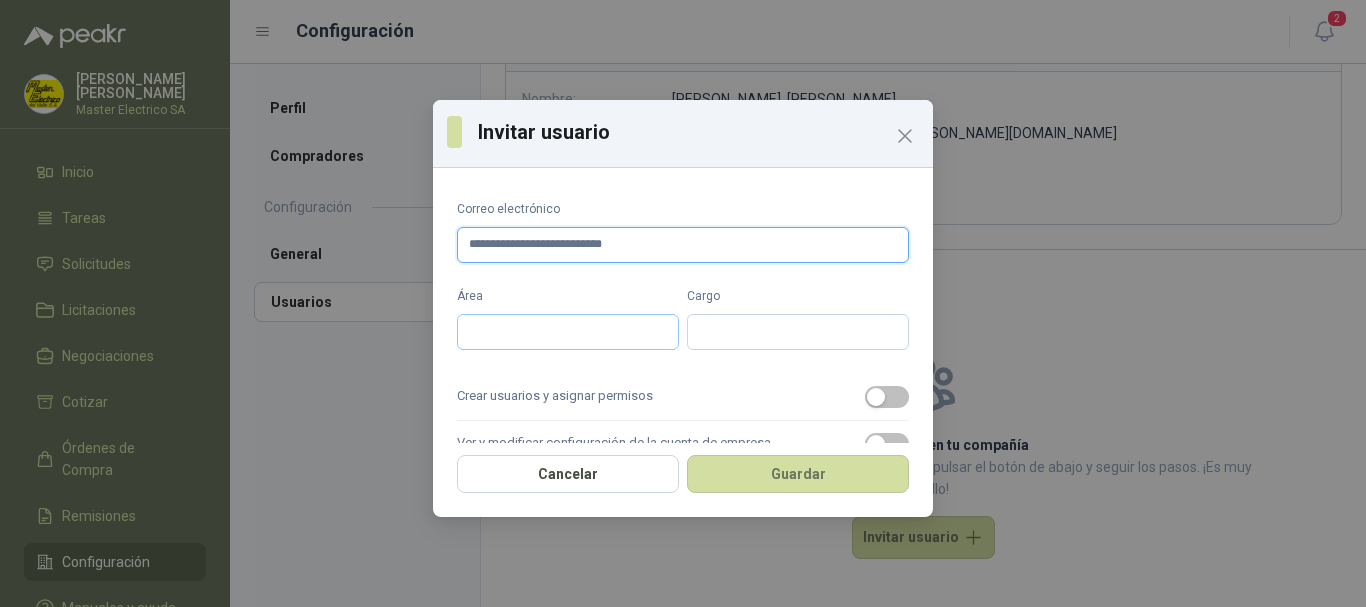 type on "**********" 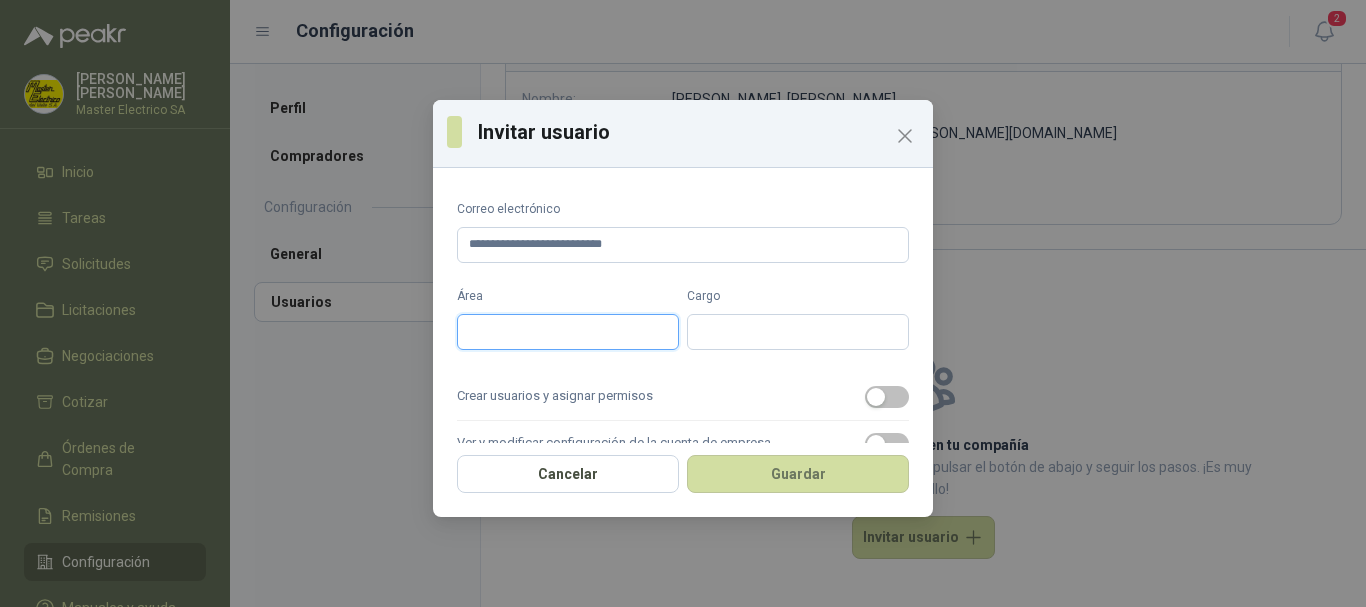 click on "Área" at bounding box center (568, 332) 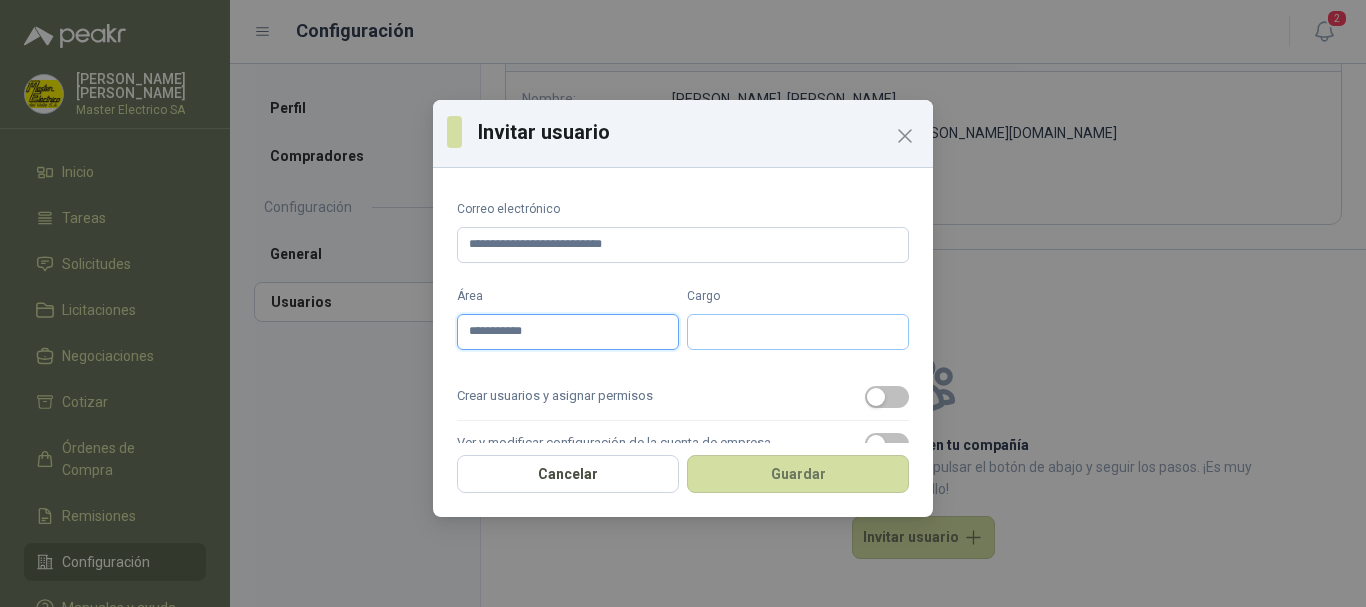 type on "**********" 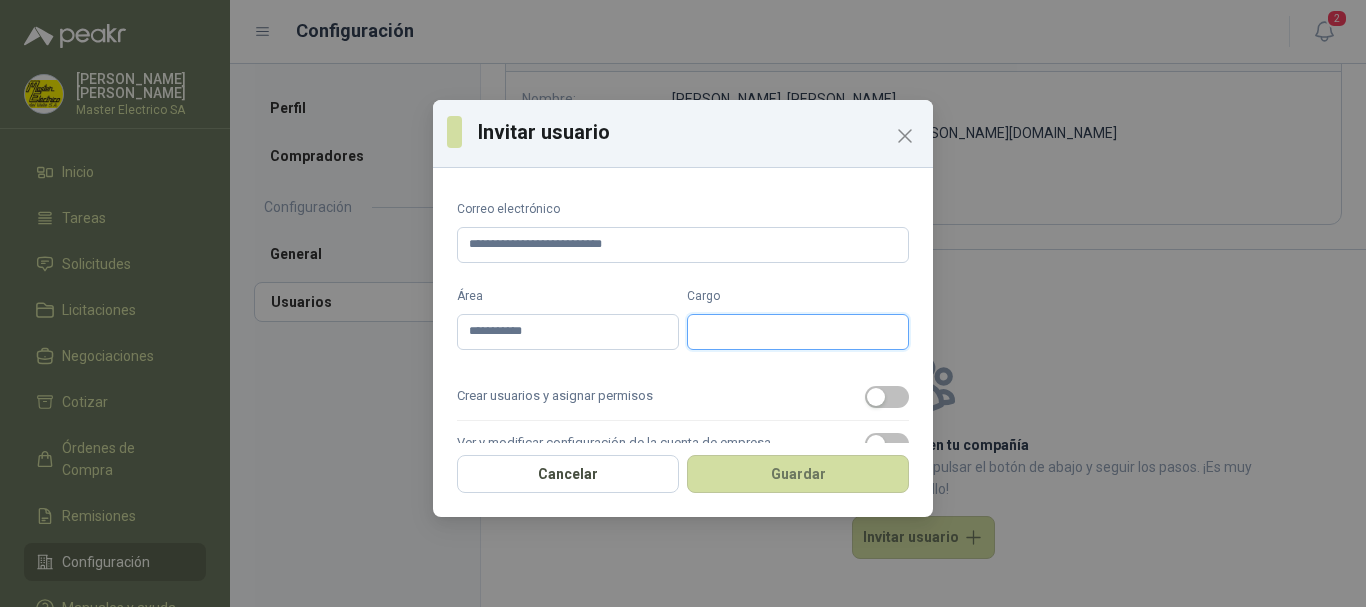 click on "Cargo" at bounding box center (798, 332) 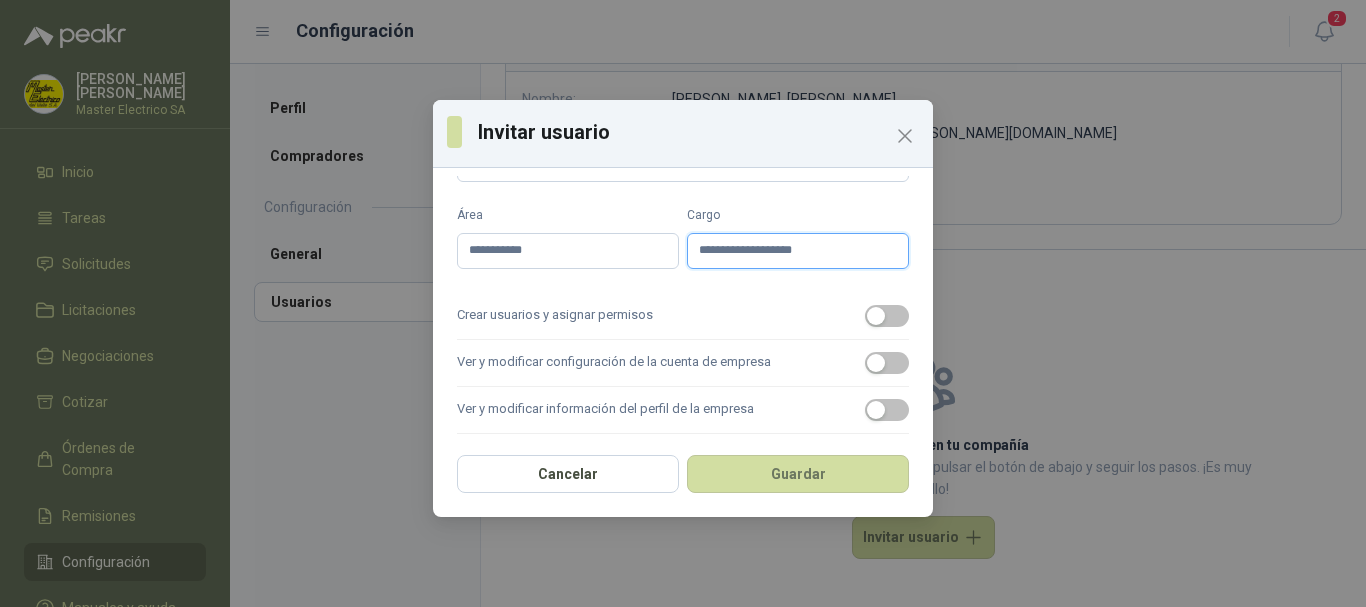scroll, scrollTop: 102, scrollLeft: 0, axis: vertical 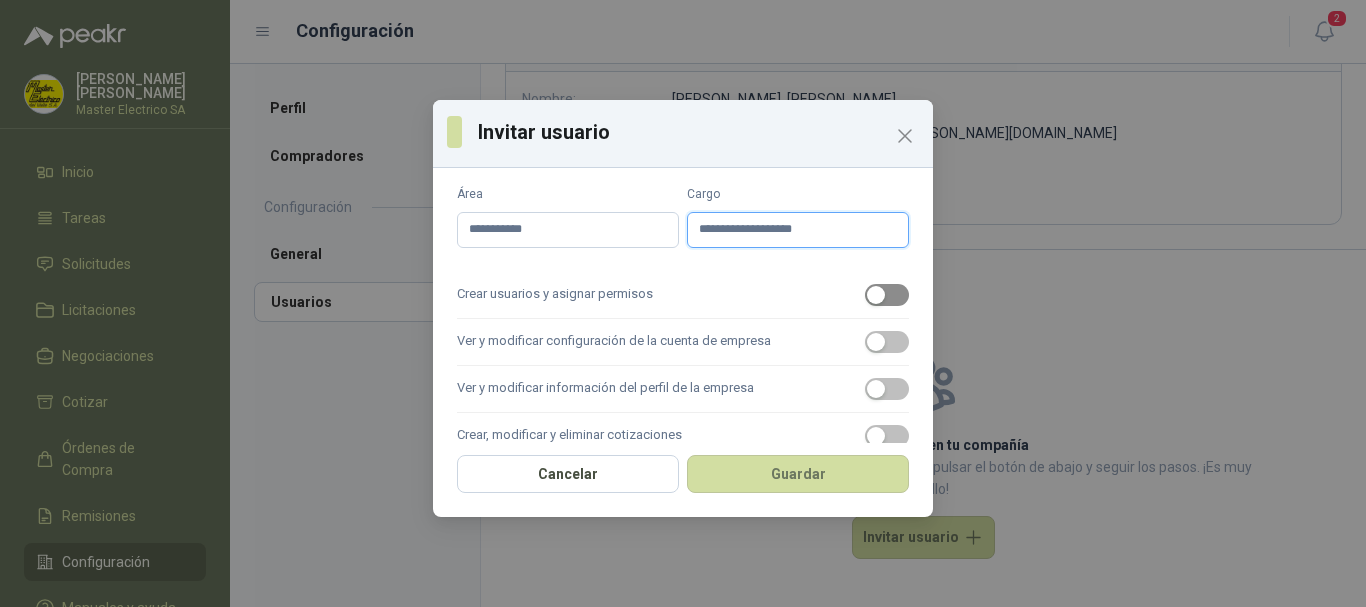 type on "**********" 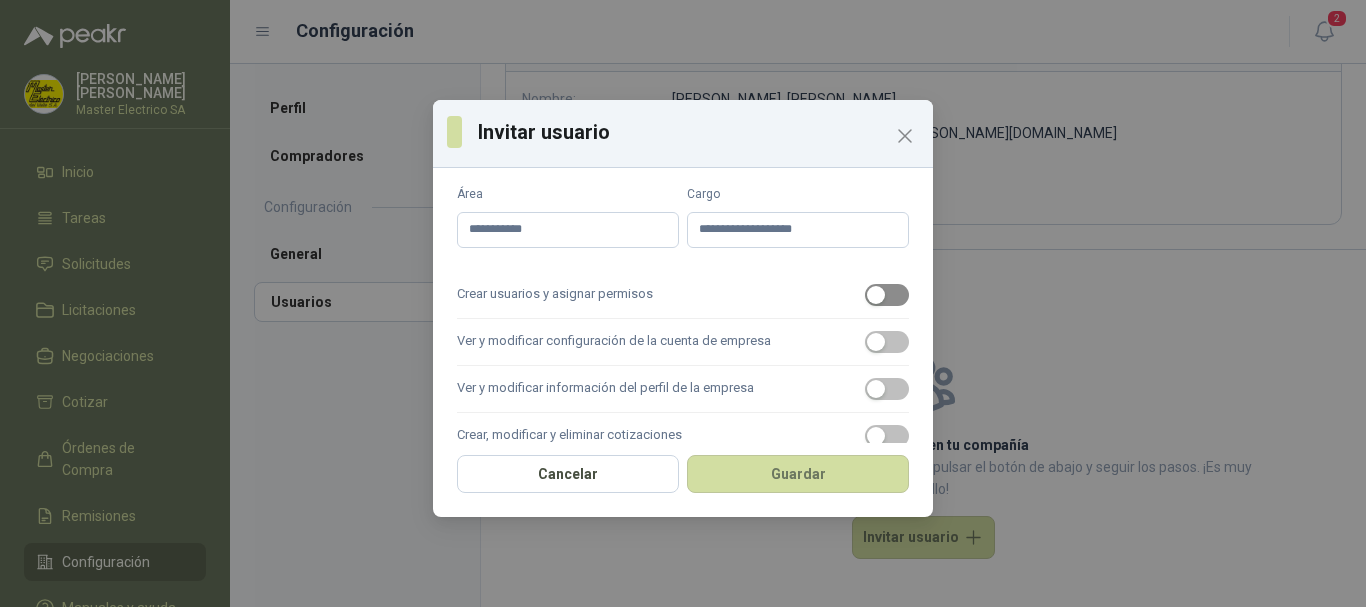 click at bounding box center (876, 295) 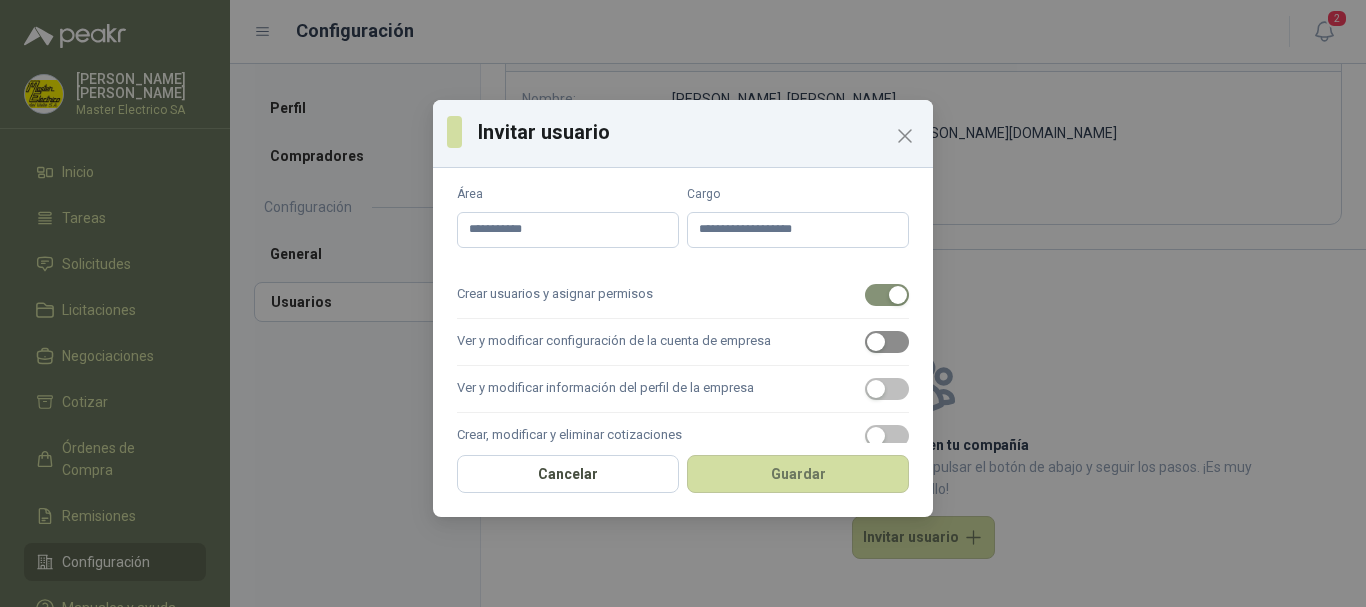 click on "Ver y modificar configuración de la cuenta de empresa" at bounding box center [887, 342] 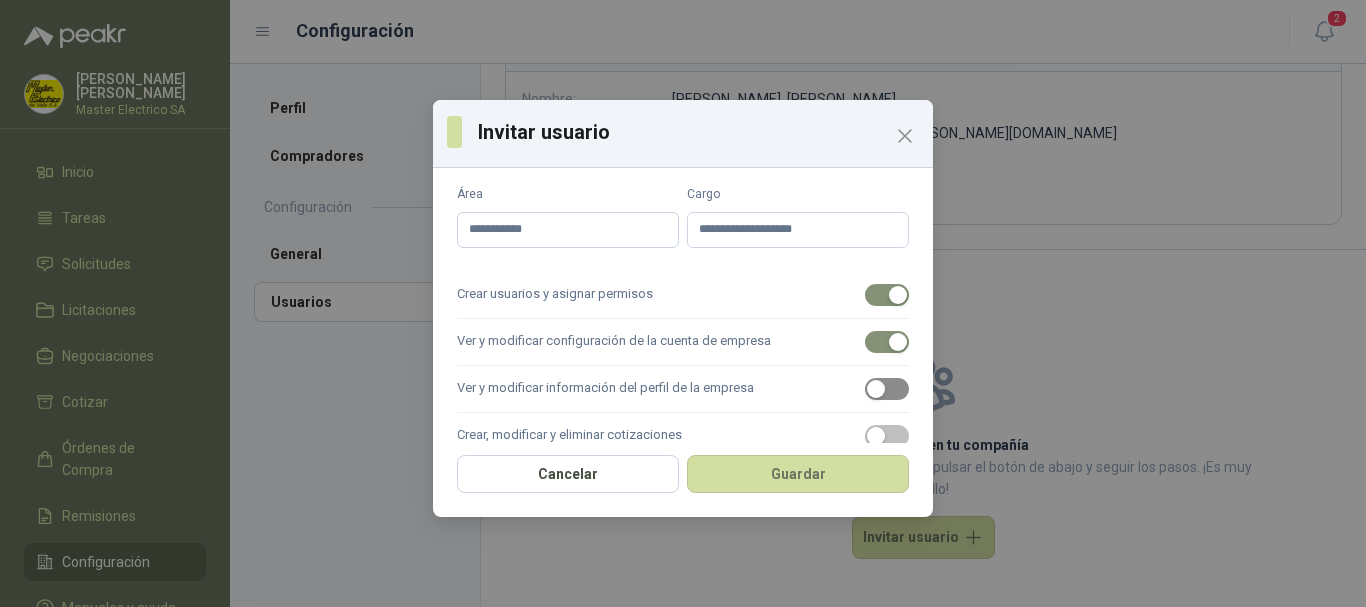 click at bounding box center (876, 389) 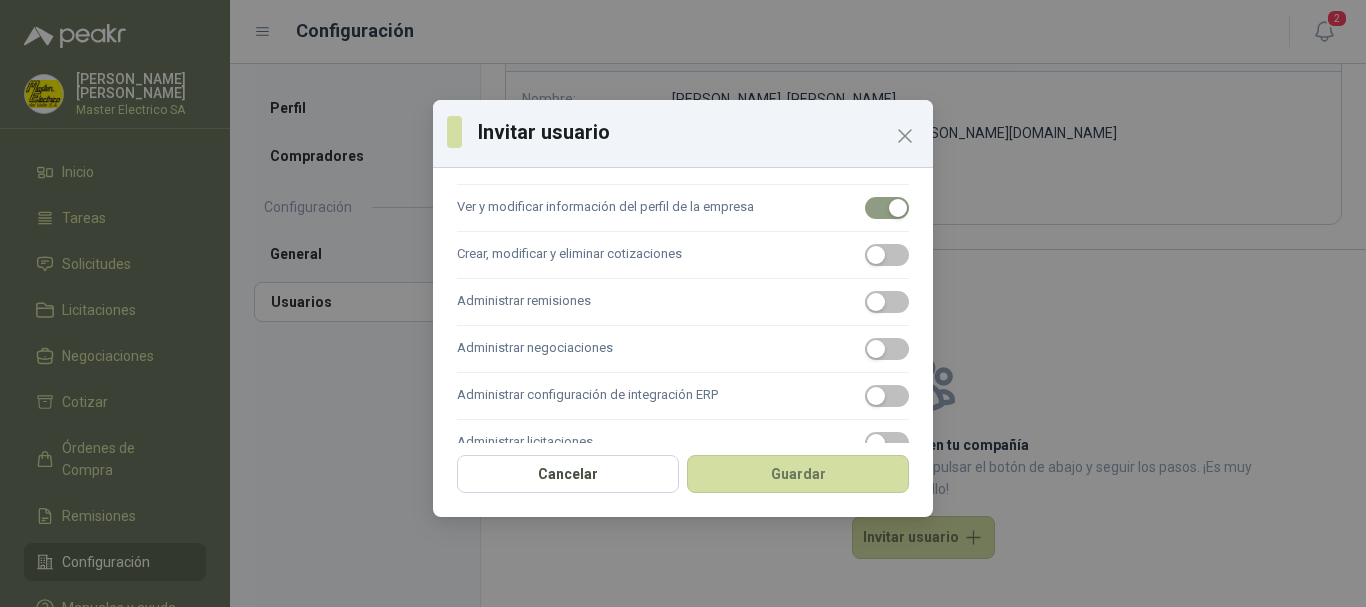 scroll, scrollTop: 306, scrollLeft: 0, axis: vertical 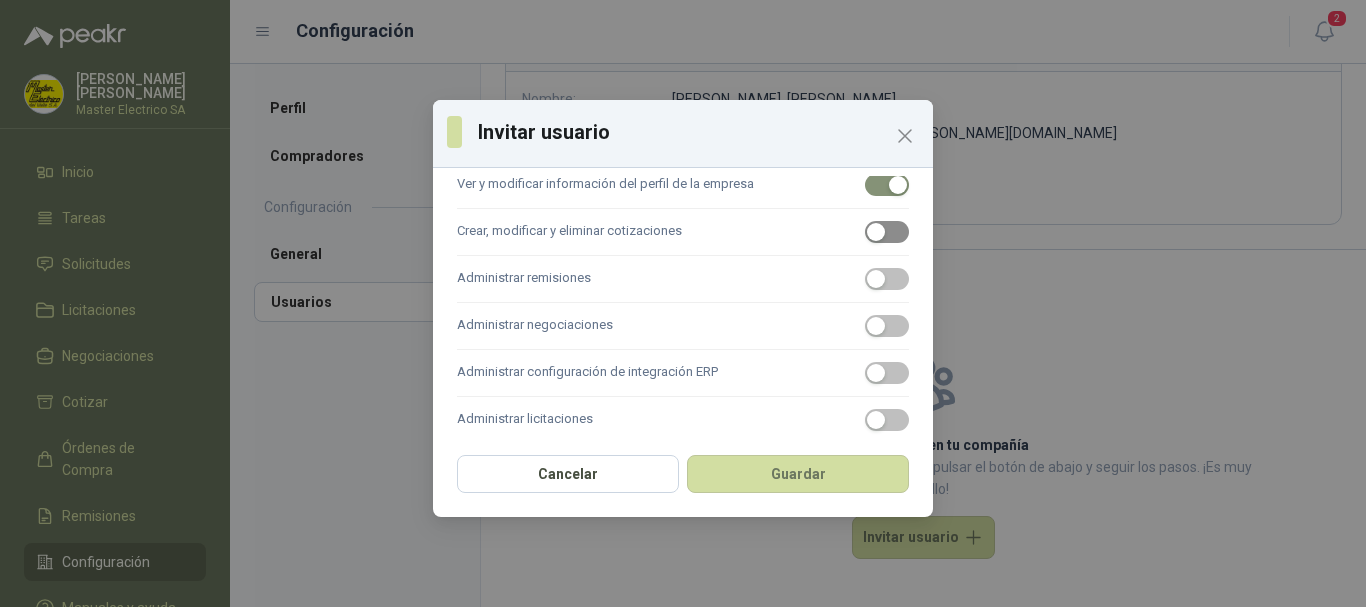 click at bounding box center [876, 232] 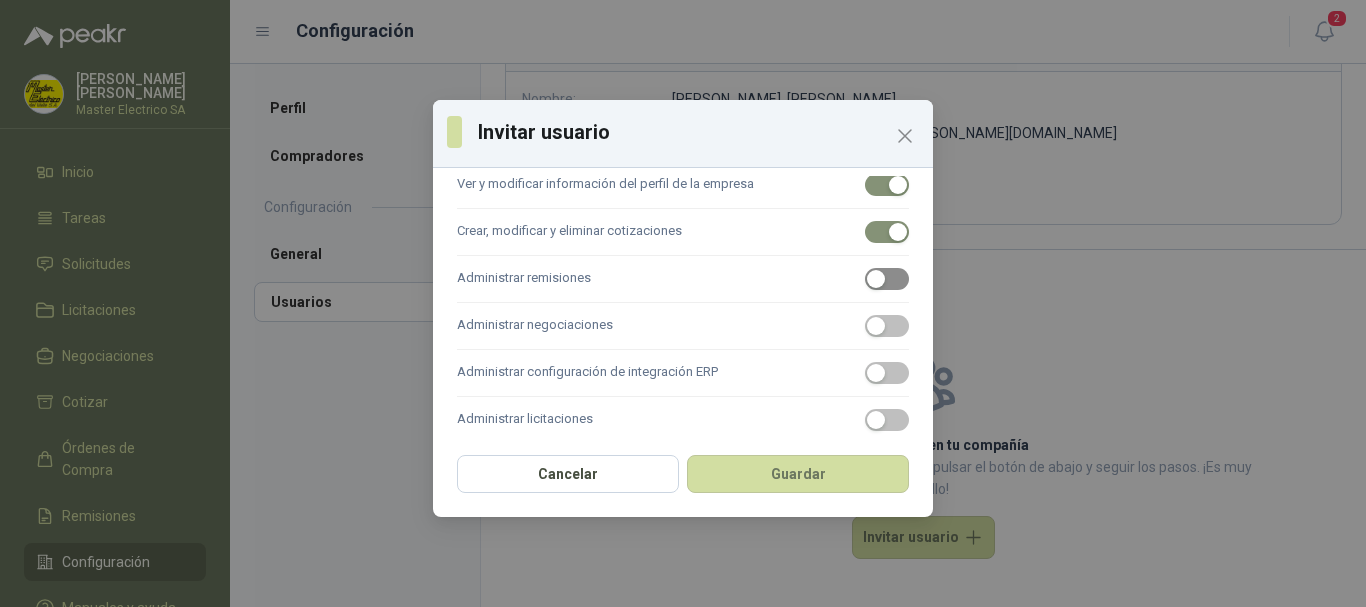 click at bounding box center (876, 279) 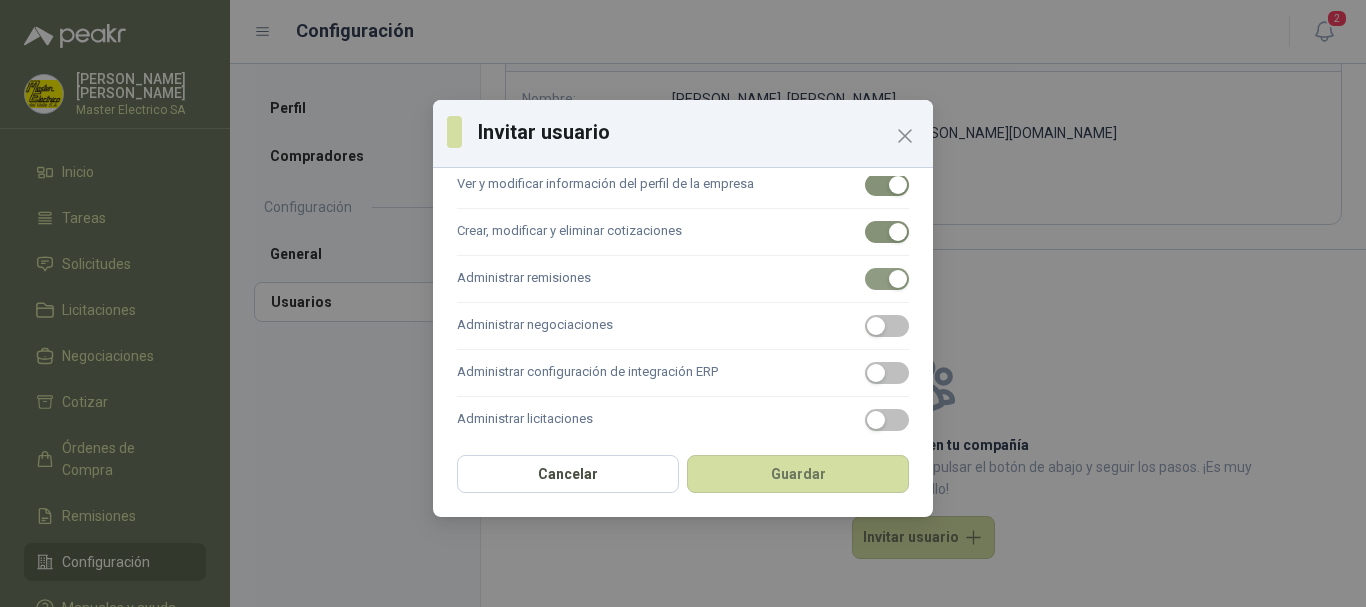 click at bounding box center (898, 279) 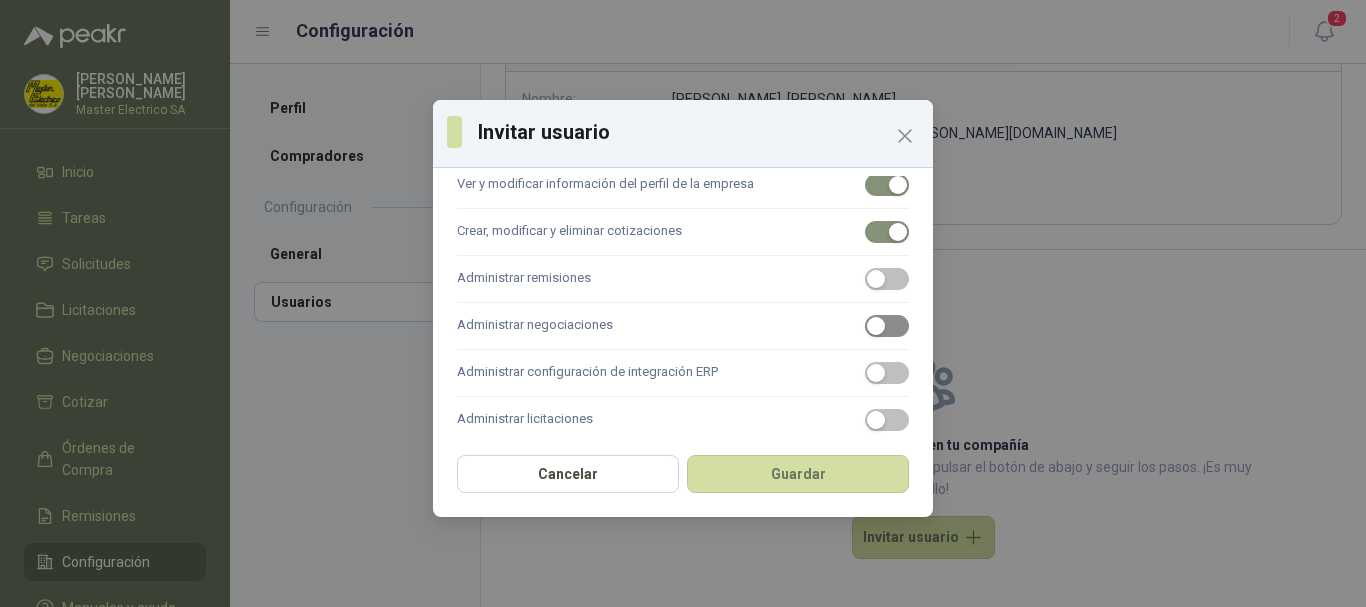 click at bounding box center (876, 326) 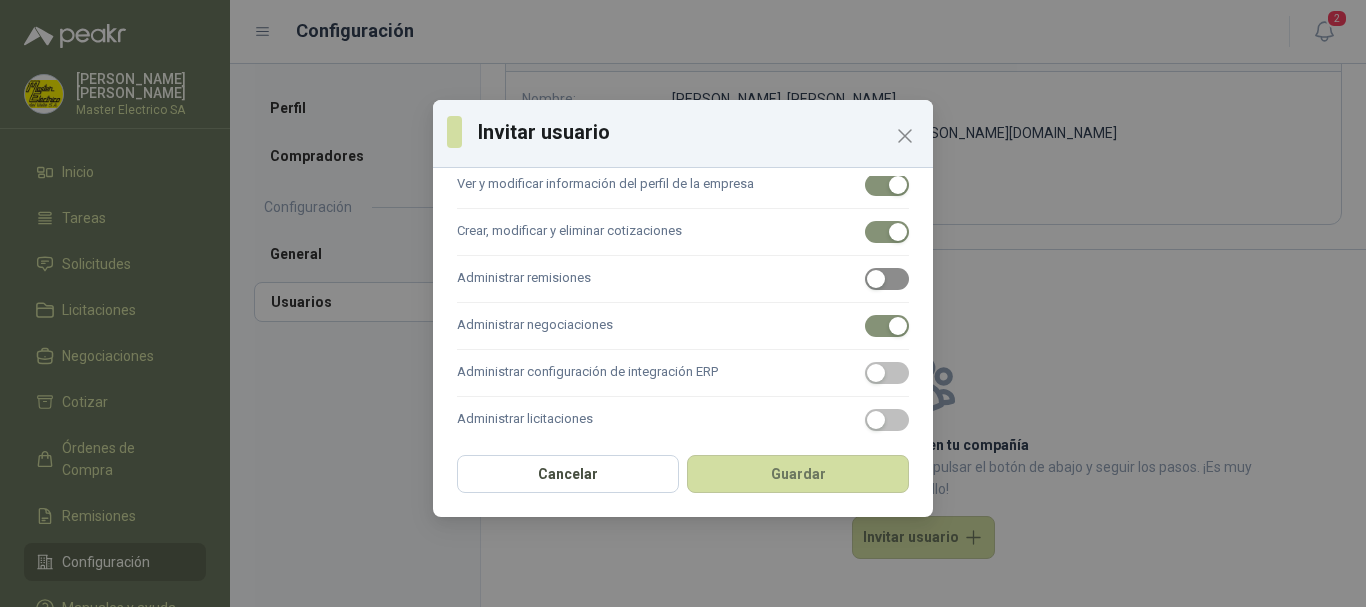 click at bounding box center [876, 279] 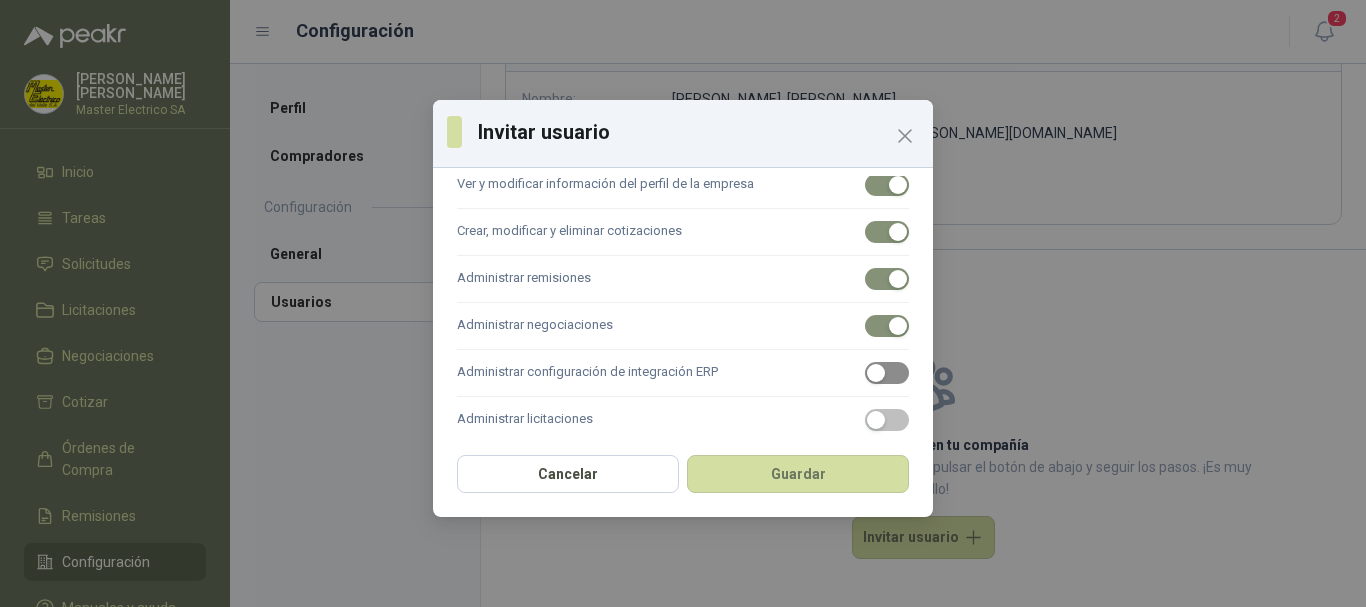 click at bounding box center [876, 373] 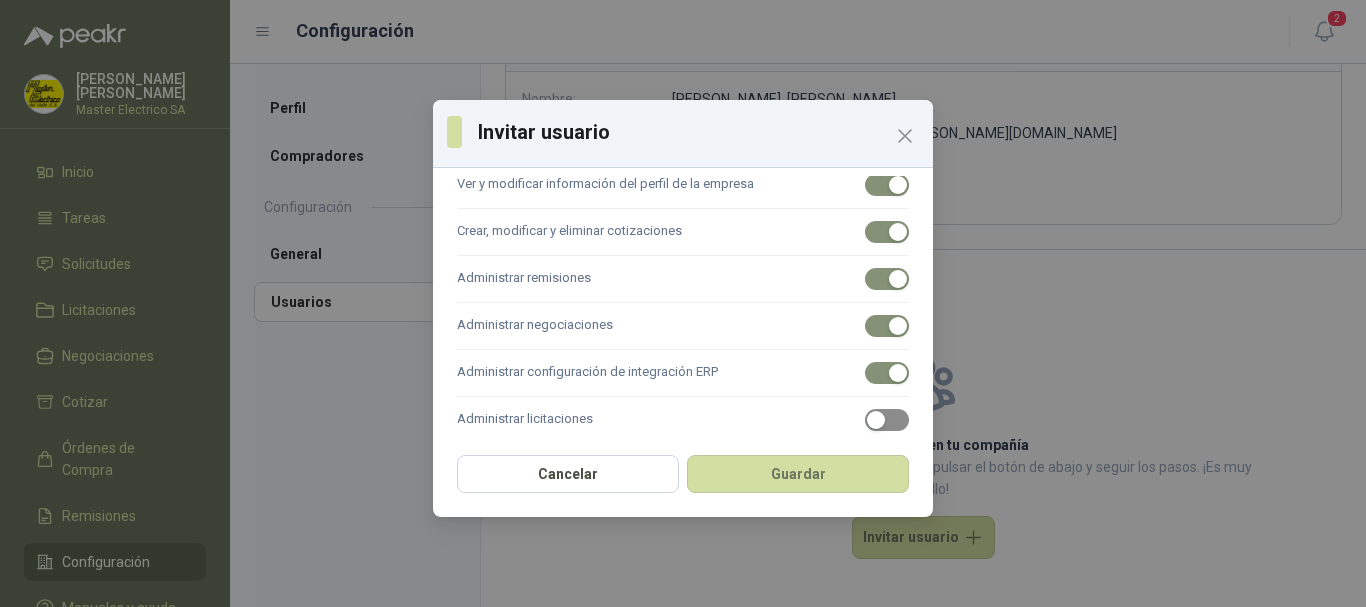 click at bounding box center [876, 420] 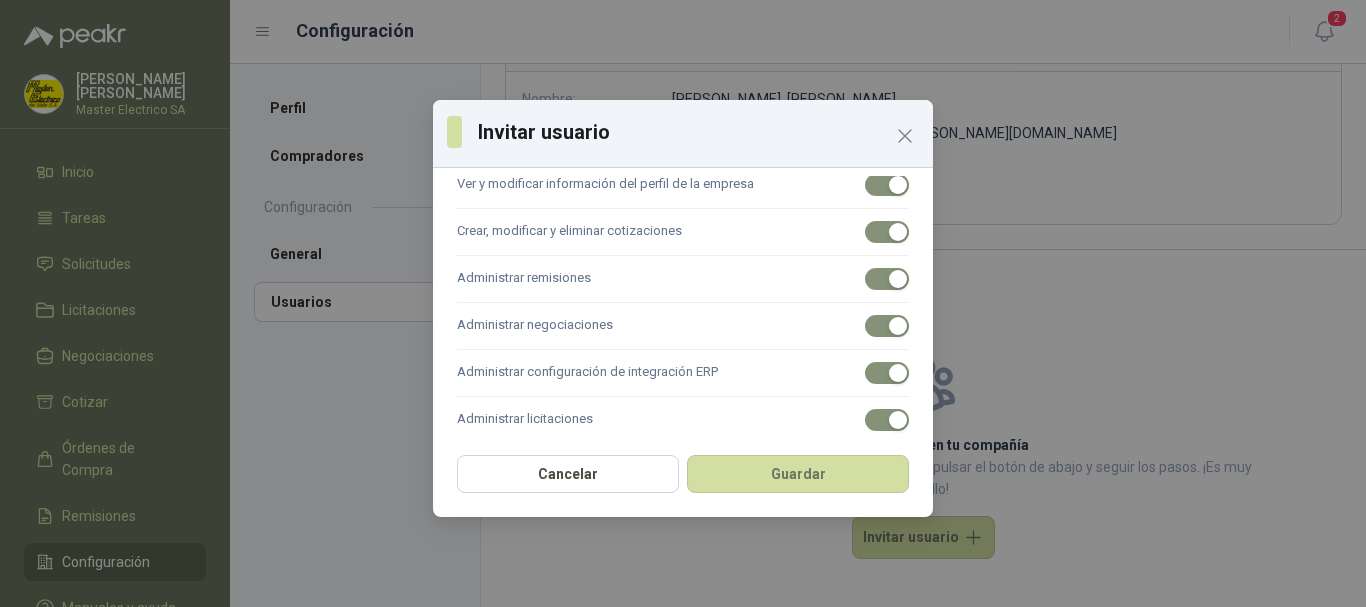 scroll, scrollTop: 323, scrollLeft: 0, axis: vertical 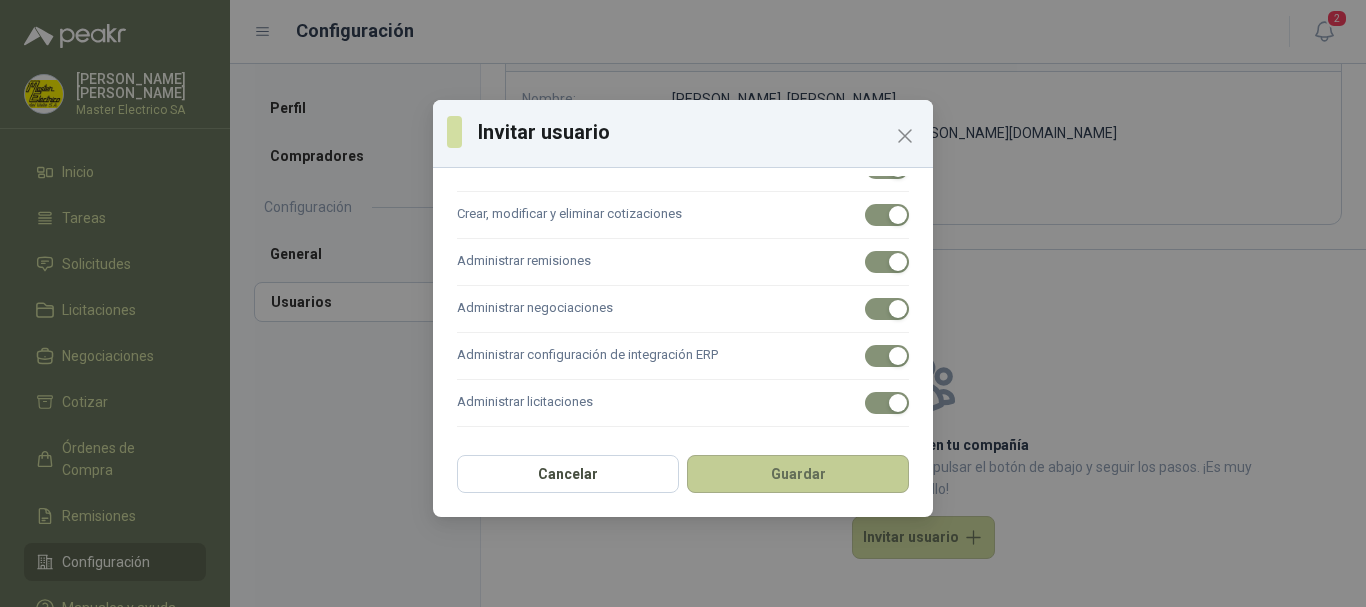 click on "Guardar" at bounding box center [798, 474] 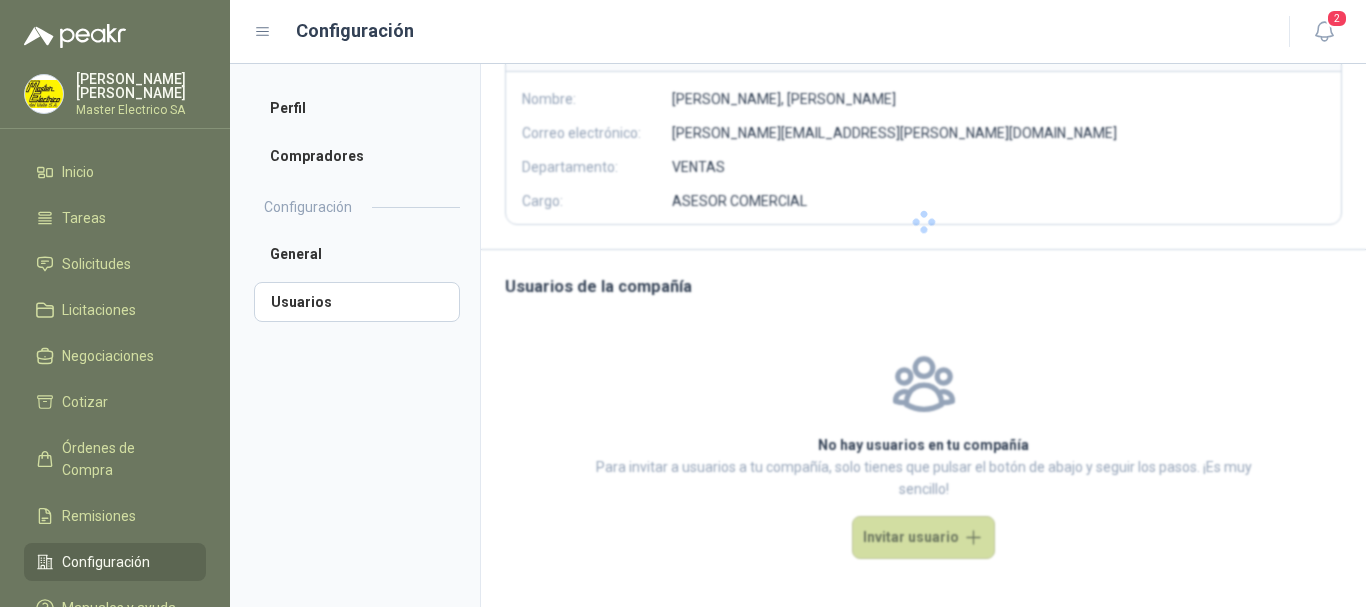 scroll, scrollTop: 104, scrollLeft: 0, axis: vertical 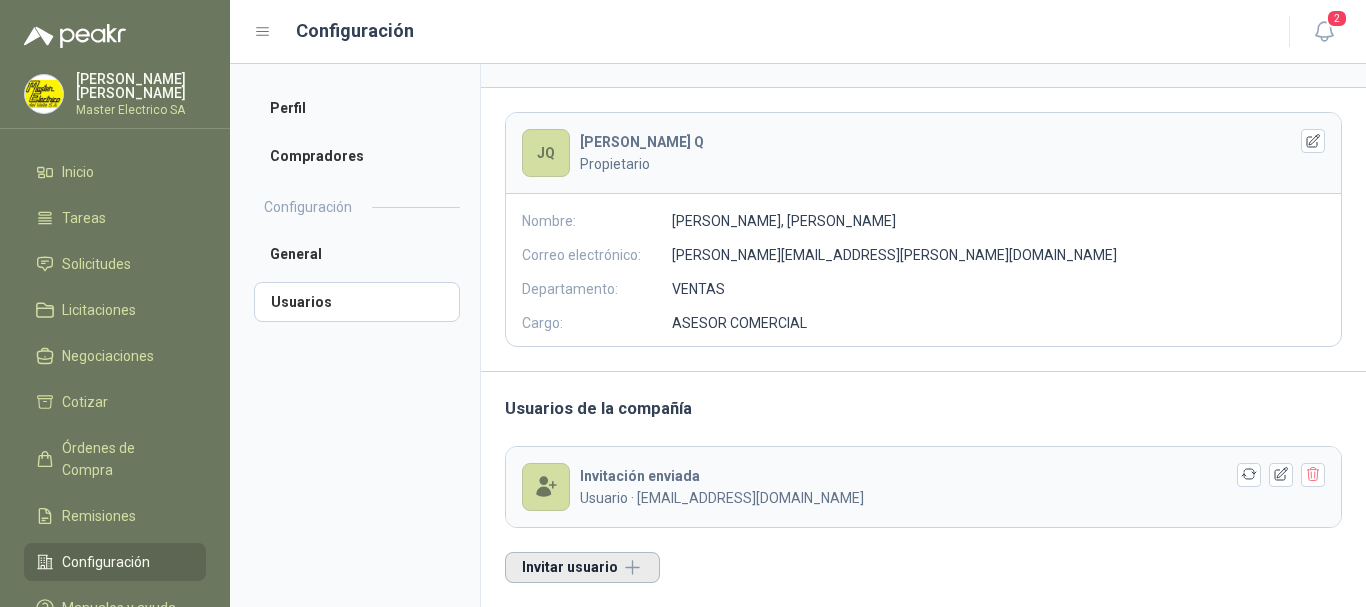 click on "Invitar usuario" at bounding box center (582, 567) 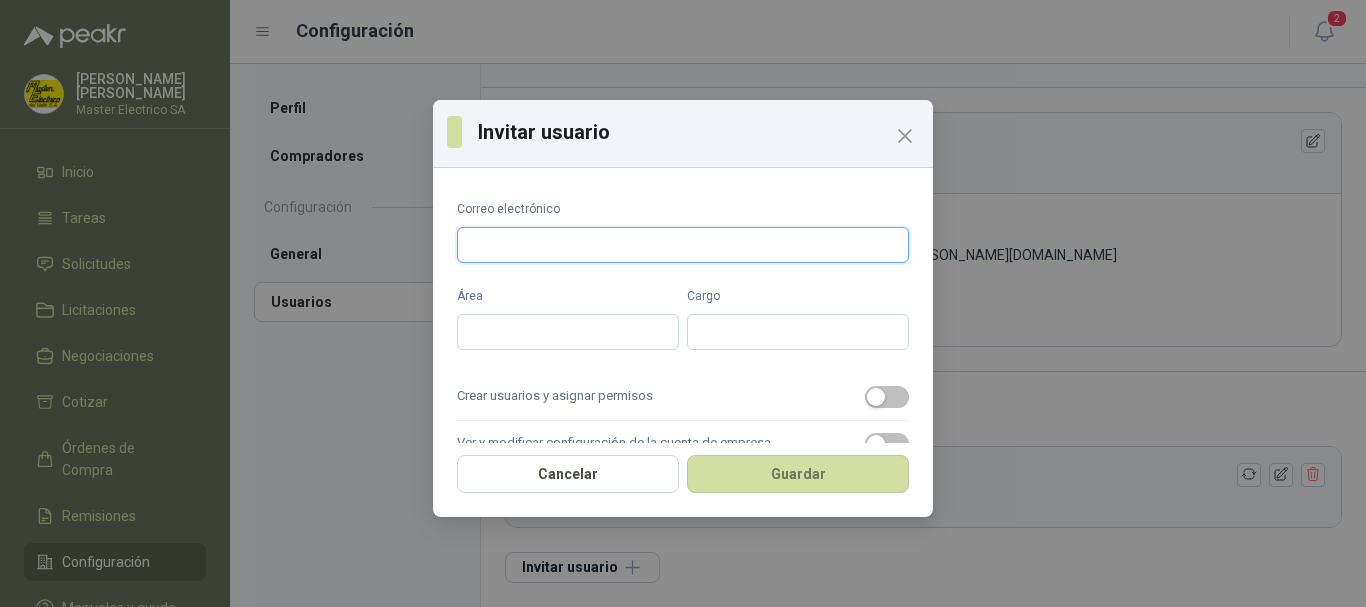 click on "Correo electrónico" at bounding box center (683, 245) 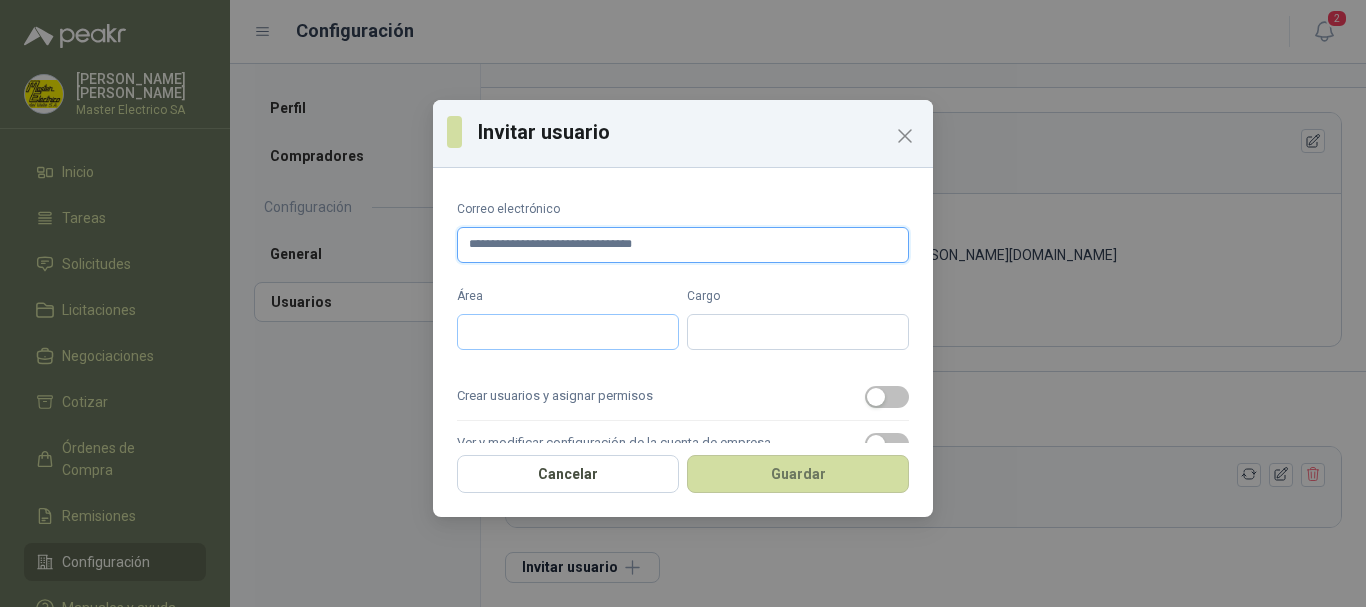 type on "**********" 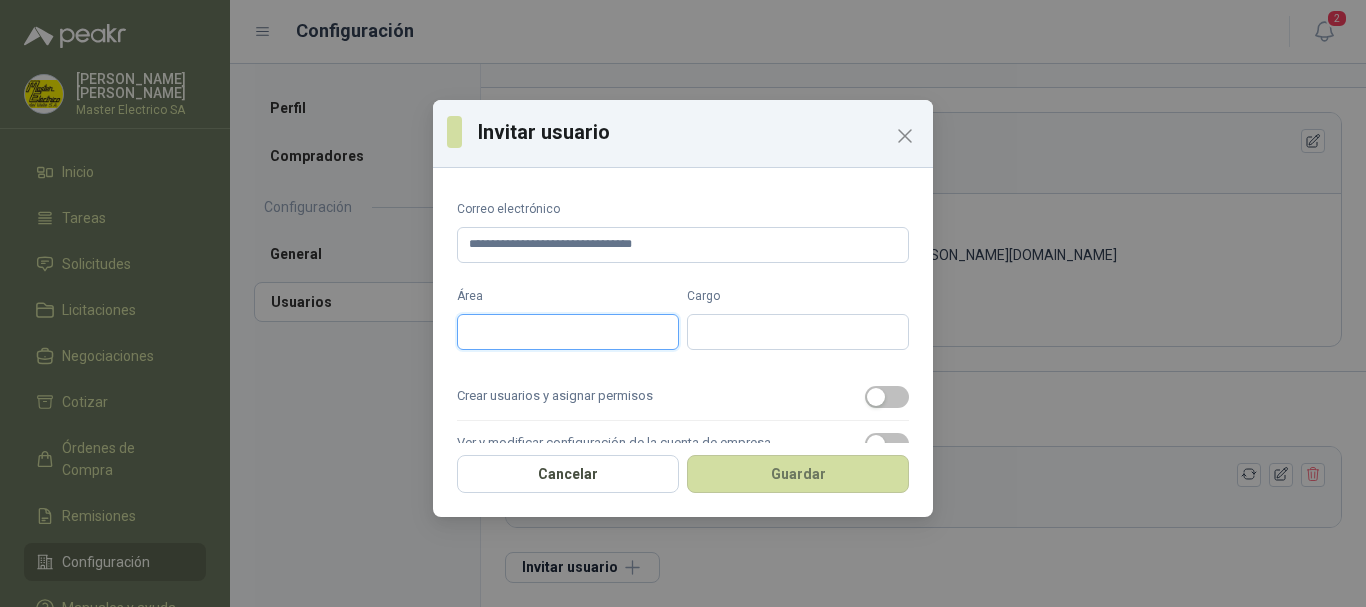 click on "Área" at bounding box center (568, 332) 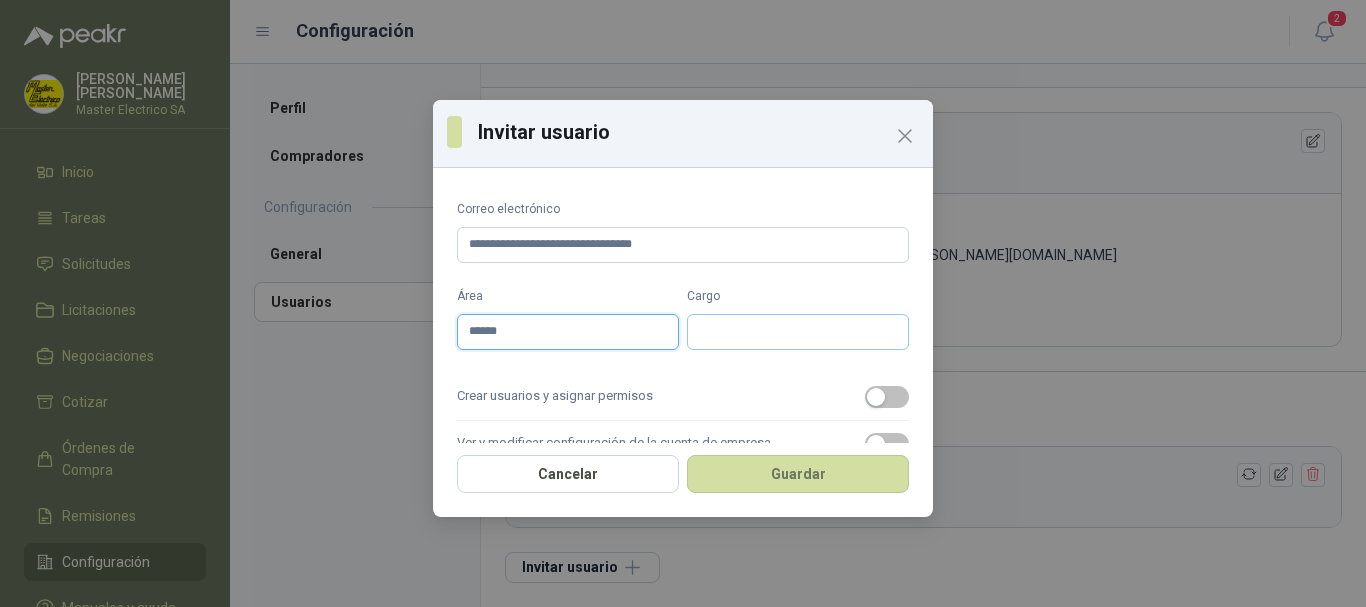 type on "******" 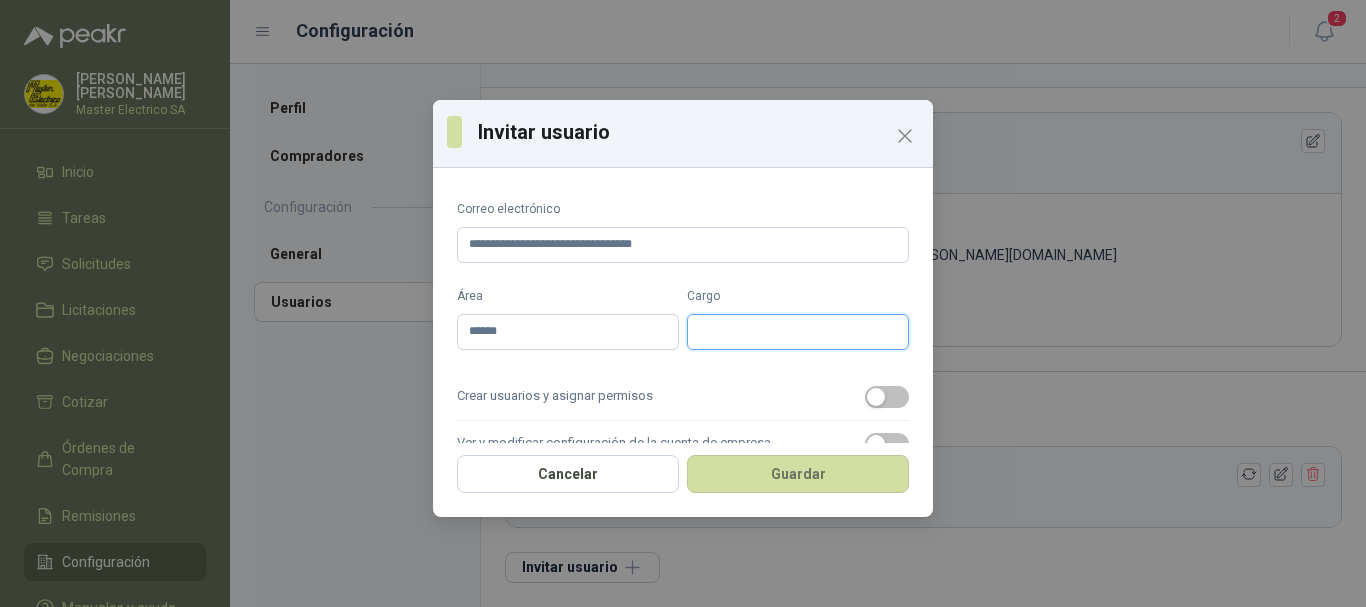 click on "Cargo" at bounding box center [798, 332] 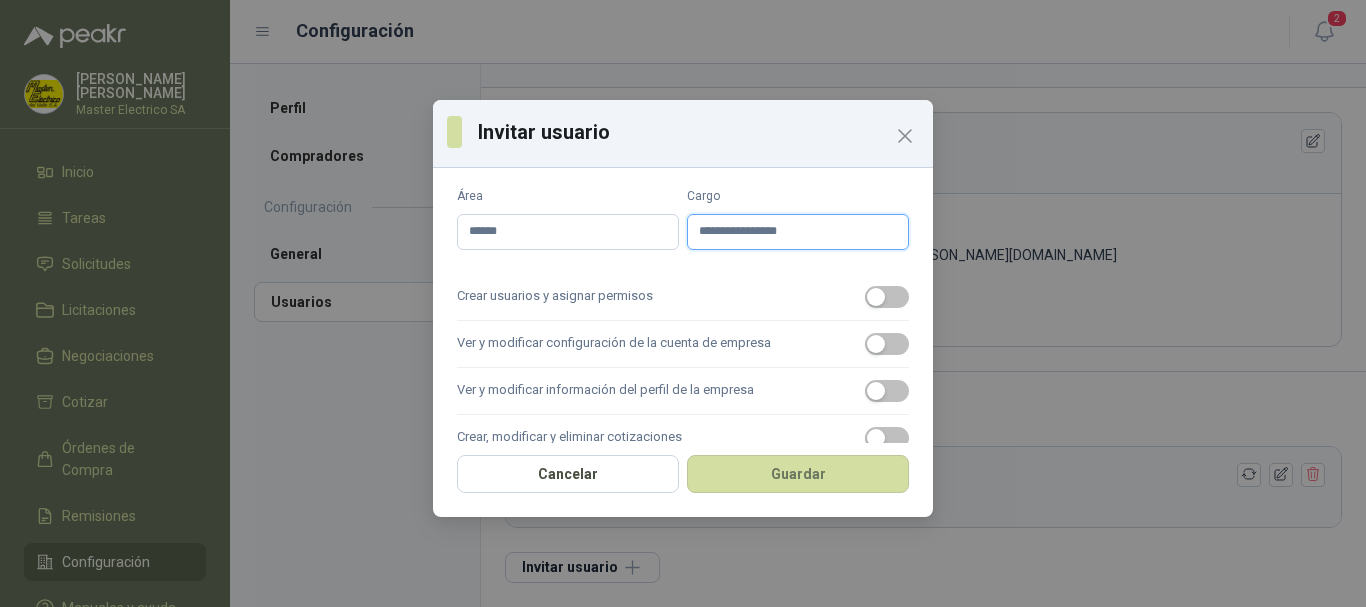 scroll, scrollTop: 204, scrollLeft: 0, axis: vertical 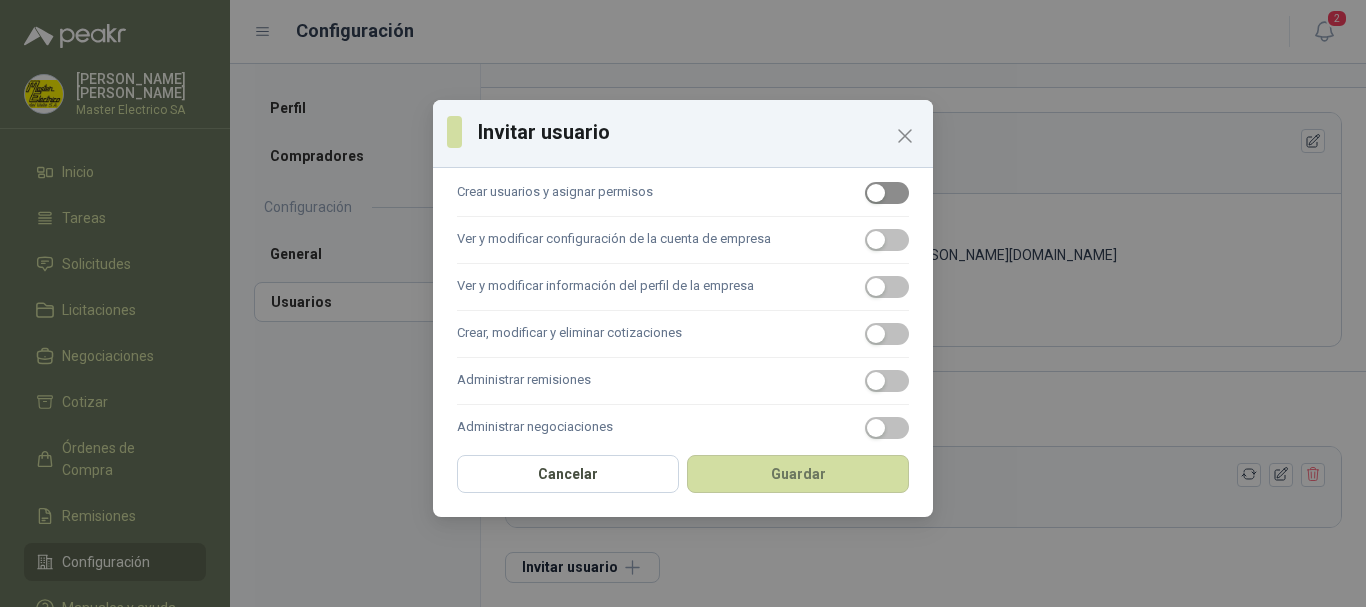 type on "**********" 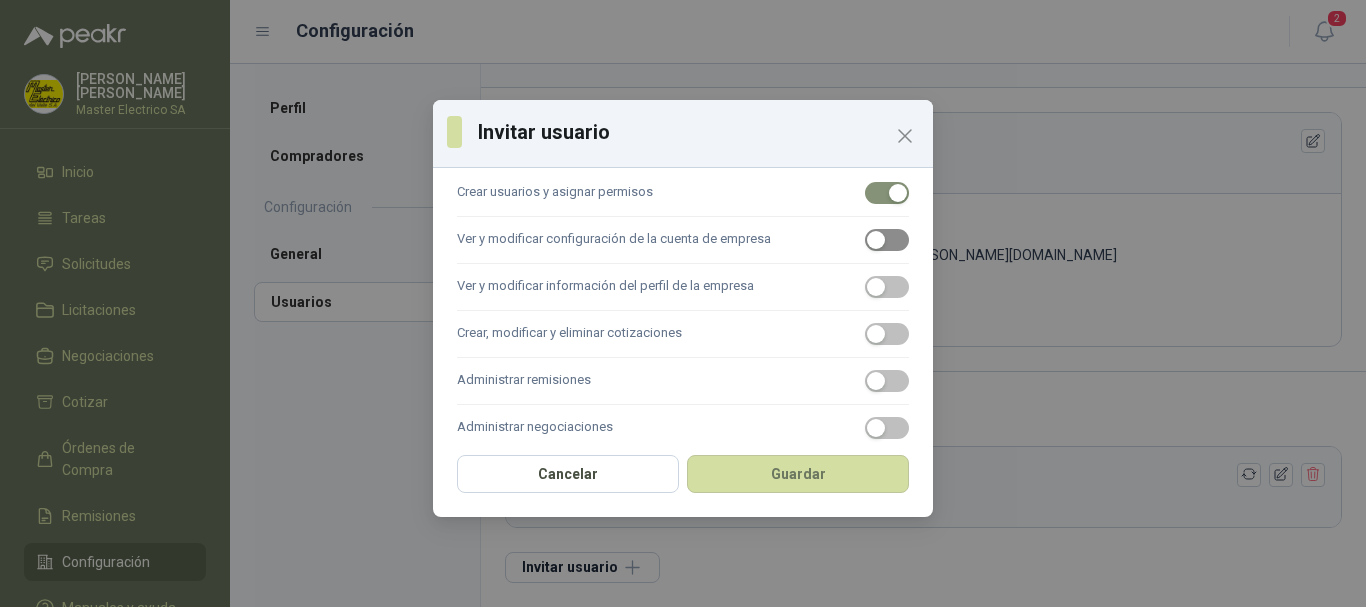 drag, startPoint x: 877, startPoint y: 232, endPoint x: 880, endPoint y: 243, distance: 11.401754 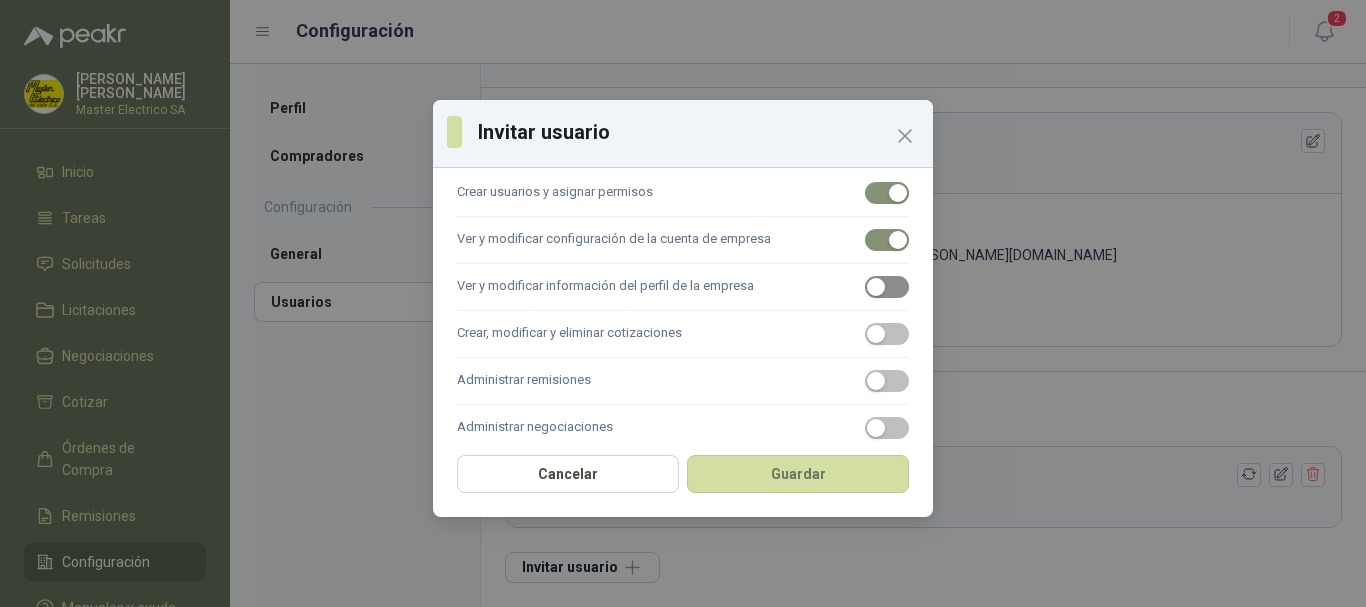 click at bounding box center (876, 287) 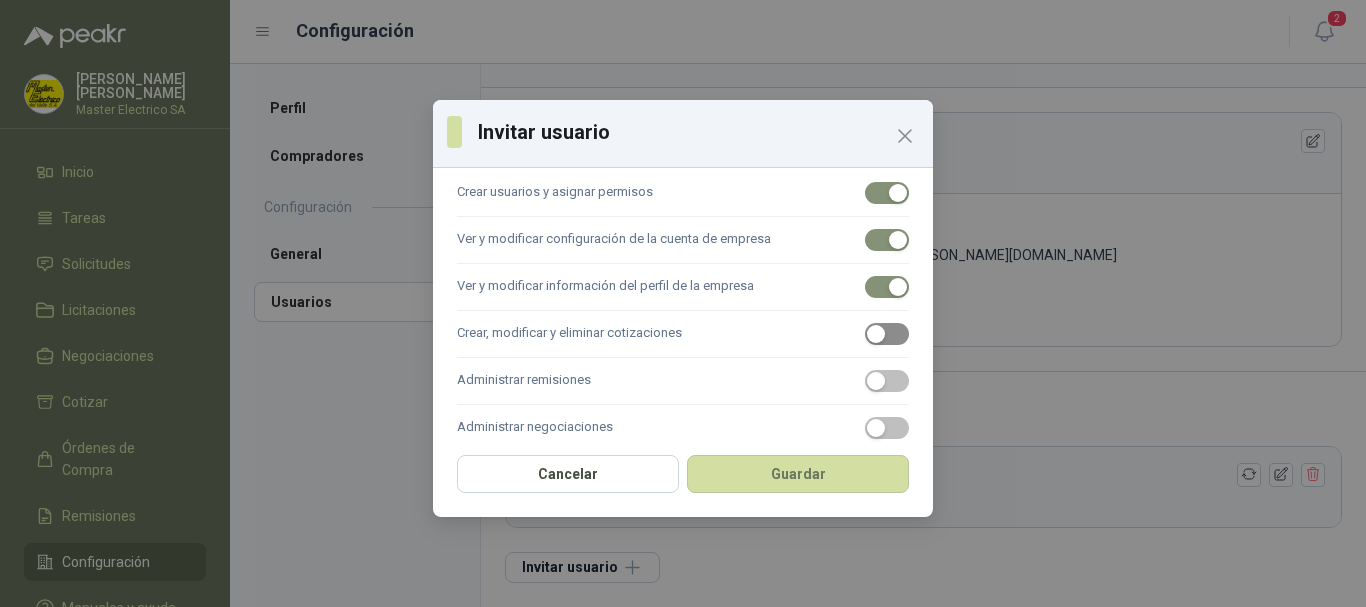 click at bounding box center (876, 334) 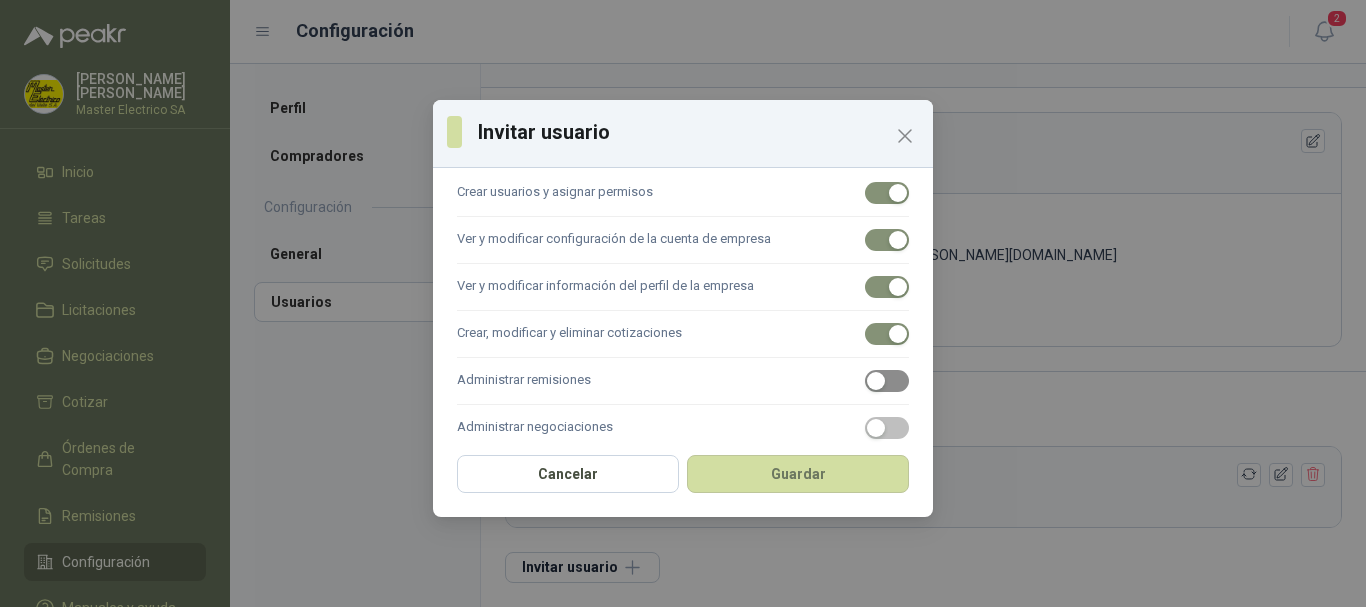 click at bounding box center [876, 381] 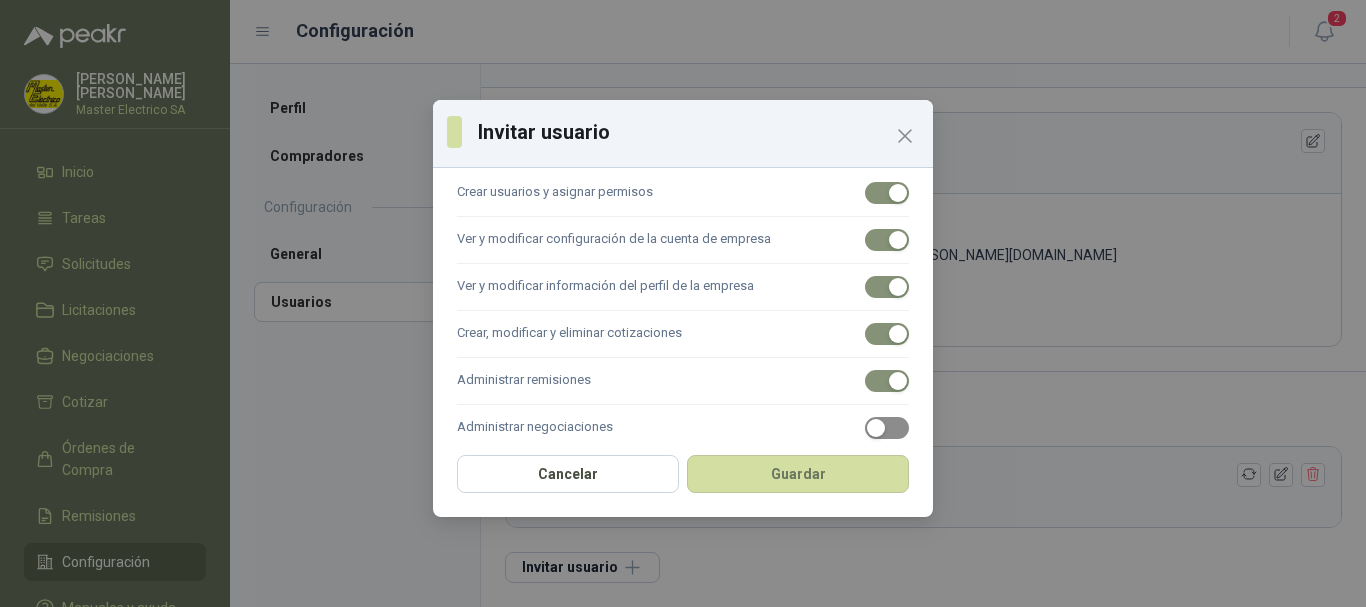click at bounding box center [876, 428] 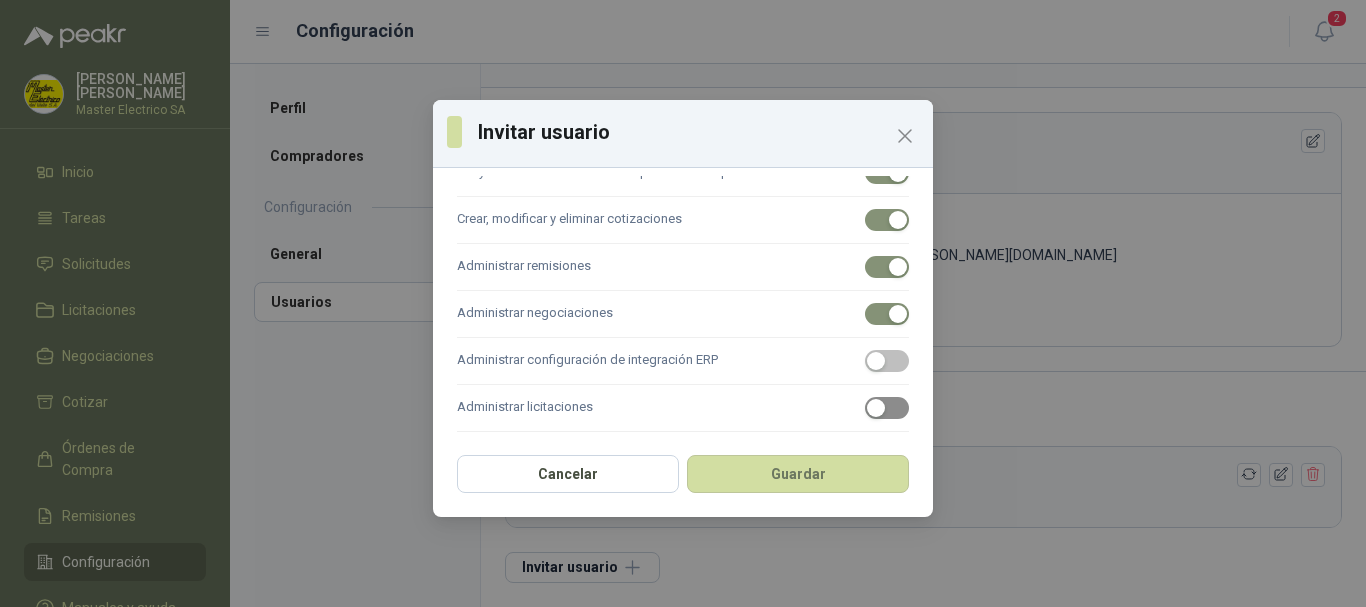 scroll, scrollTop: 323, scrollLeft: 0, axis: vertical 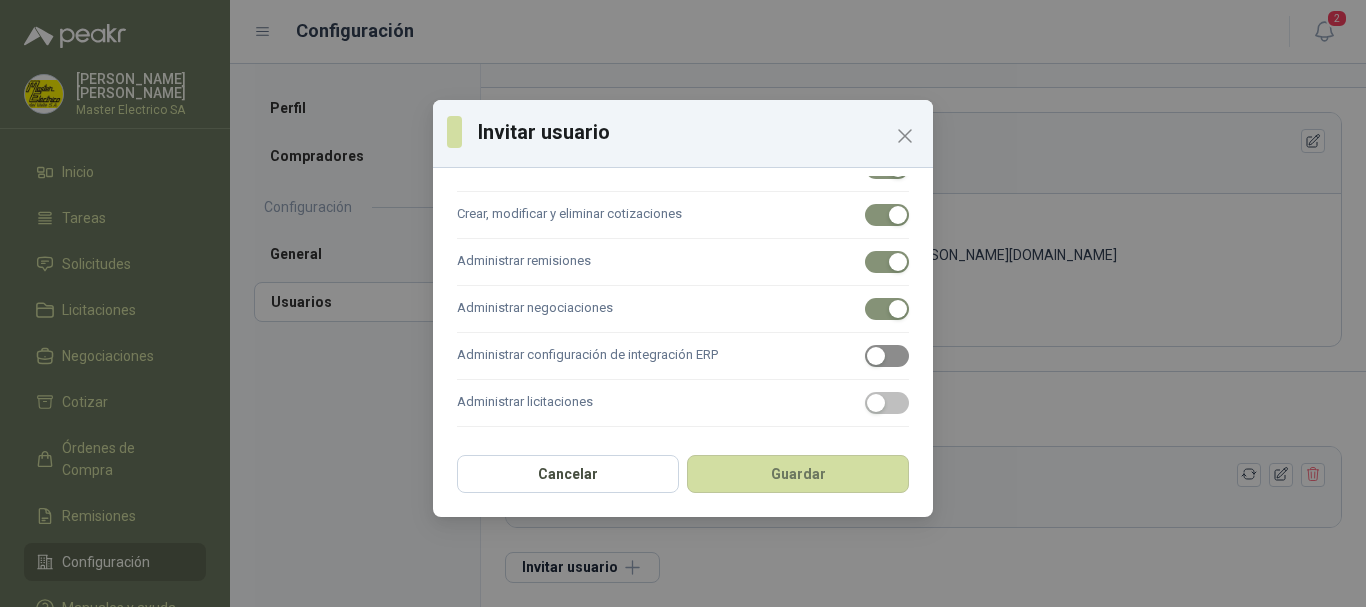 click at bounding box center (887, 356) 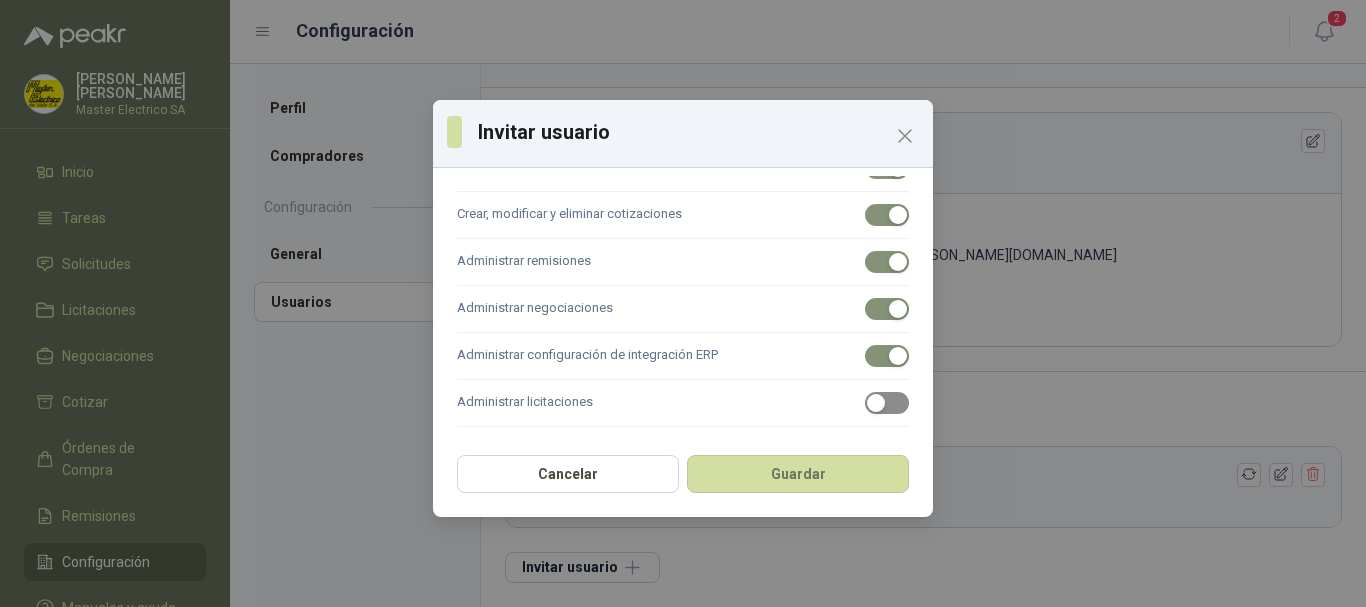 click at bounding box center (876, 403) 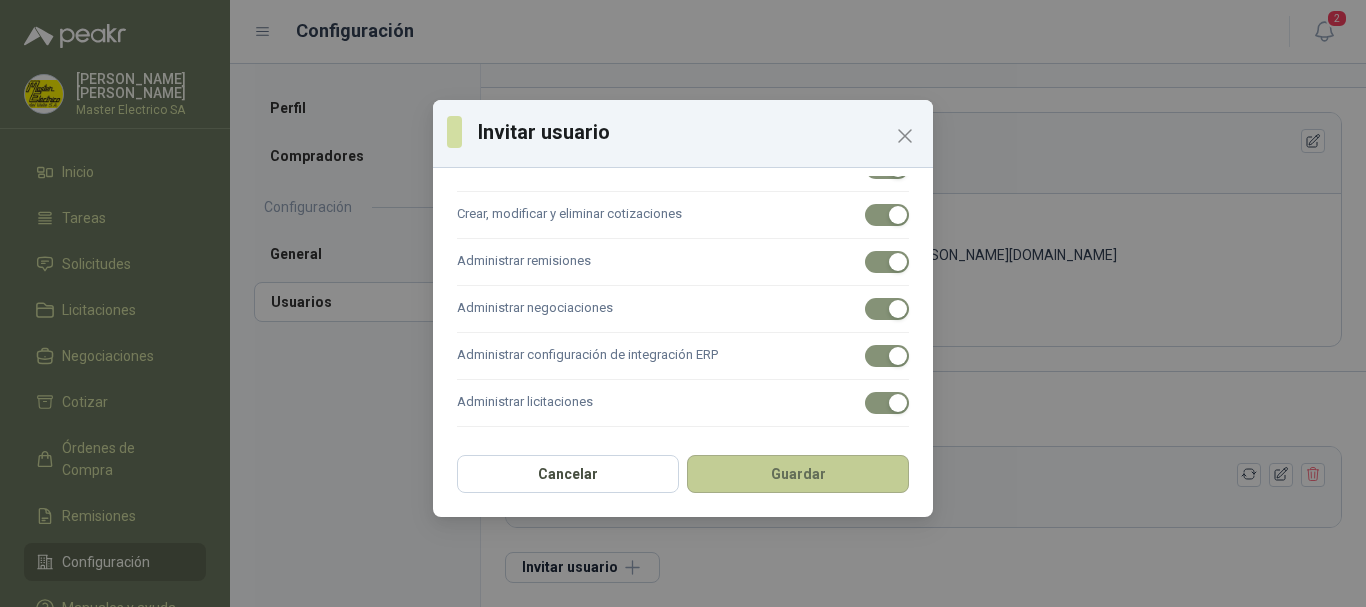 click on "Guardar" at bounding box center (798, 474) 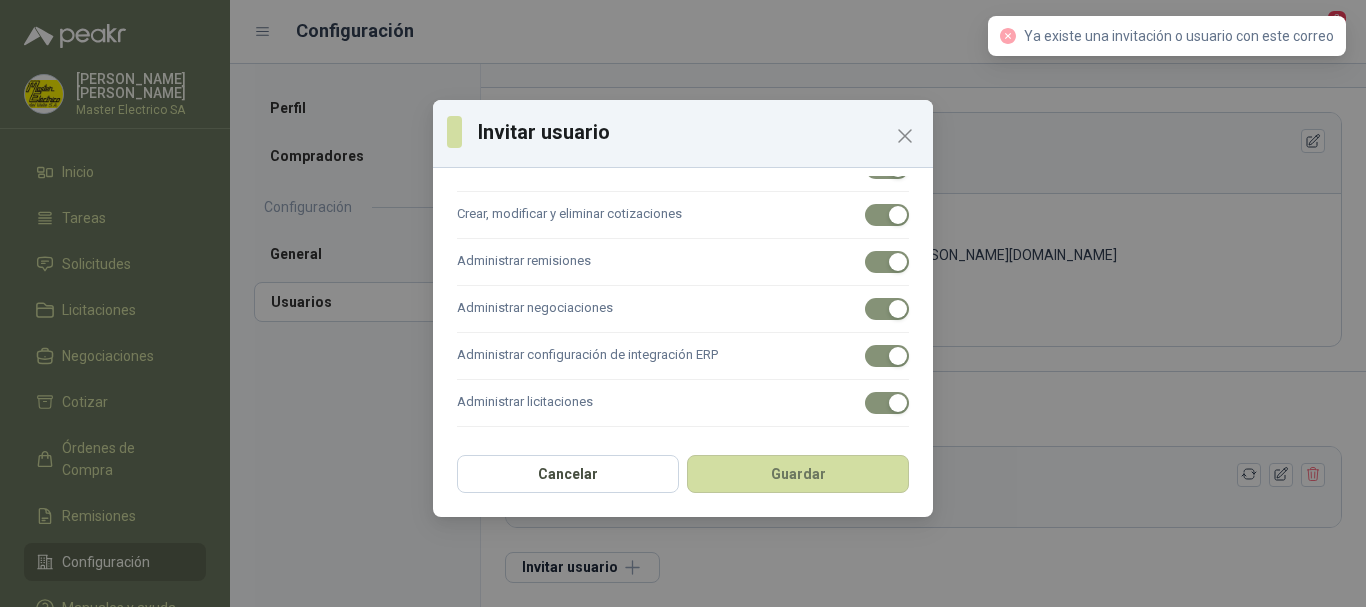 scroll, scrollTop: 0, scrollLeft: 0, axis: both 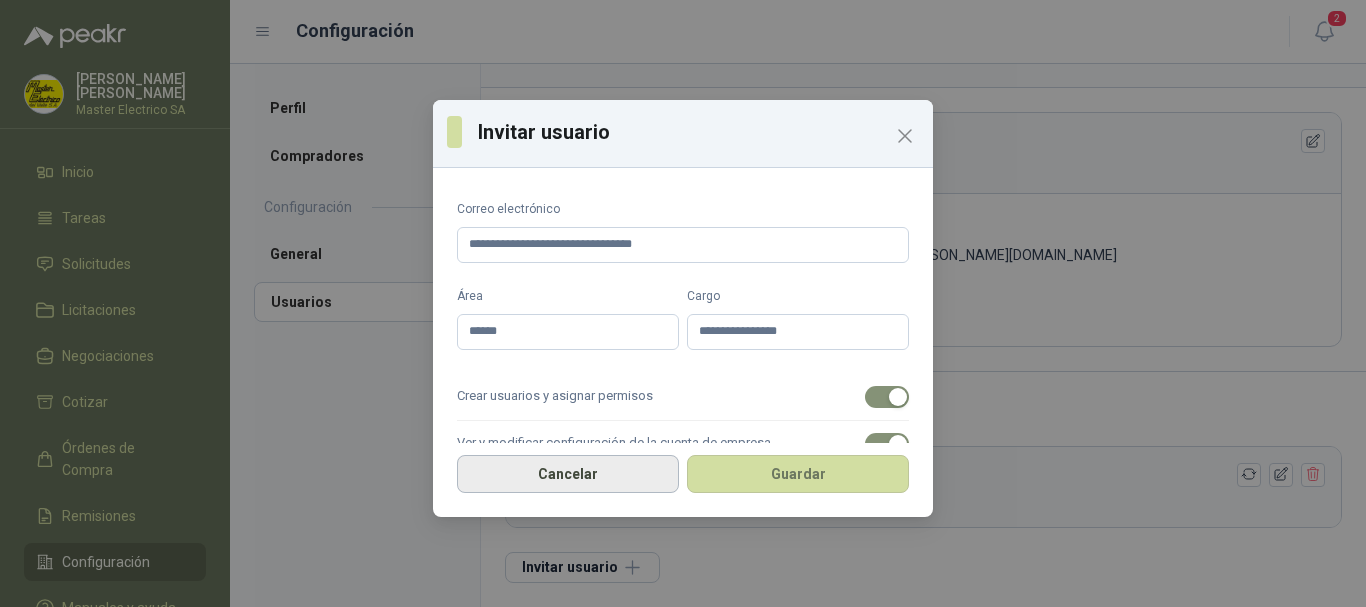 click on "Cancelar" at bounding box center [568, 474] 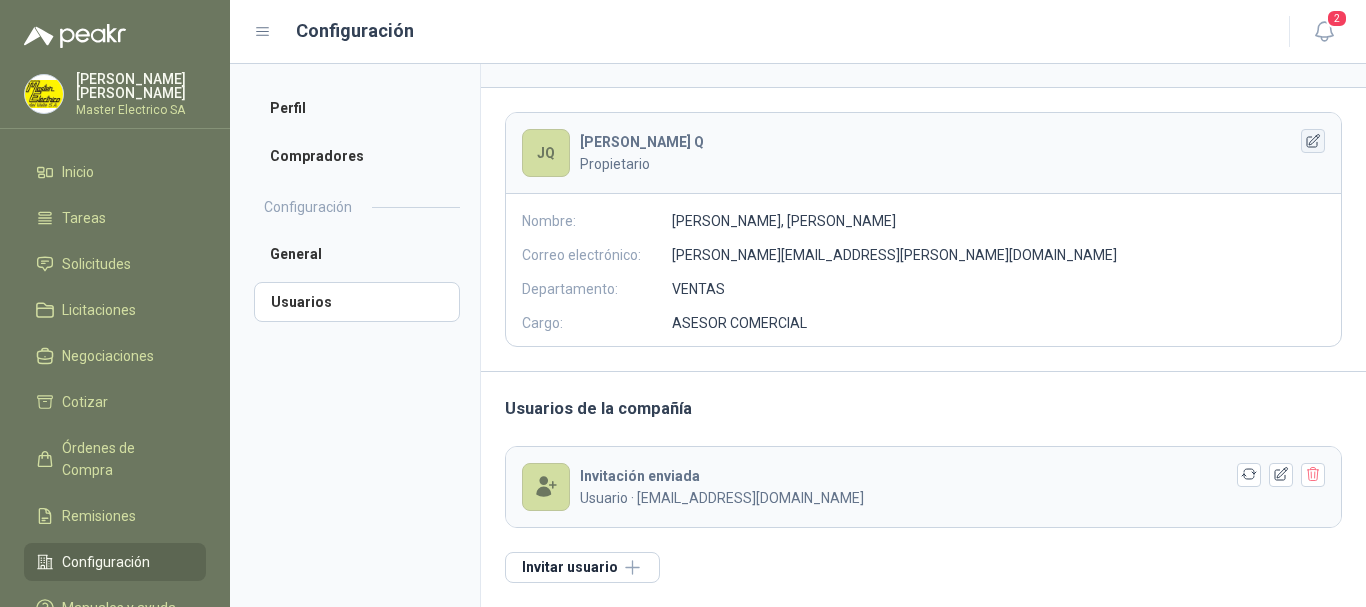 click 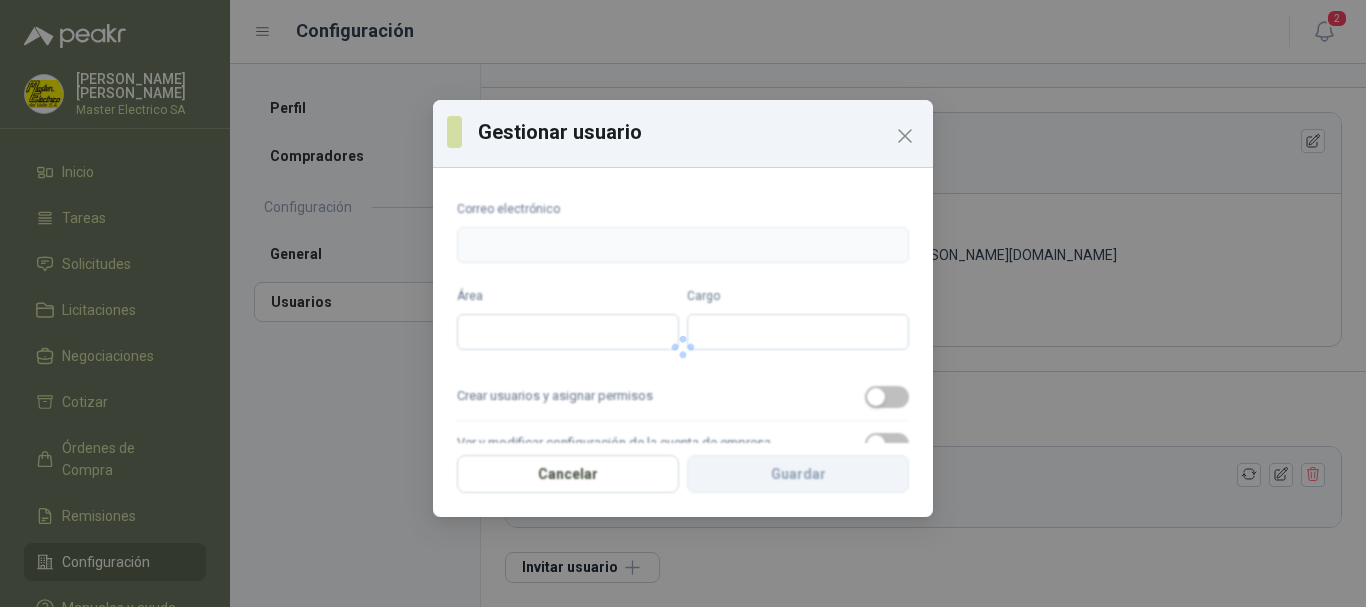 type on "**********" 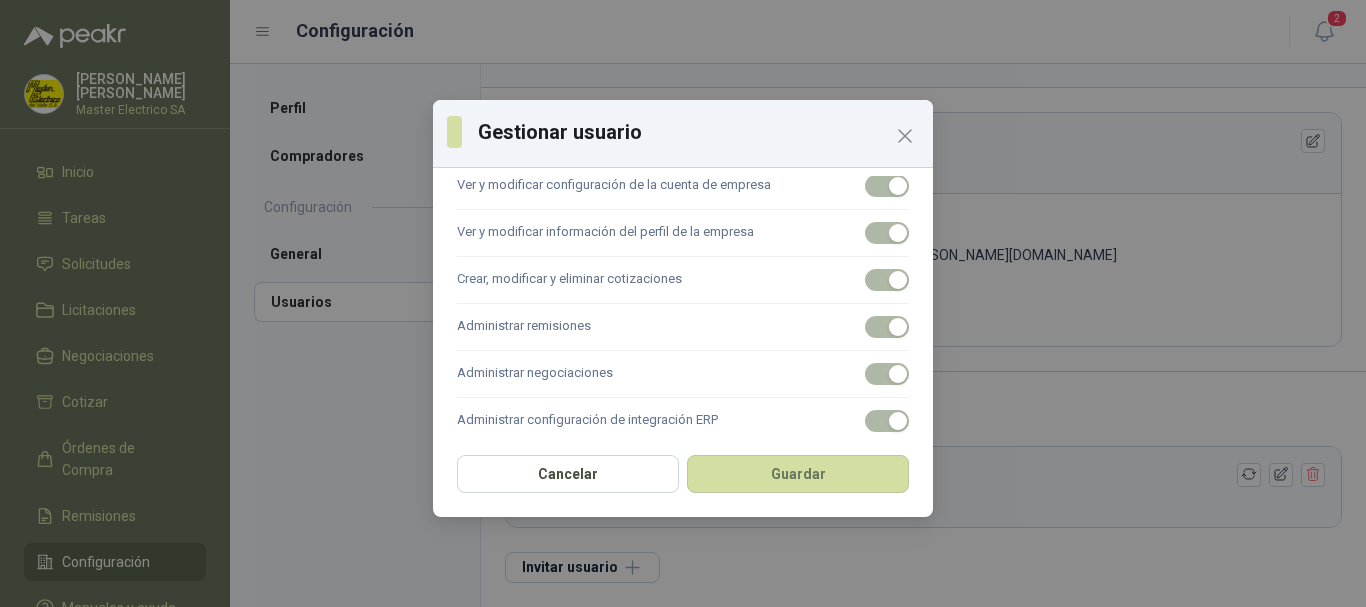 scroll, scrollTop: 371, scrollLeft: 0, axis: vertical 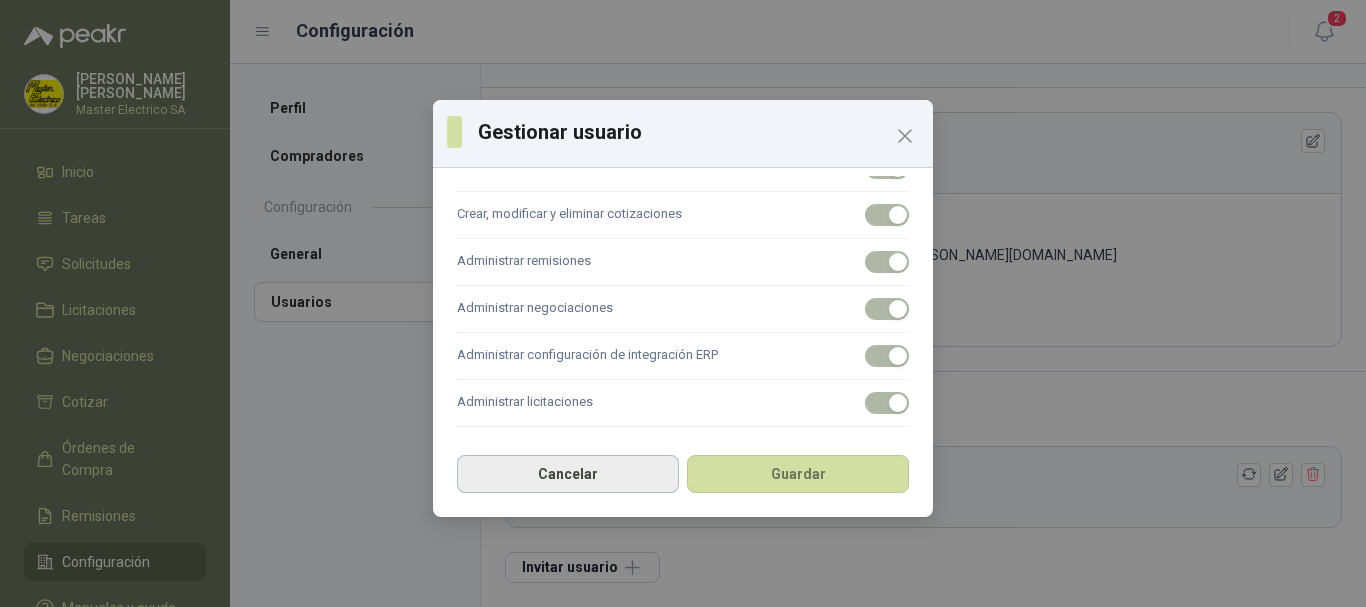 click on "Cancelar" at bounding box center [568, 474] 